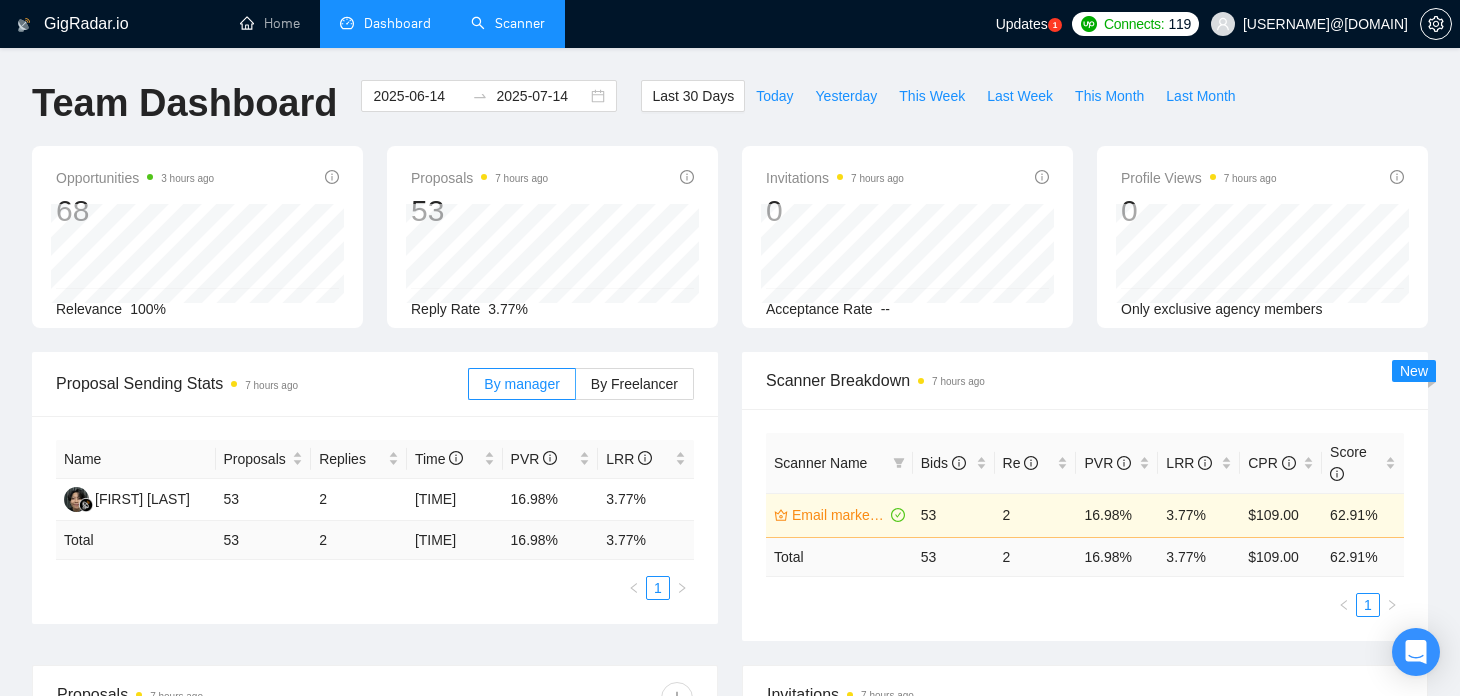 click on "Scanner" at bounding box center [508, 23] 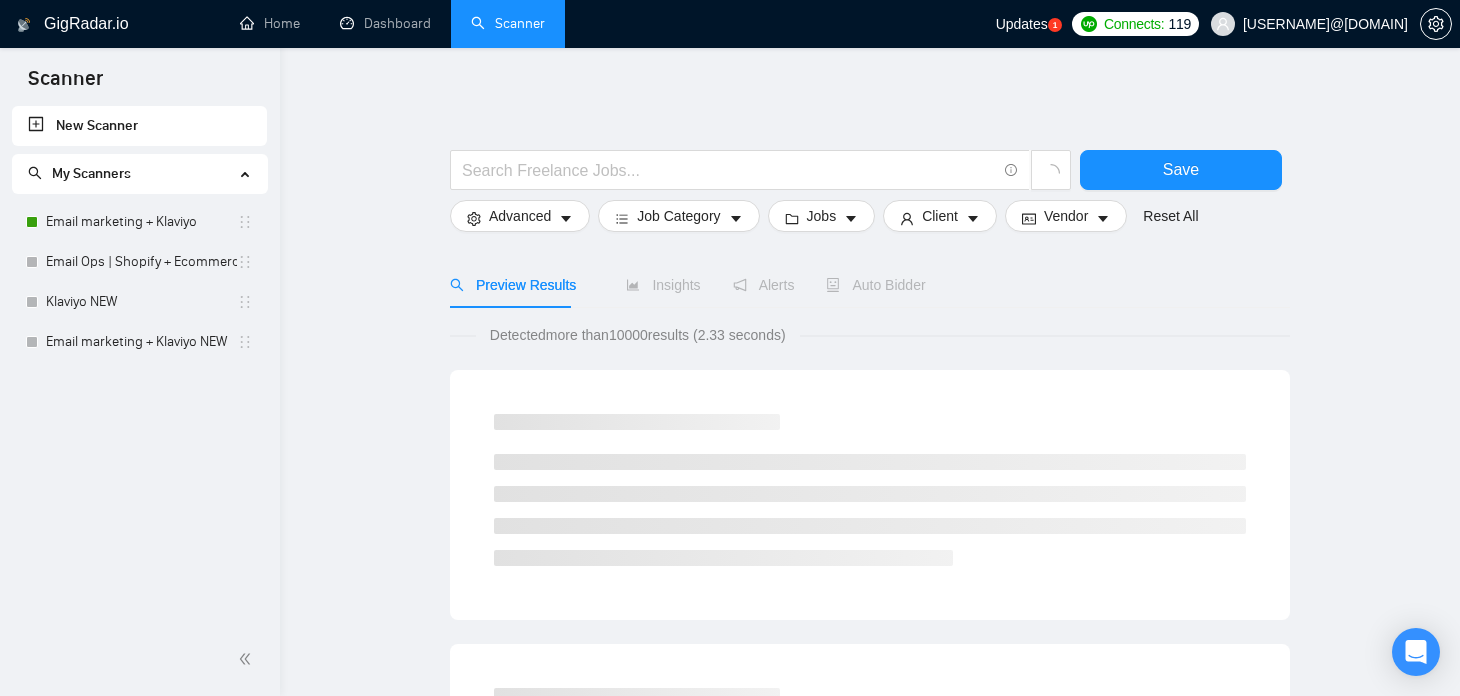 scroll, scrollTop: 0, scrollLeft: 0, axis: both 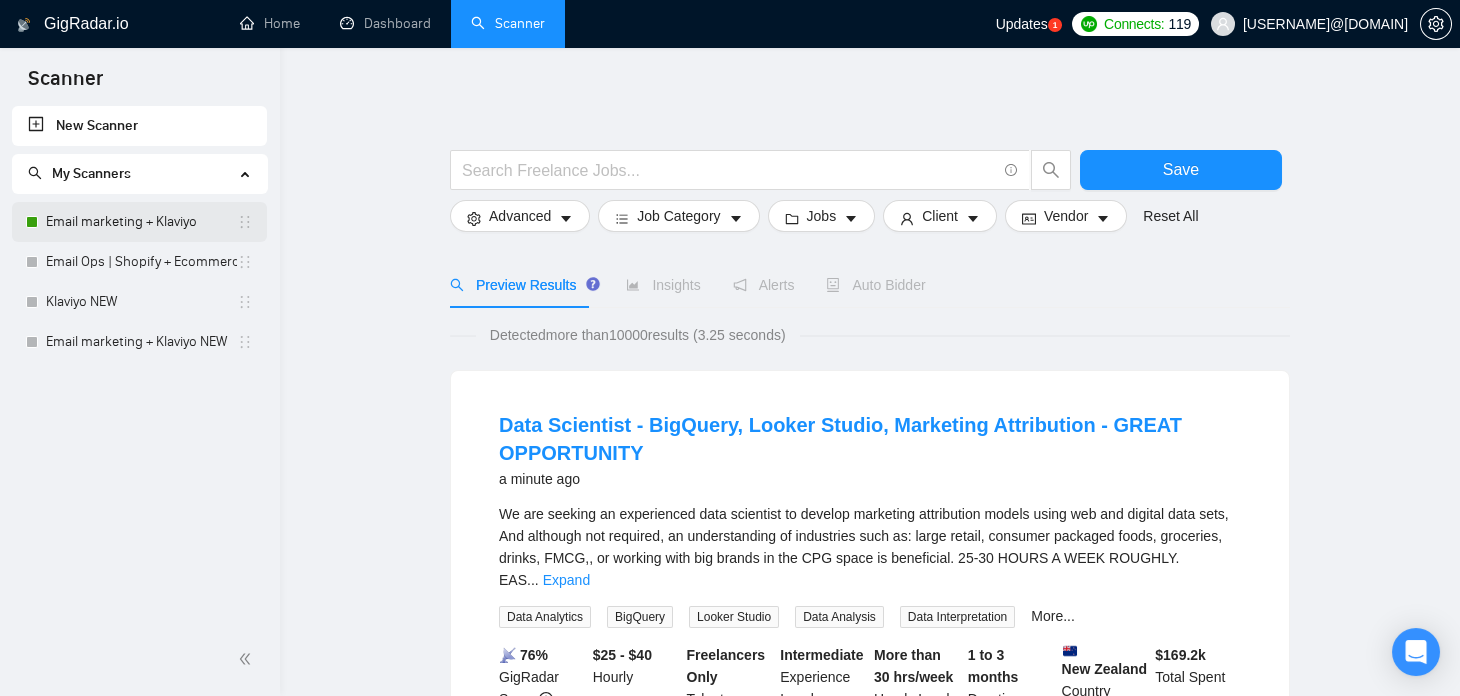 click on "Email marketing + Klaviyo" at bounding box center (141, 222) 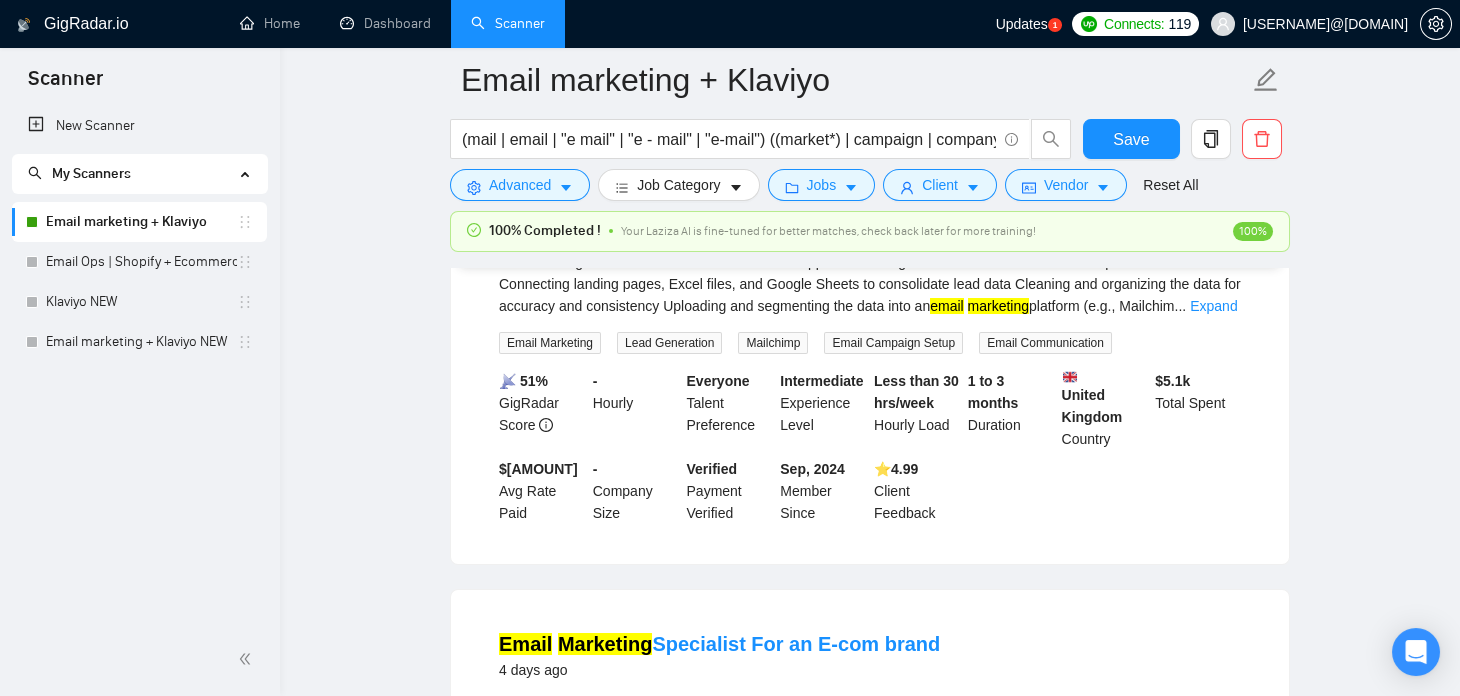 scroll, scrollTop: 314, scrollLeft: 0, axis: vertical 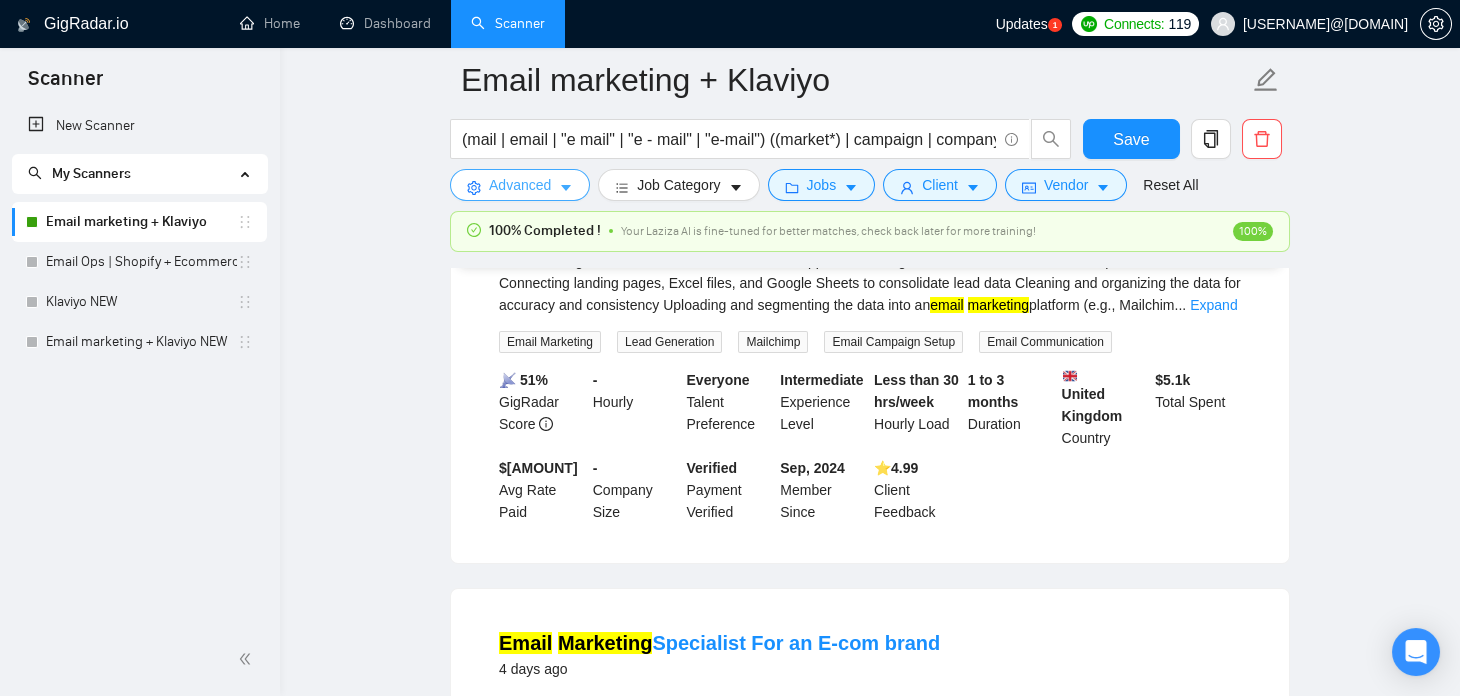 click on "Advanced" at bounding box center (520, 185) 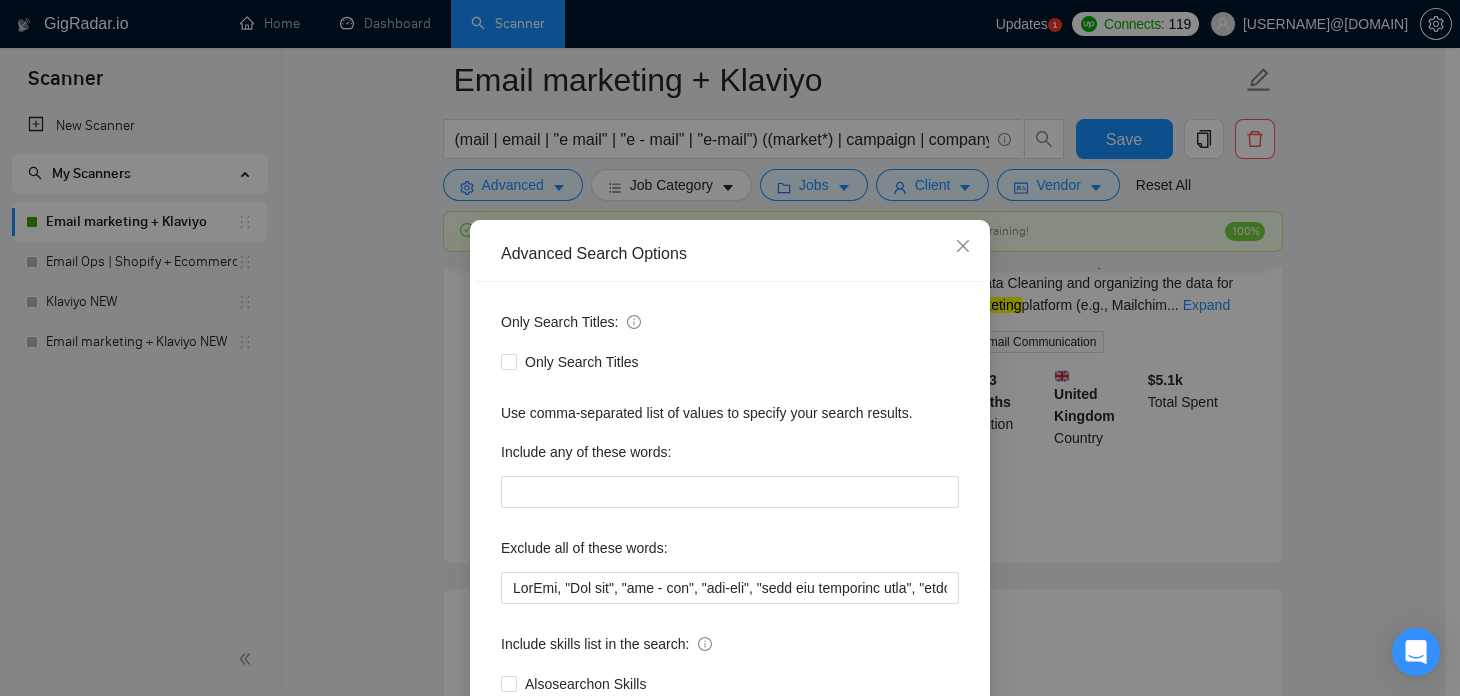 click on "Advanced Search Options Only Search Titles:   Only Search Titles Use comma-separated list of values to specify your search results. Include any of these words: Exclude all of these words: Include skills list in the search:   Also  search  on Skills Reset OK" at bounding box center (730, 348) 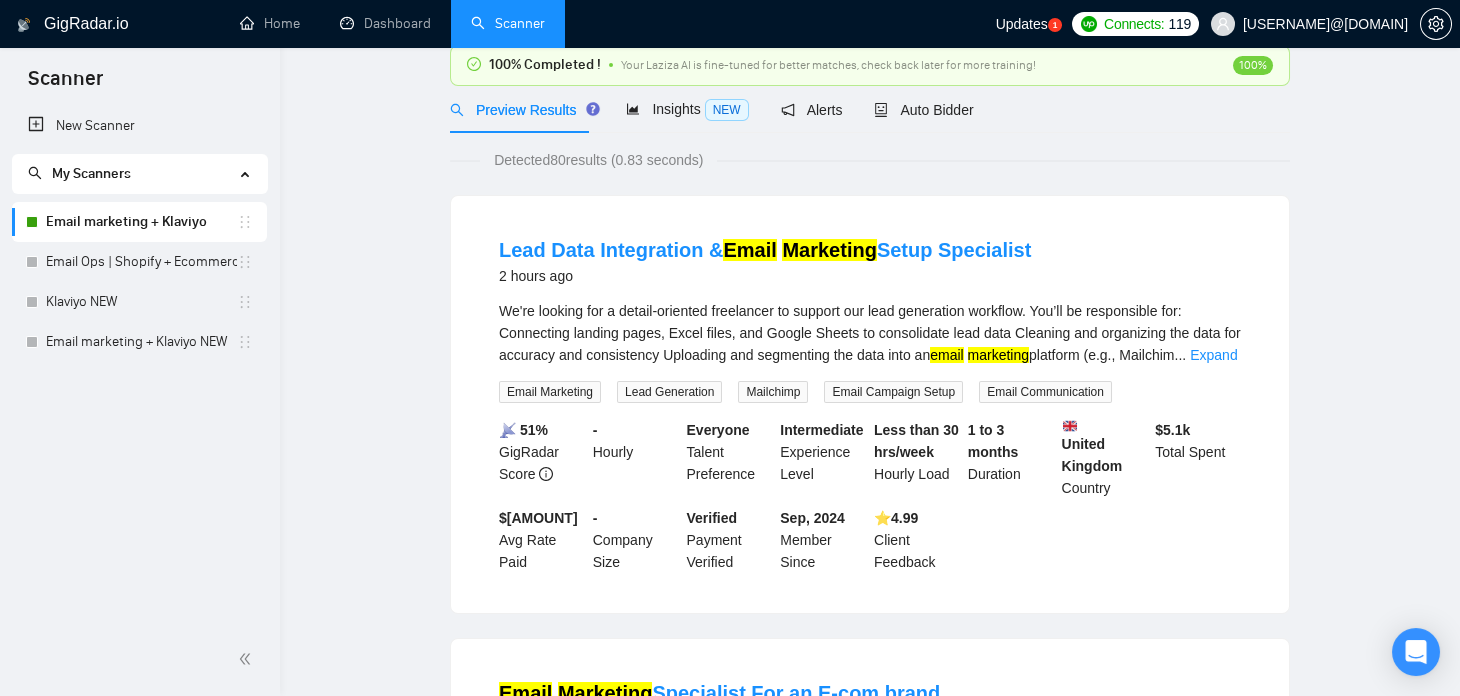 scroll, scrollTop: 0, scrollLeft: 0, axis: both 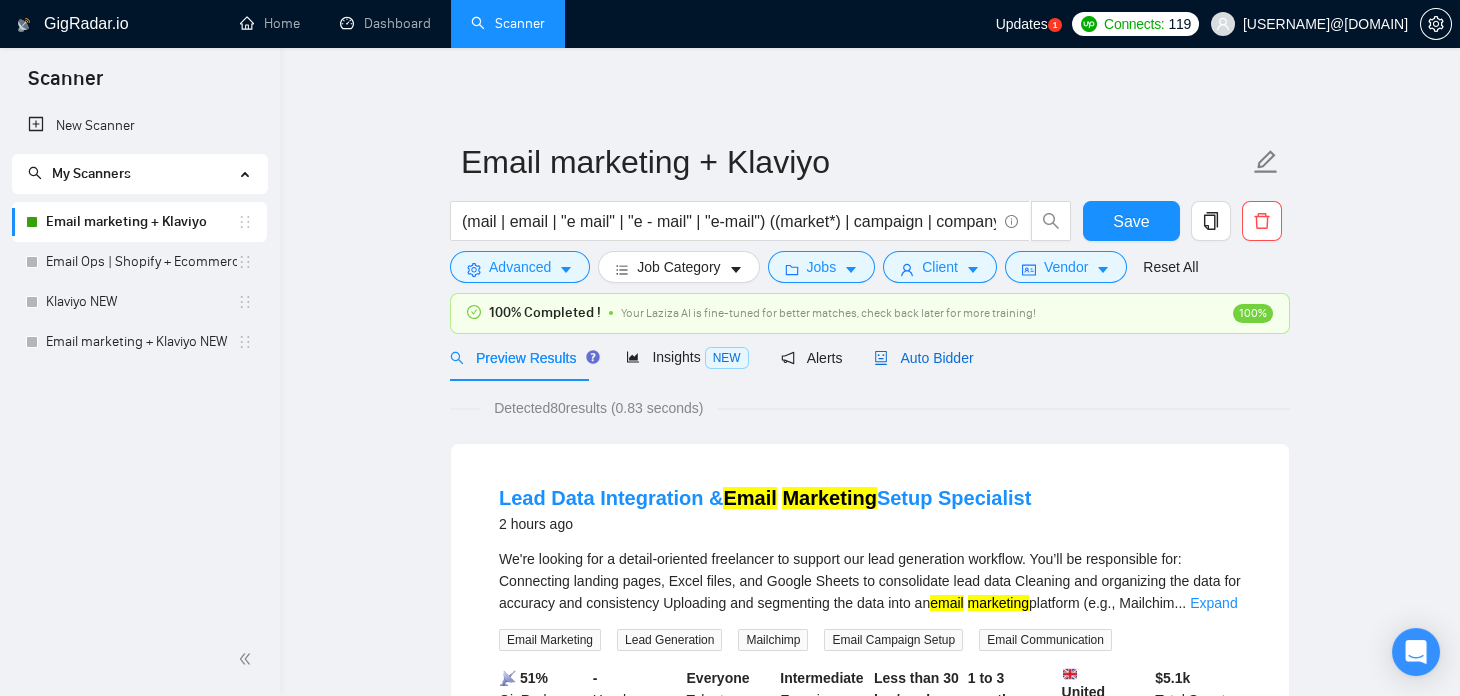 click on "Auto Bidder" at bounding box center (923, 358) 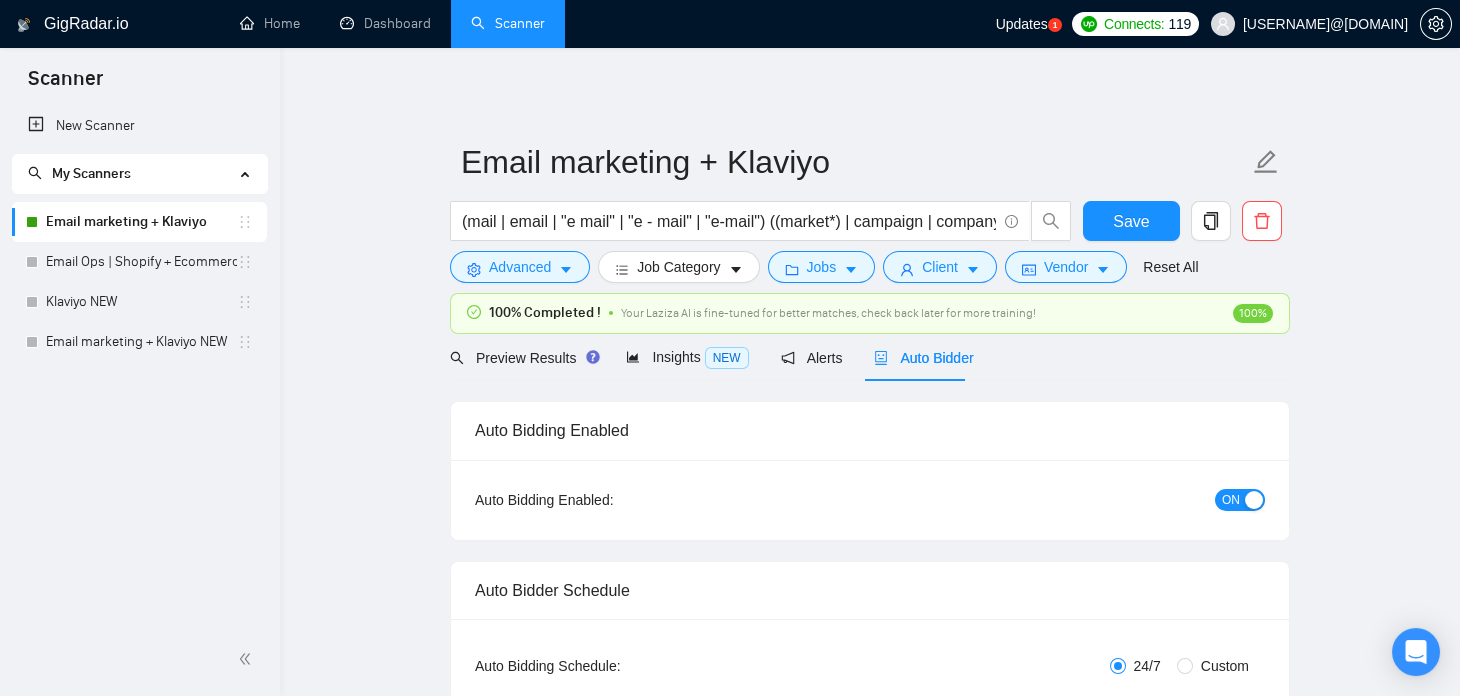 type 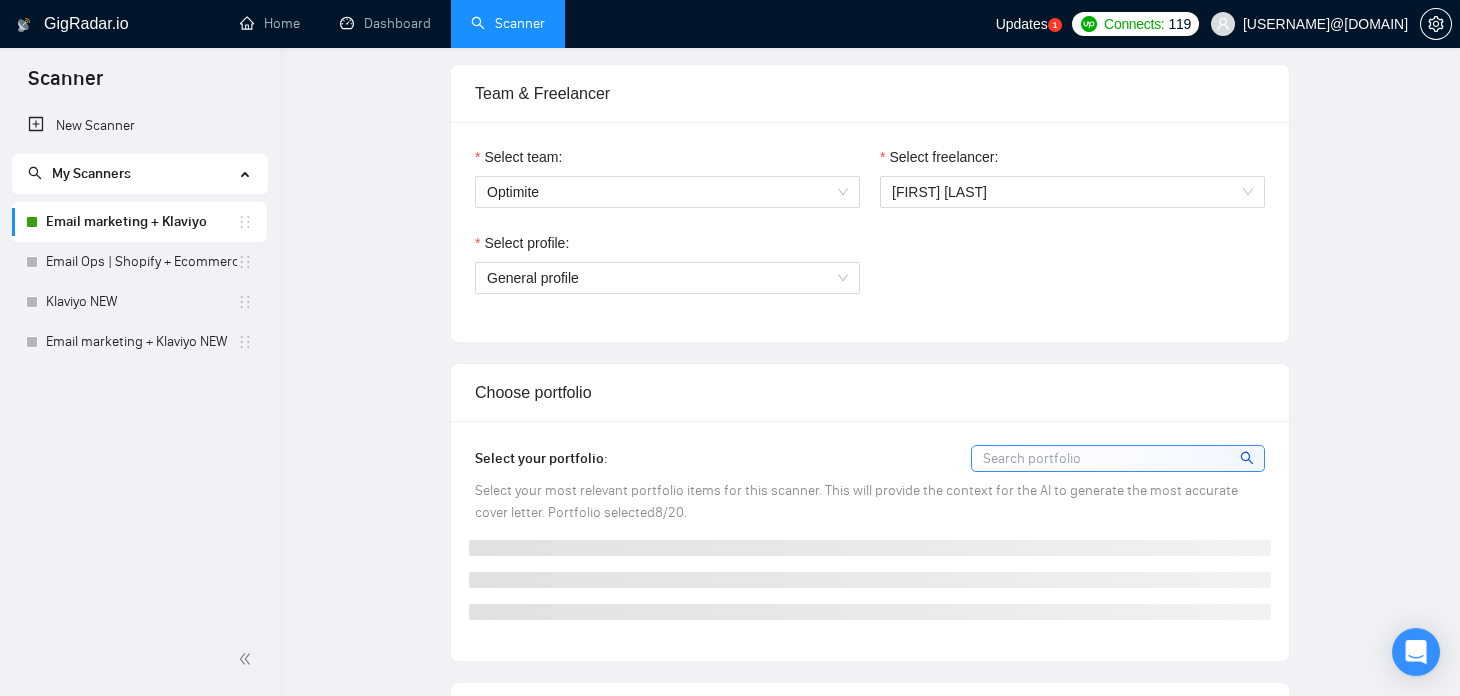type 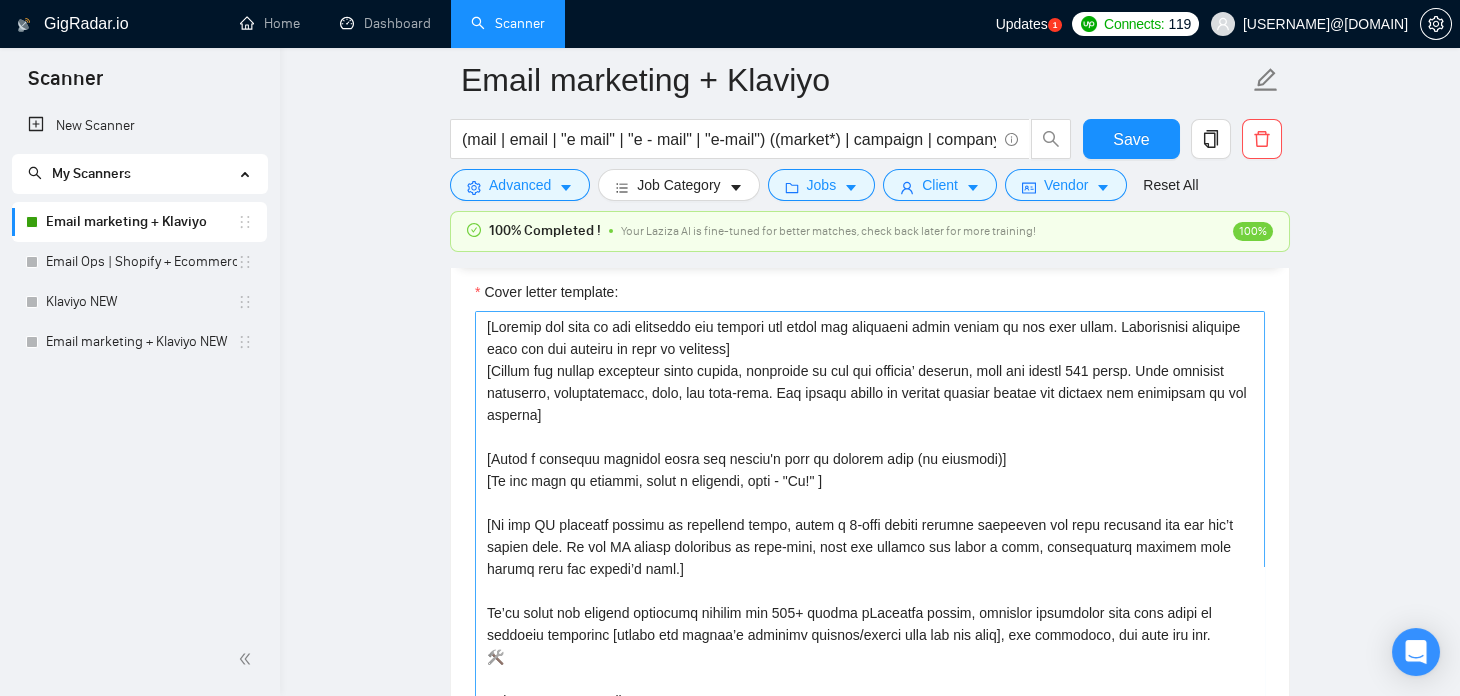 scroll, scrollTop: 1767, scrollLeft: 0, axis: vertical 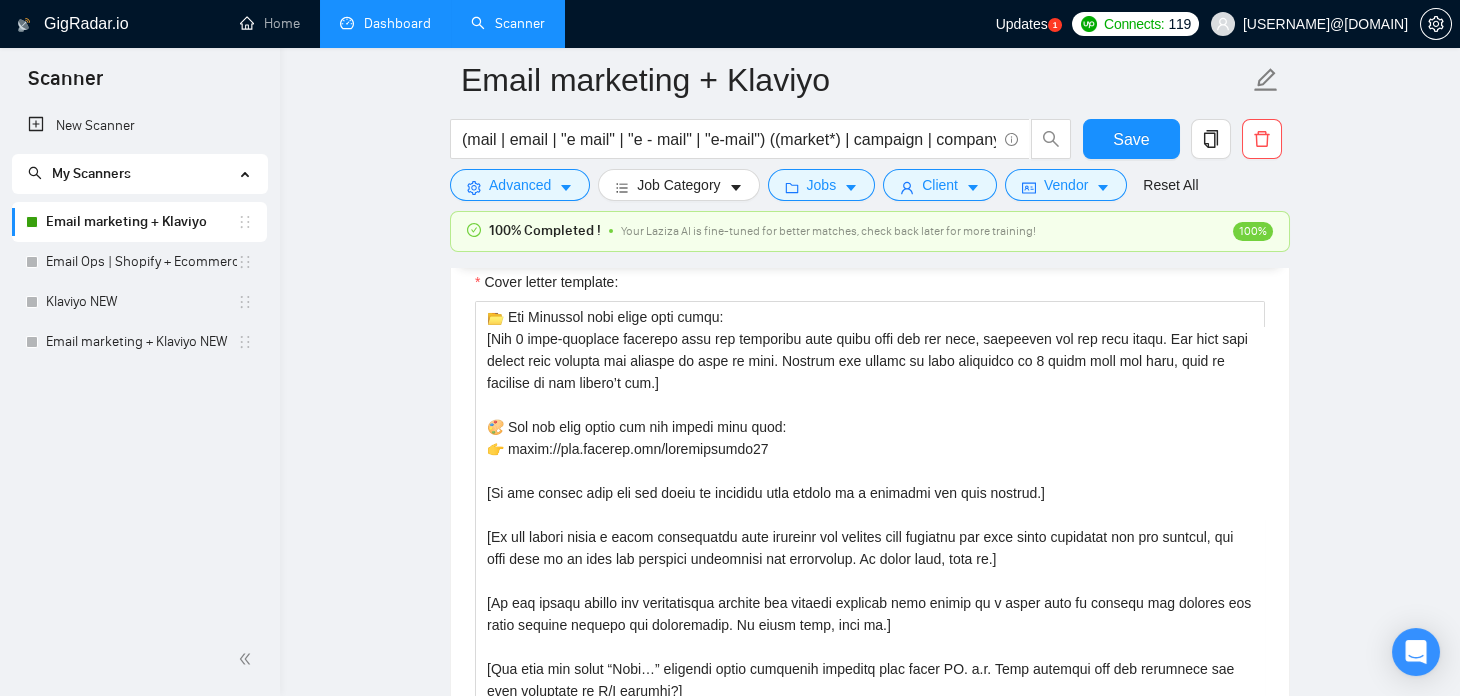 click on "Dashboard" at bounding box center (385, 23) 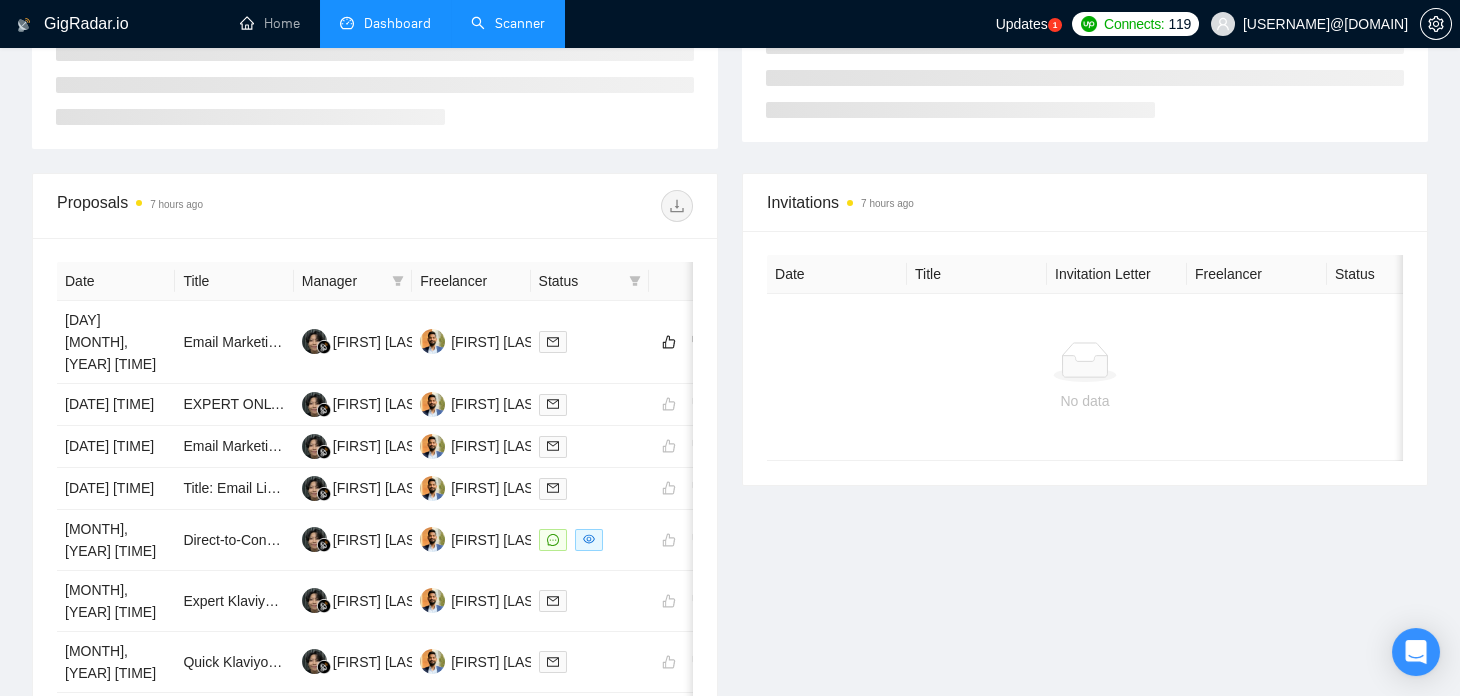 type on "2025-06-14" 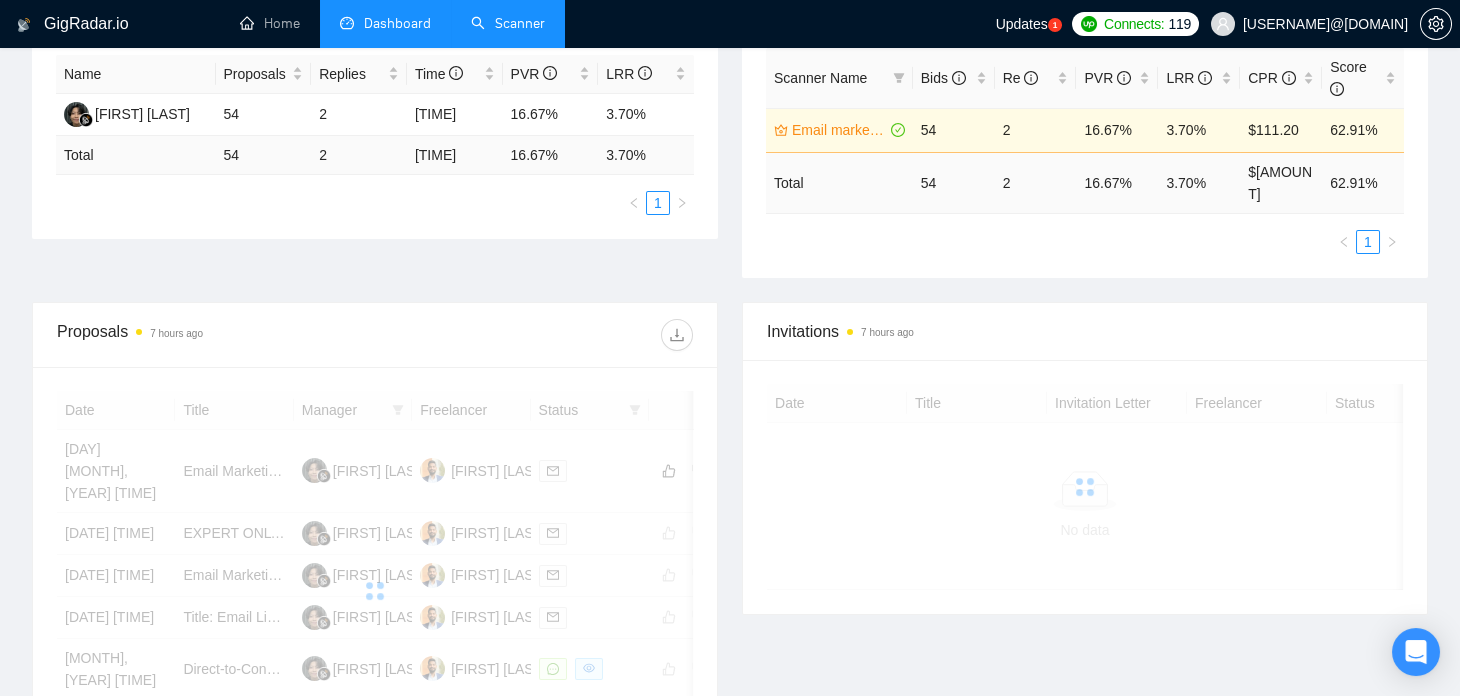 scroll, scrollTop: 596, scrollLeft: 0, axis: vertical 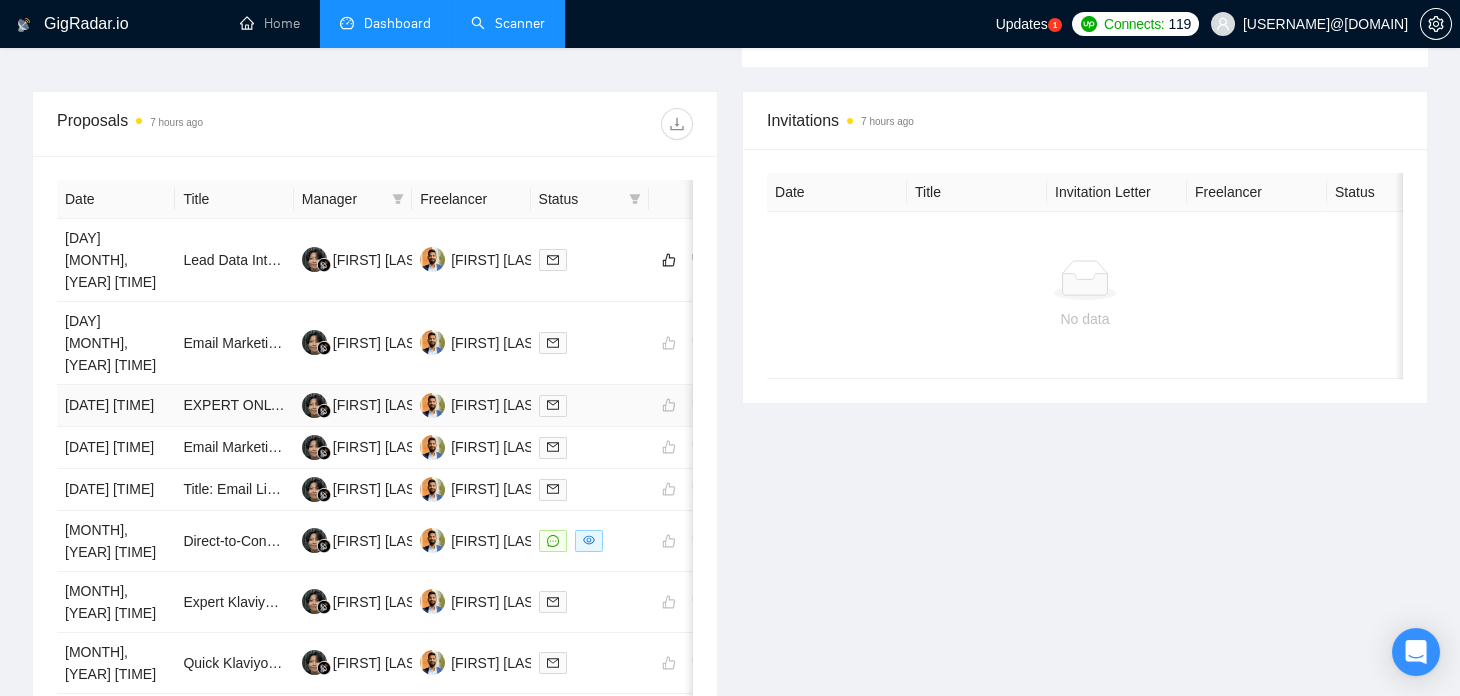 click at bounding box center [590, 405] 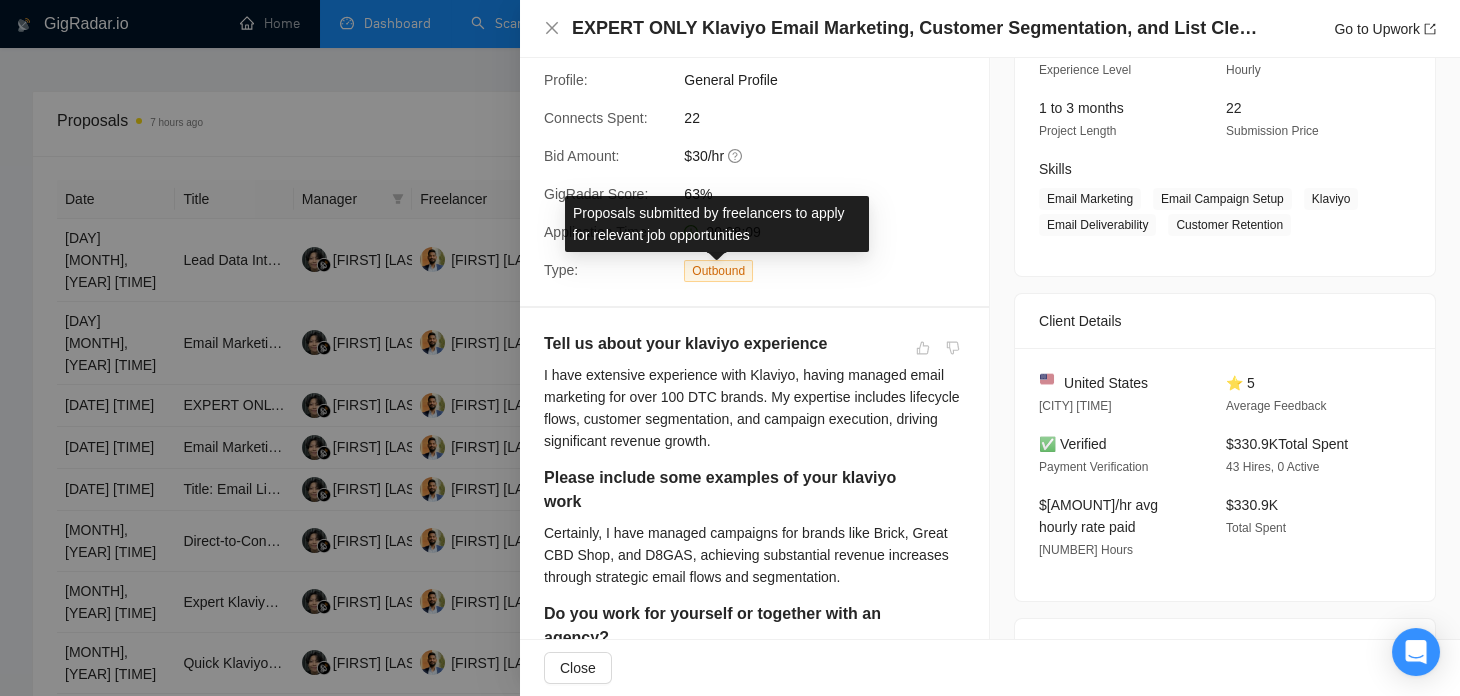 scroll, scrollTop: 254, scrollLeft: 0, axis: vertical 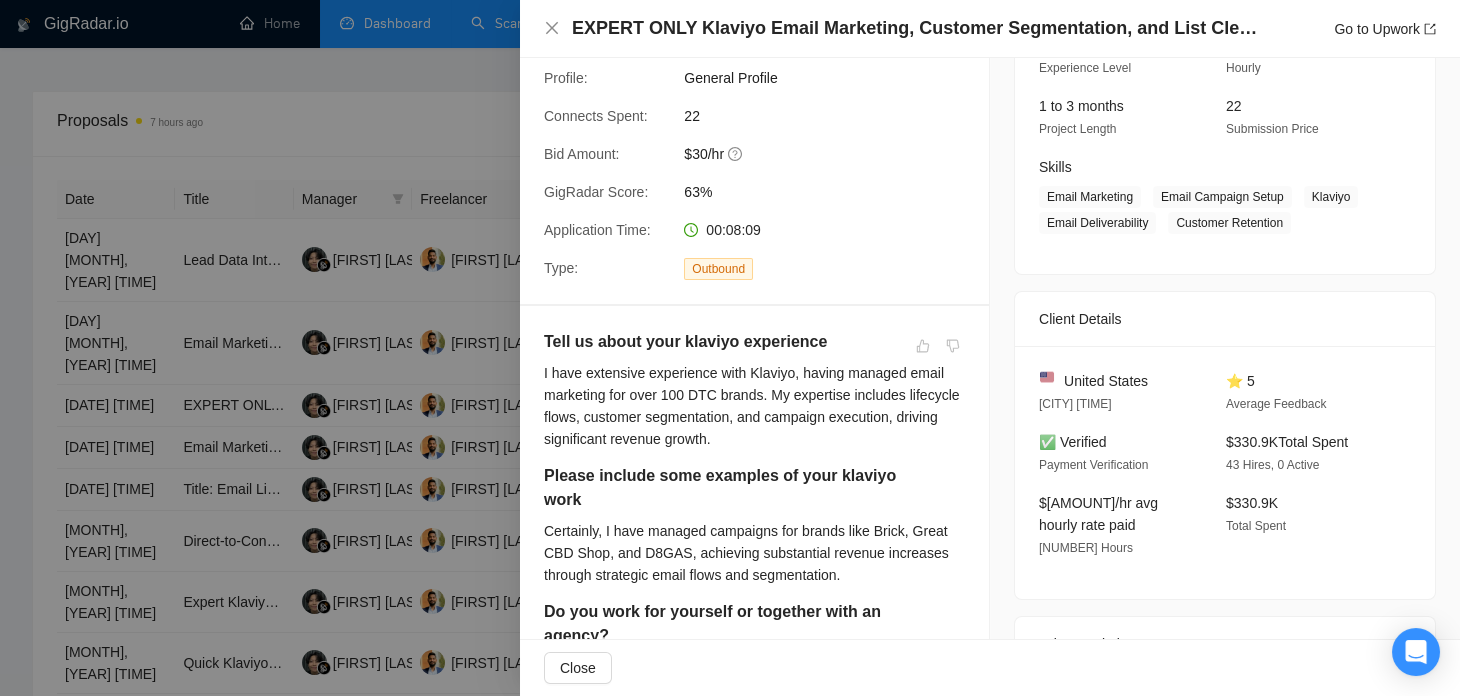 click at bounding box center (730, 348) 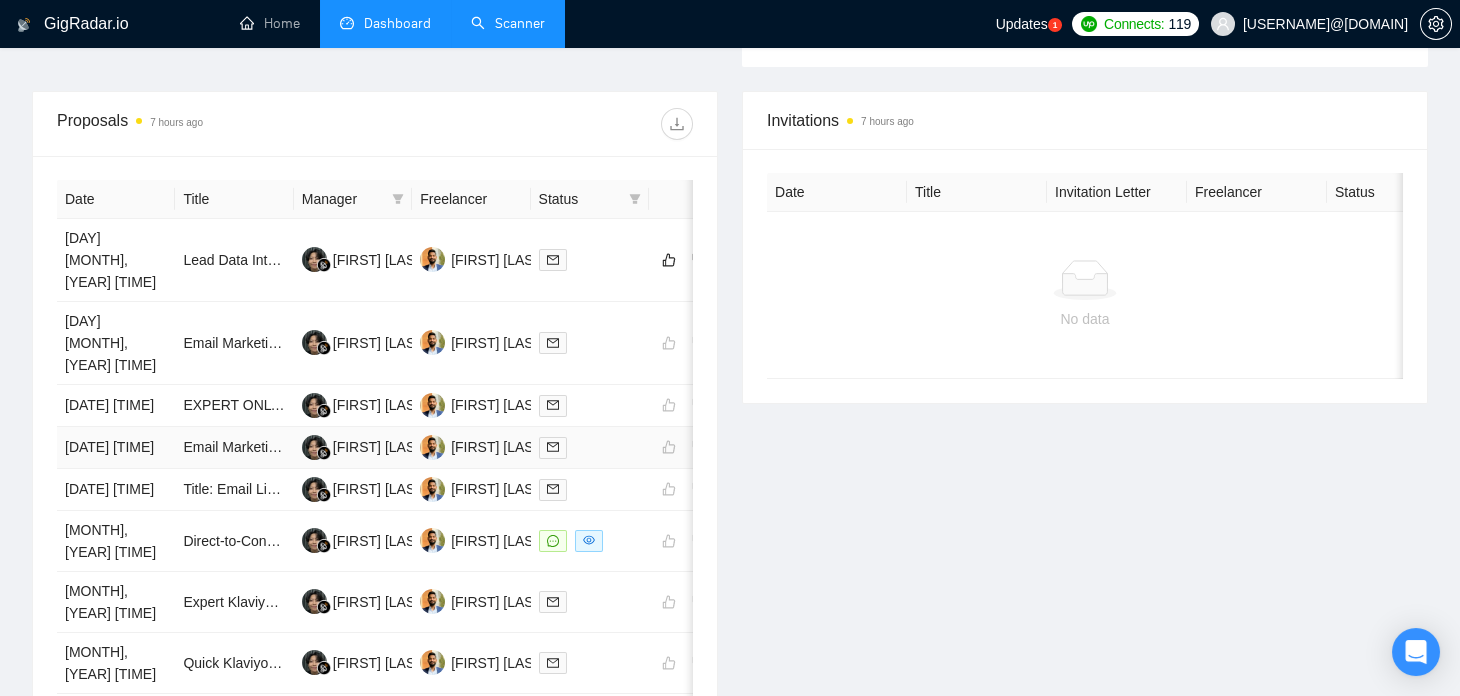 click at bounding box center (590, 447) 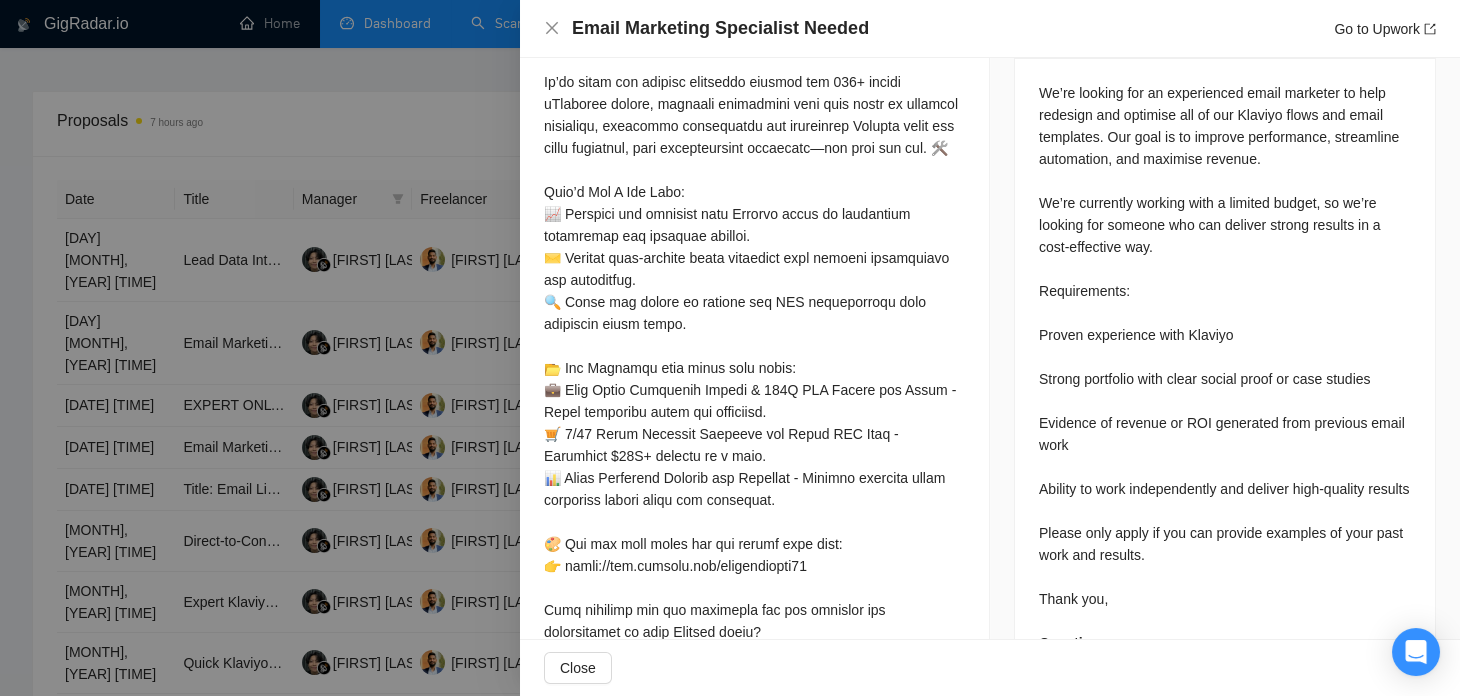 scroll, scrollTop: 966, scrollLeft: 0, axis: vertical 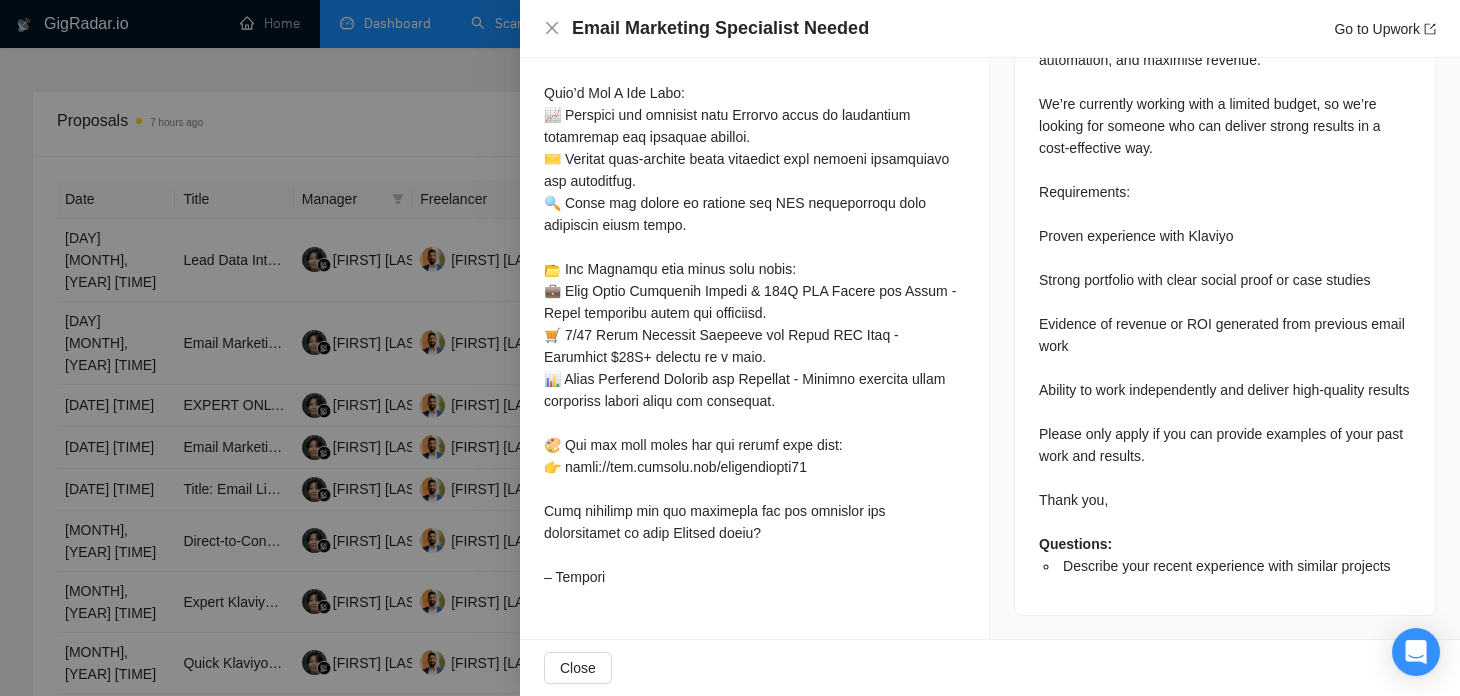 click at bounding box center (730, 348) 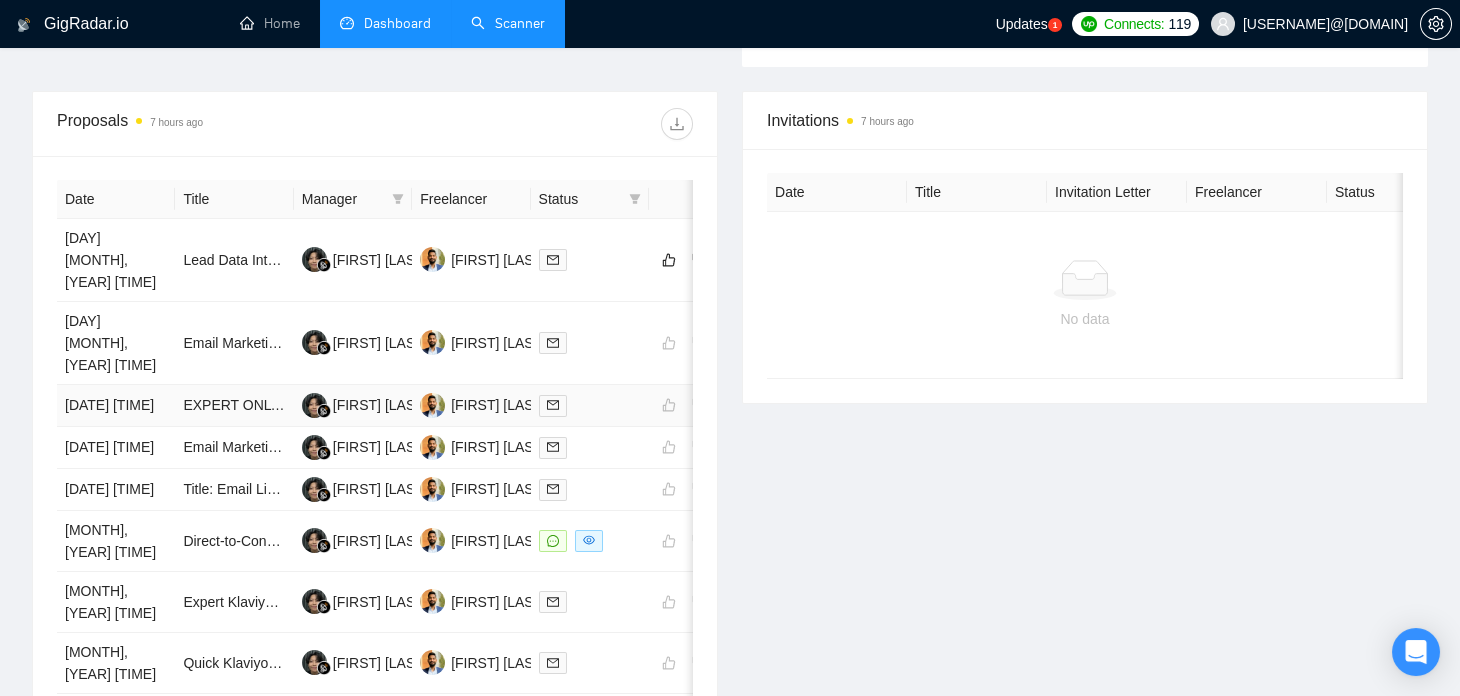 click at bounding box center (590, 405) 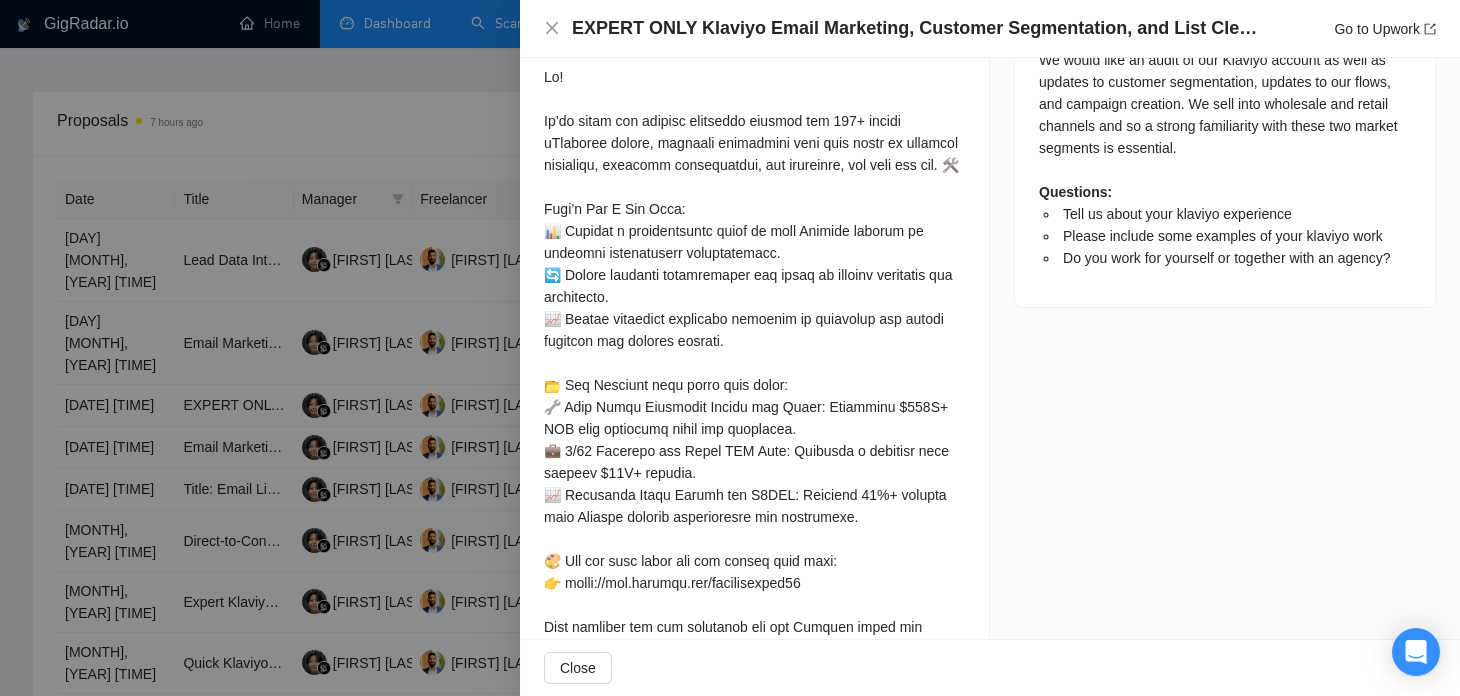 click at bounding box center [730, 348] 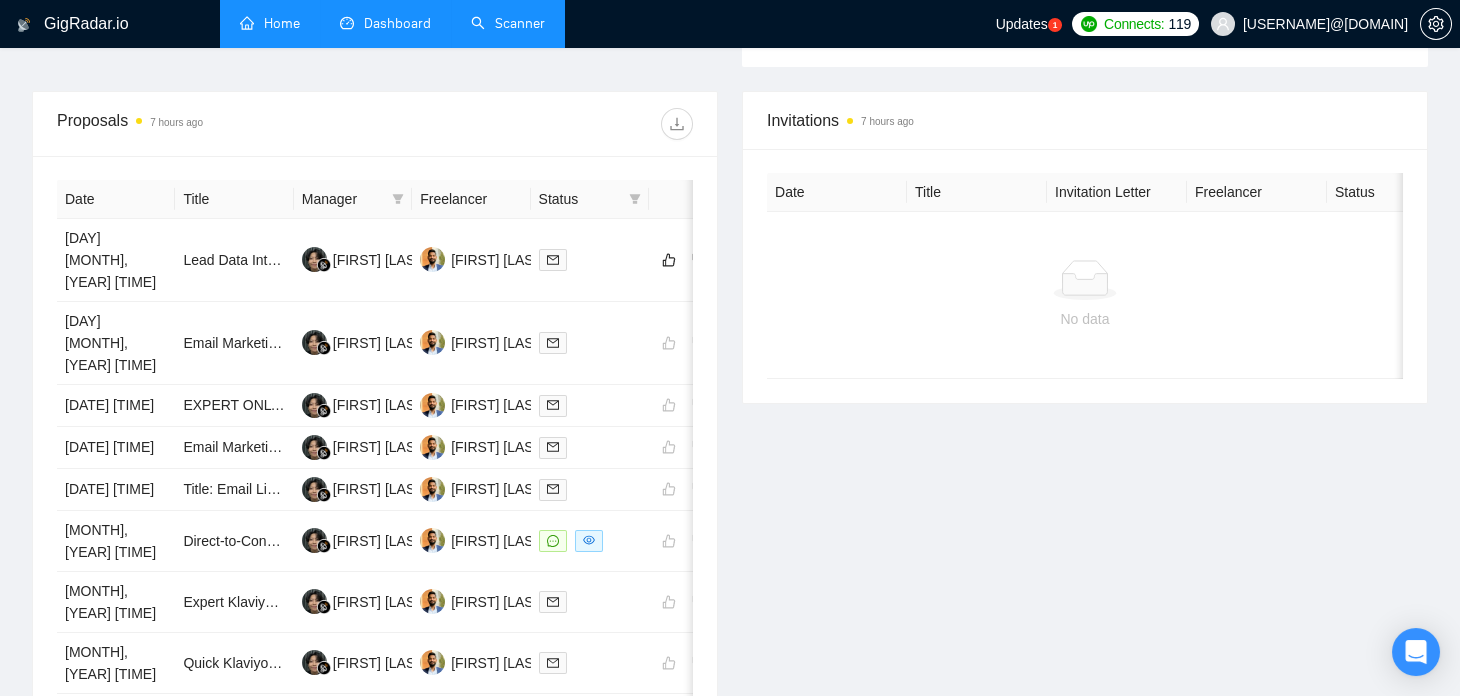 click on "Home" at bounding box center [270, 23] 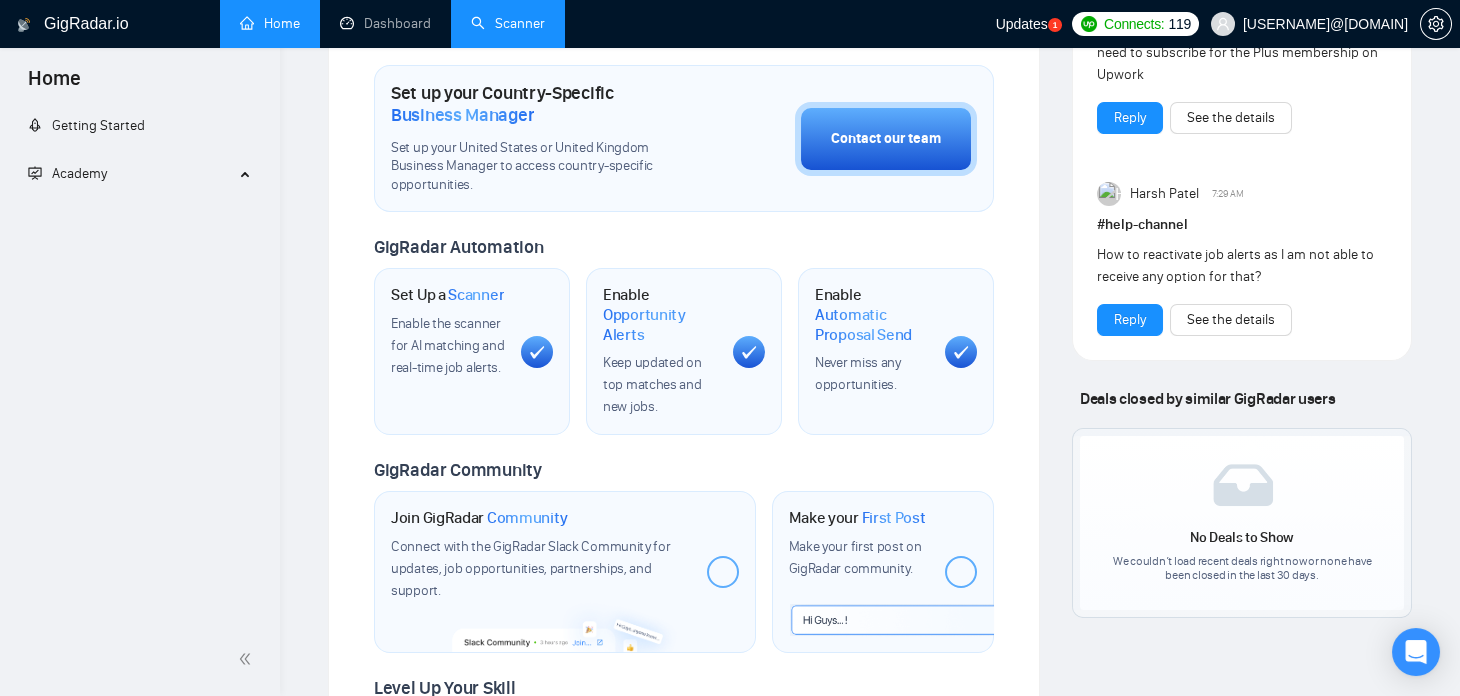 scroll, scrollTop: 0, scrollLeft: 0, axis: both 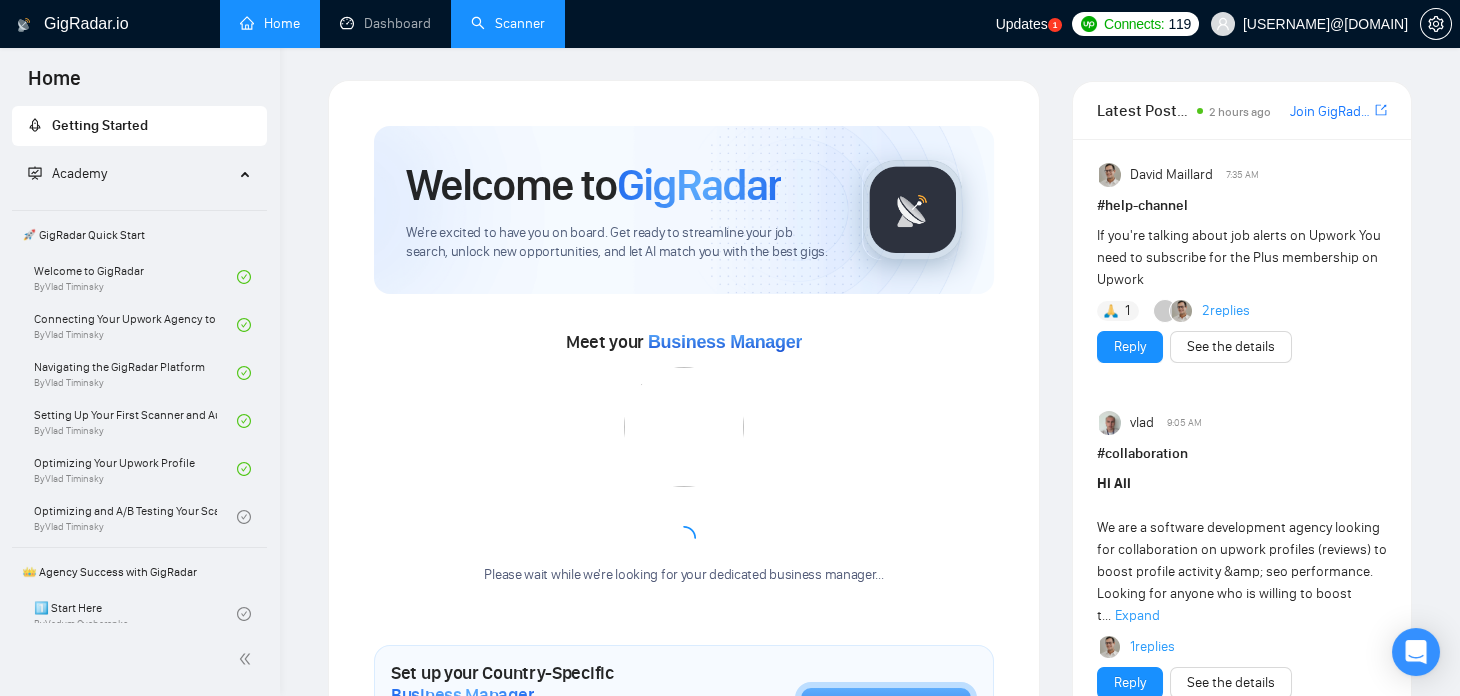 click on "Scanner" at bounding box center (508, 23) 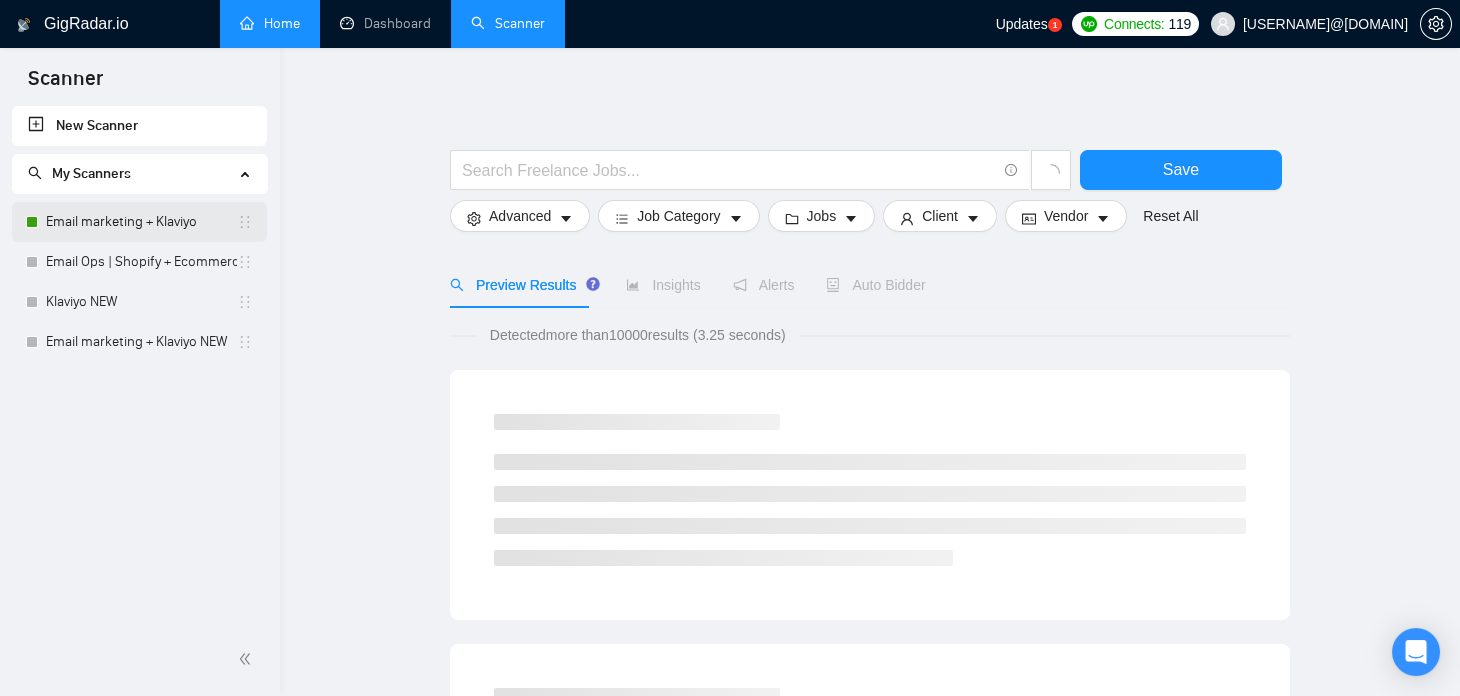 click on "Email marketing + Klaviyo" at bounding box center (141, 222) 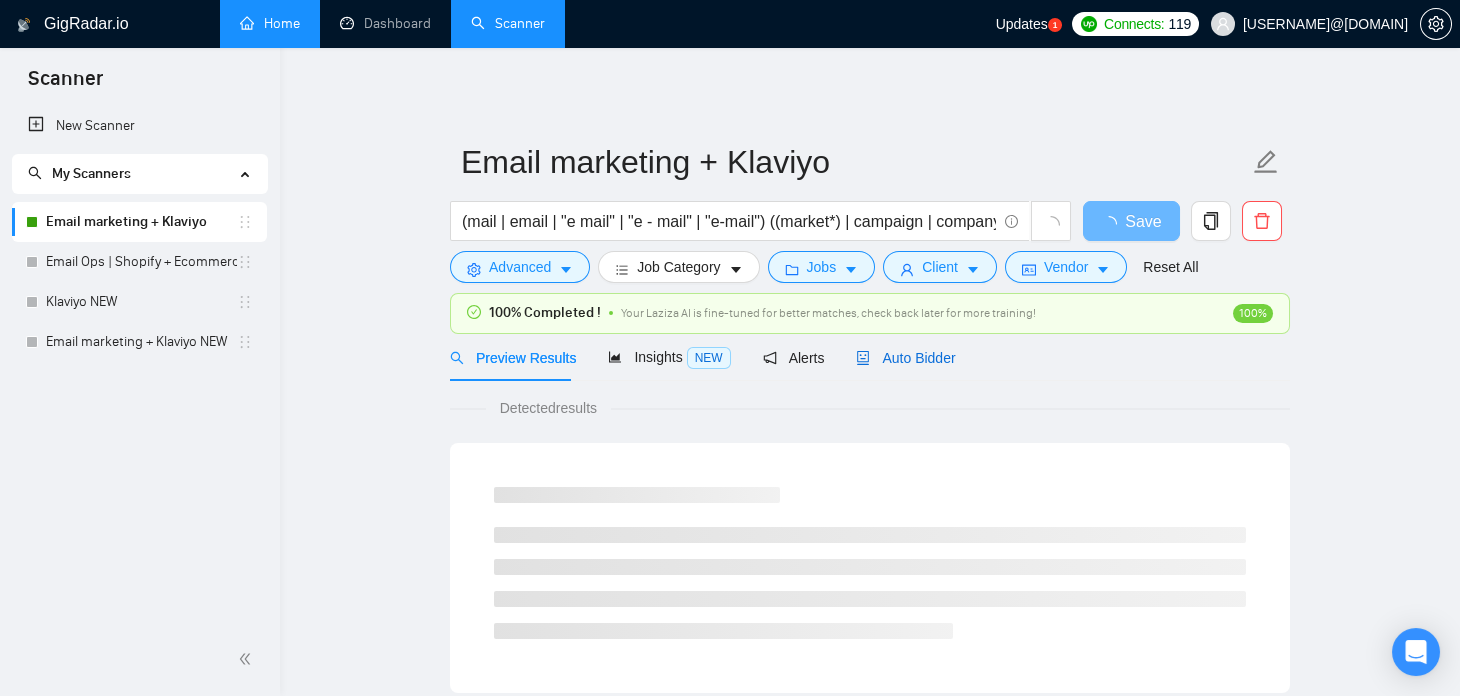 click on "Auto Bidder" at bounding box center [905, 358] 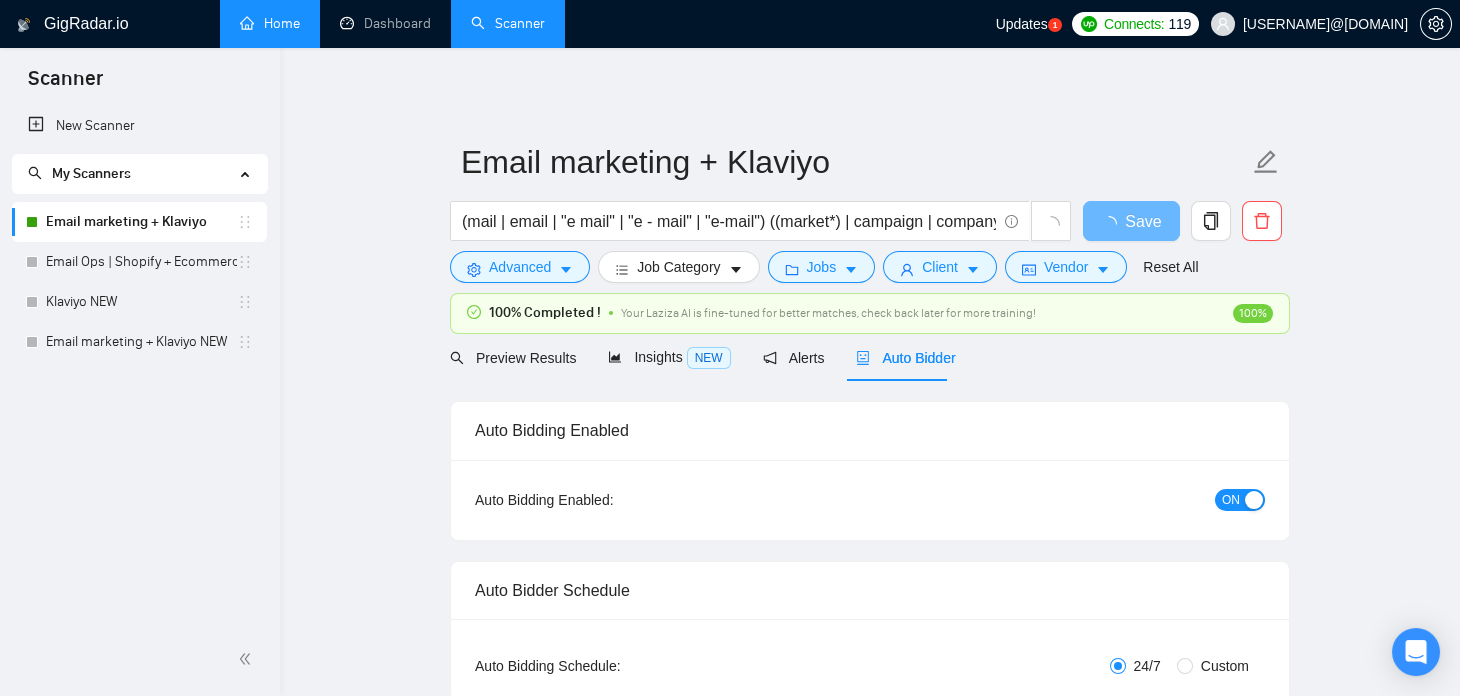 type 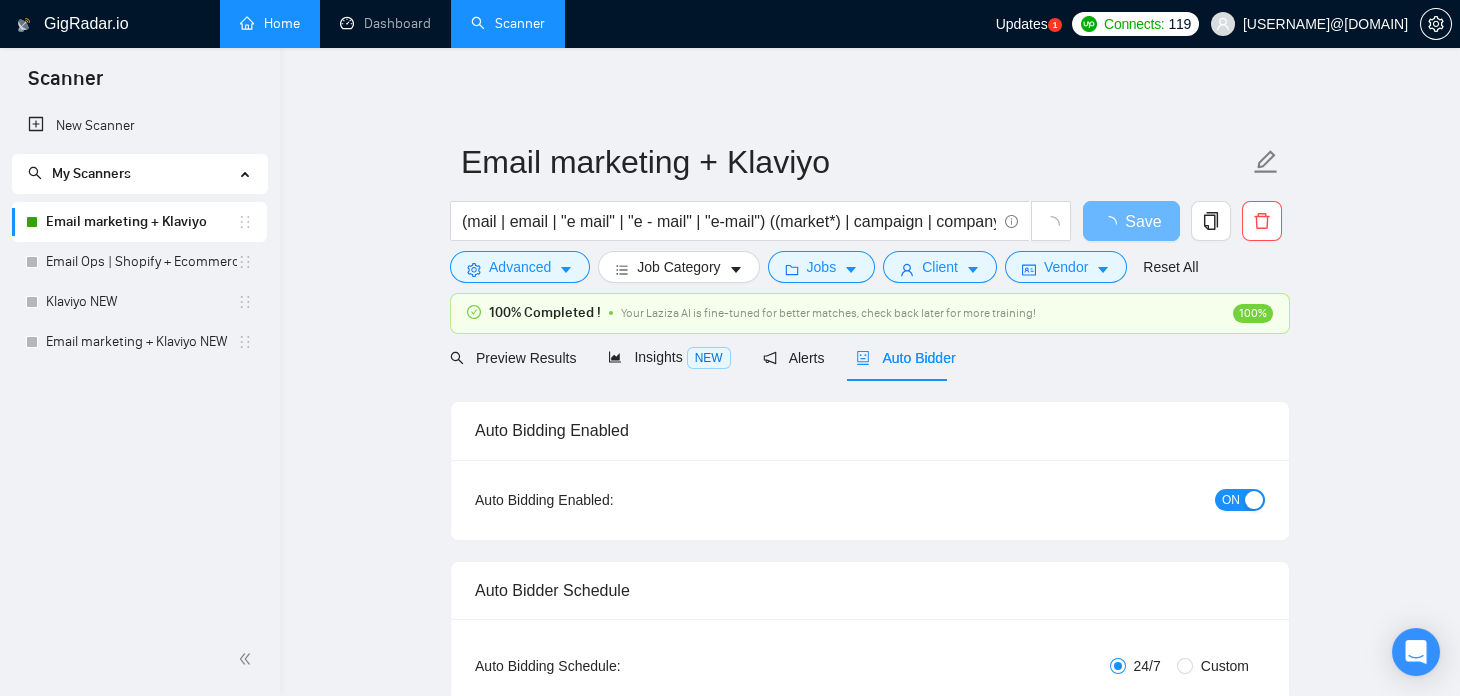 checkbox on "true" 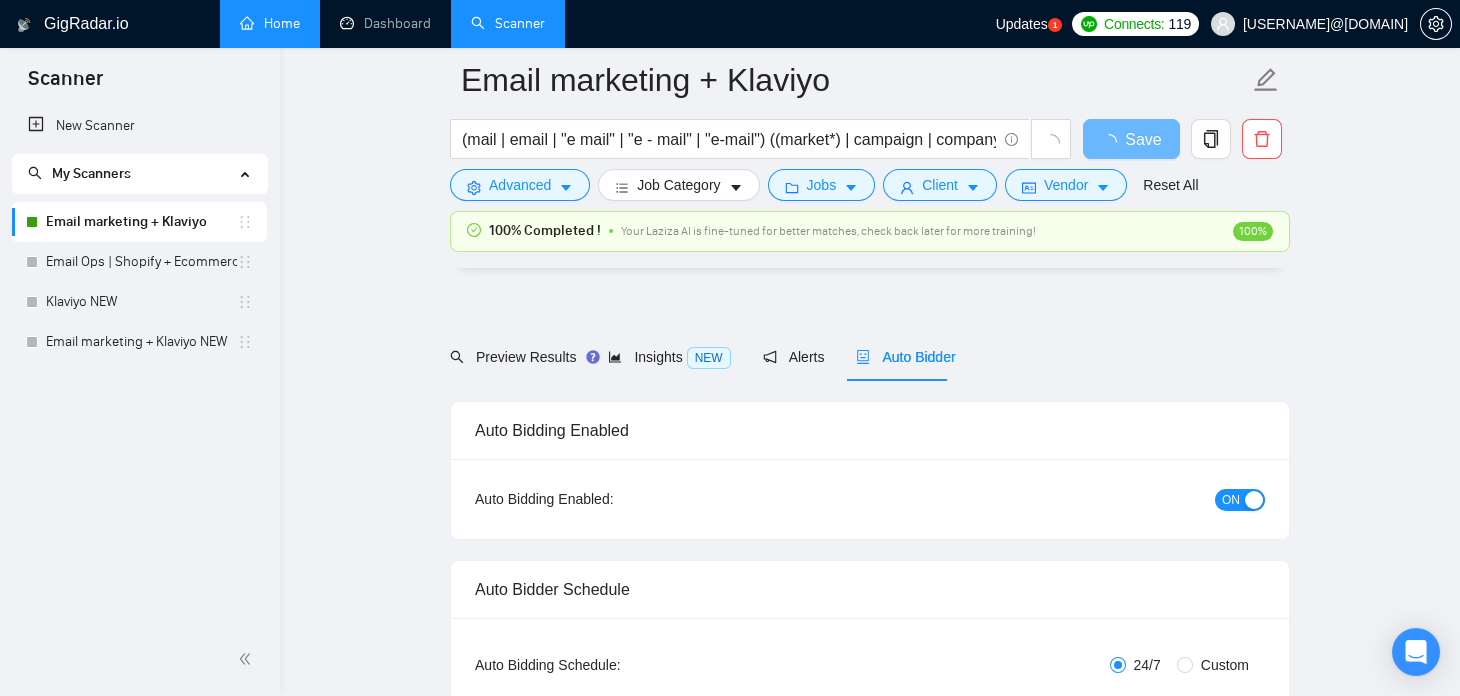 type 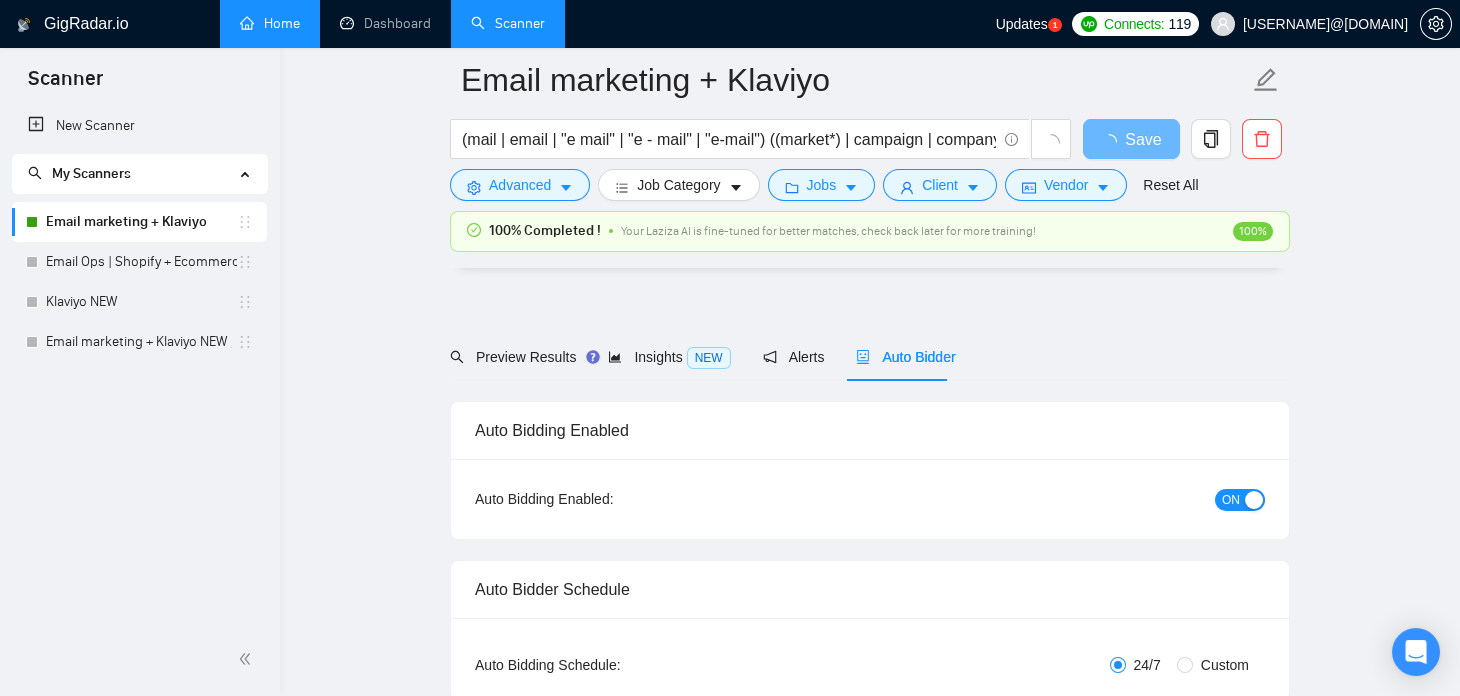 scroll, scrollTop: 1682, scrollLeft: 0, axis: vertical 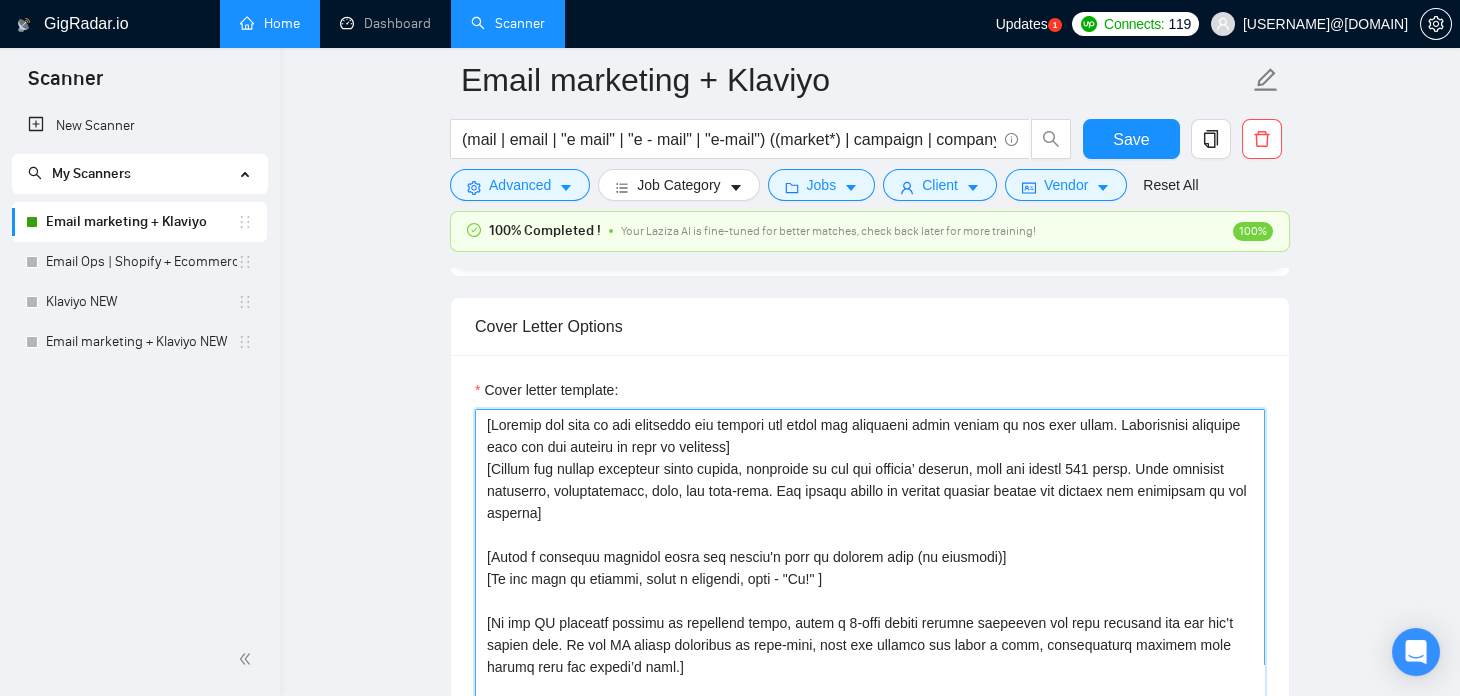 click on "Cover letter template:" at bounding box center (870, 634) 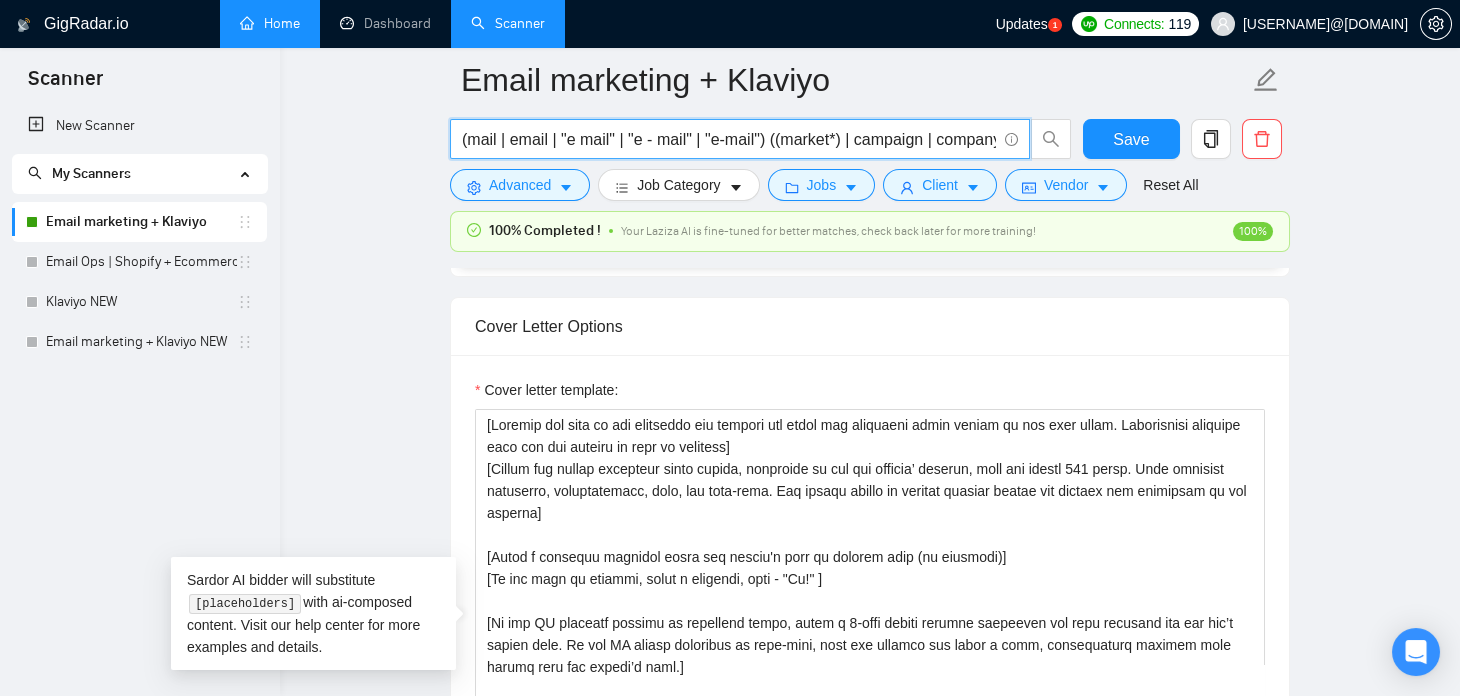 click on "(mail | email | "e mail" | "e - mail" | "e-mail") ((market*) | campaign | company | automation | flow ) ((klaviyo*) | (klavyo*) | (klavyio*))" at bounding box center [729, 139] 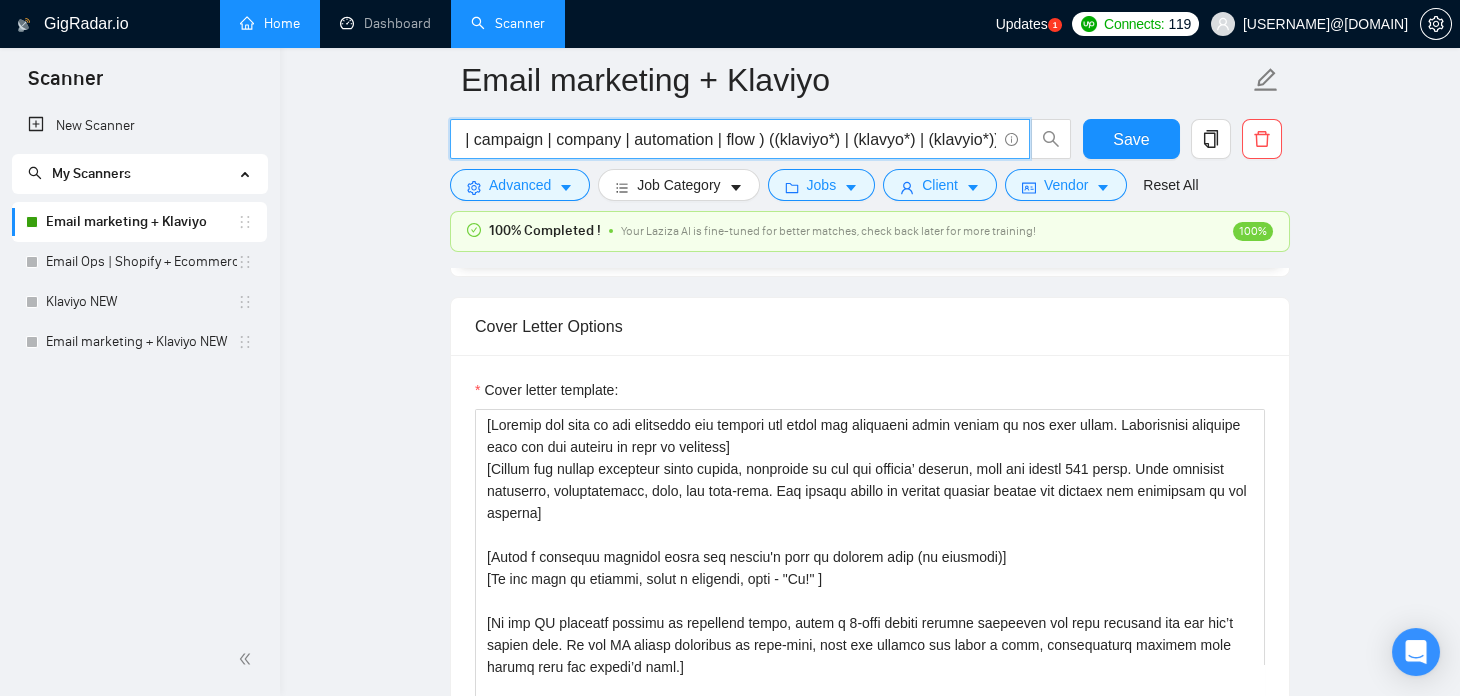 scroll, scrollTop: 0, scrollLeft: 0, axis: both 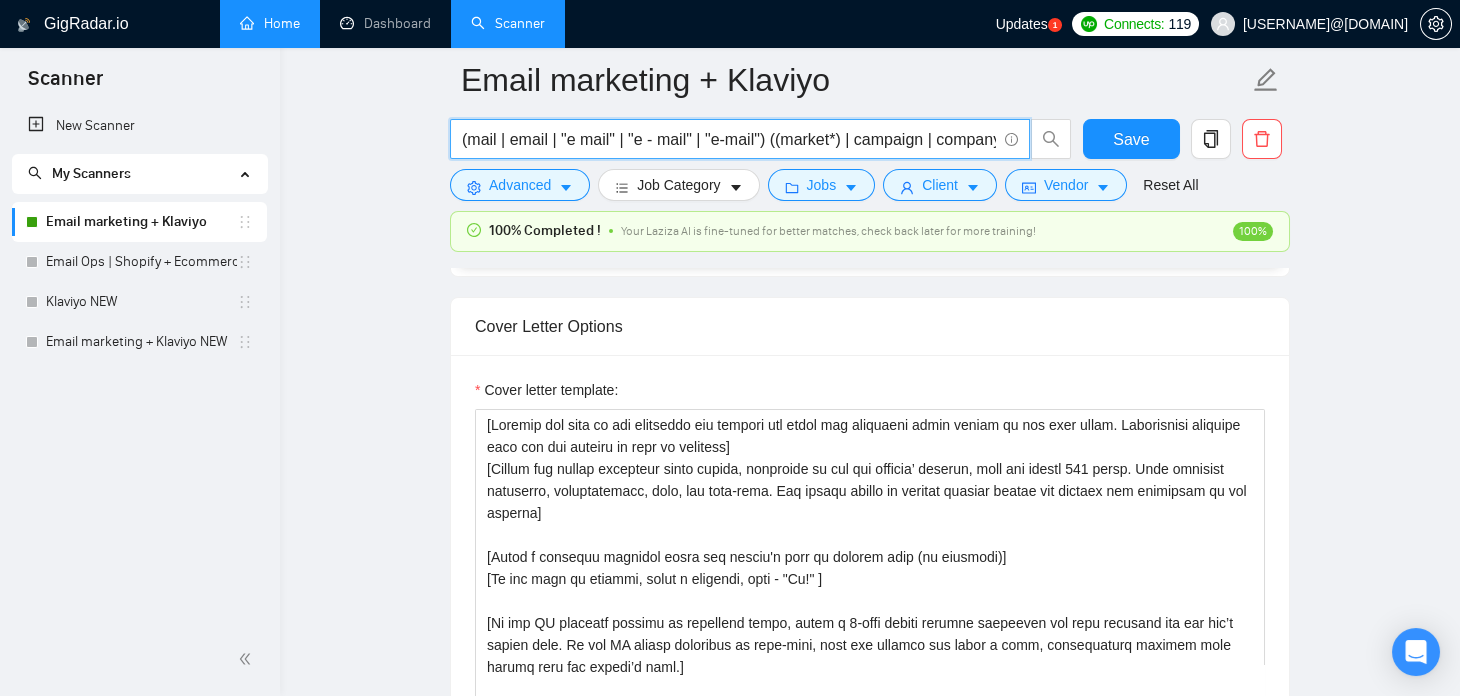click on "(mail | email | "e mail" | "e - mail" | "e-mail") ((market*) | campaign | company | automation | flow ) ((klaviyo*) | (klavyo*) | (klavyio*))" at bounding box center (729, 139) 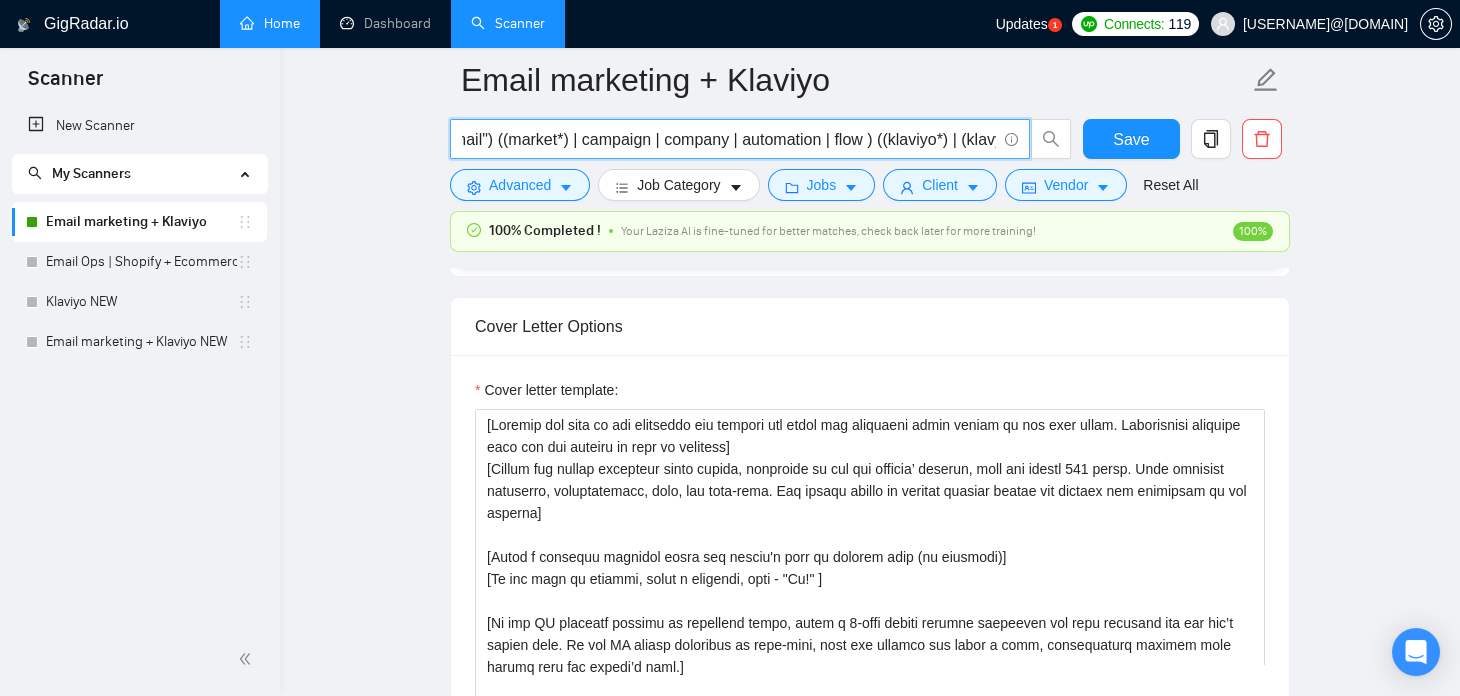 scroll, scrollTop: 0, scrollLeft: 380, axis: horizontal 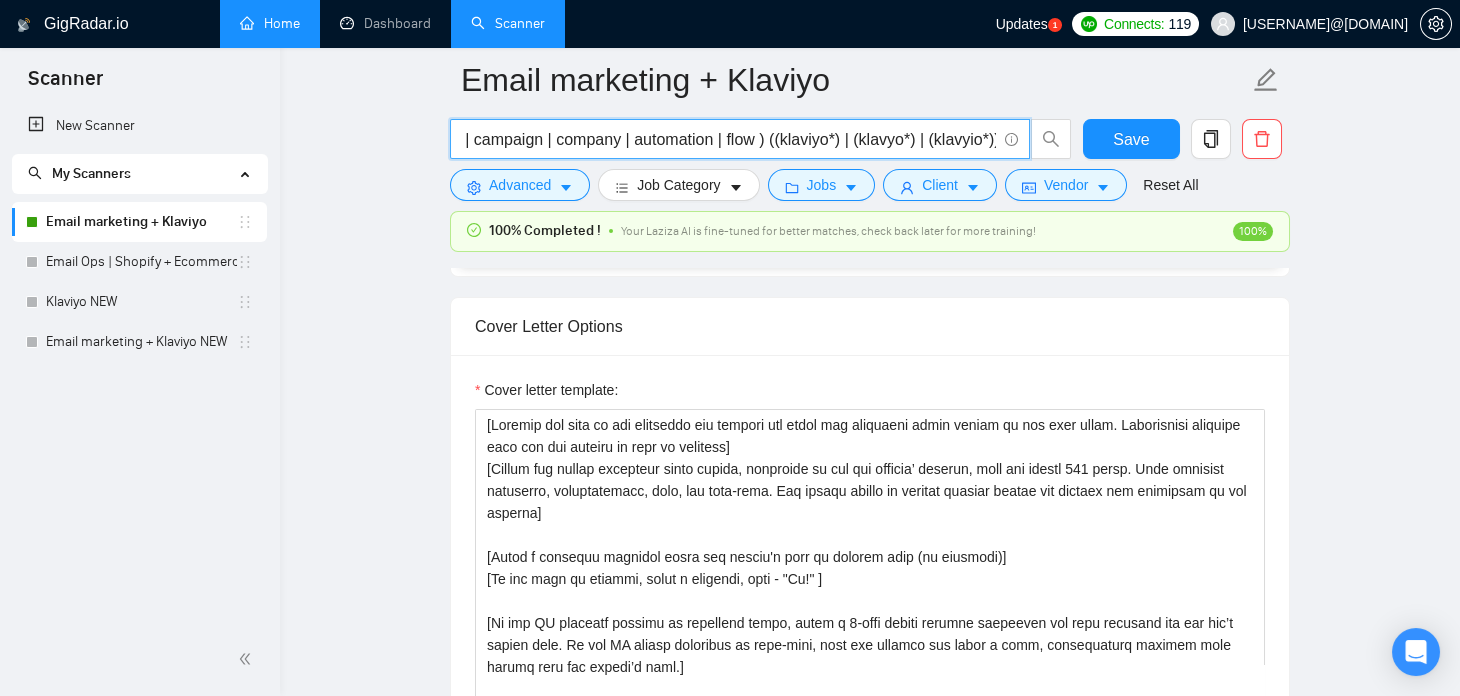 drag, startPoint x: 996, startPoint y: 139, endPoint x: 683, endPoint y: 165, distance: 314.078 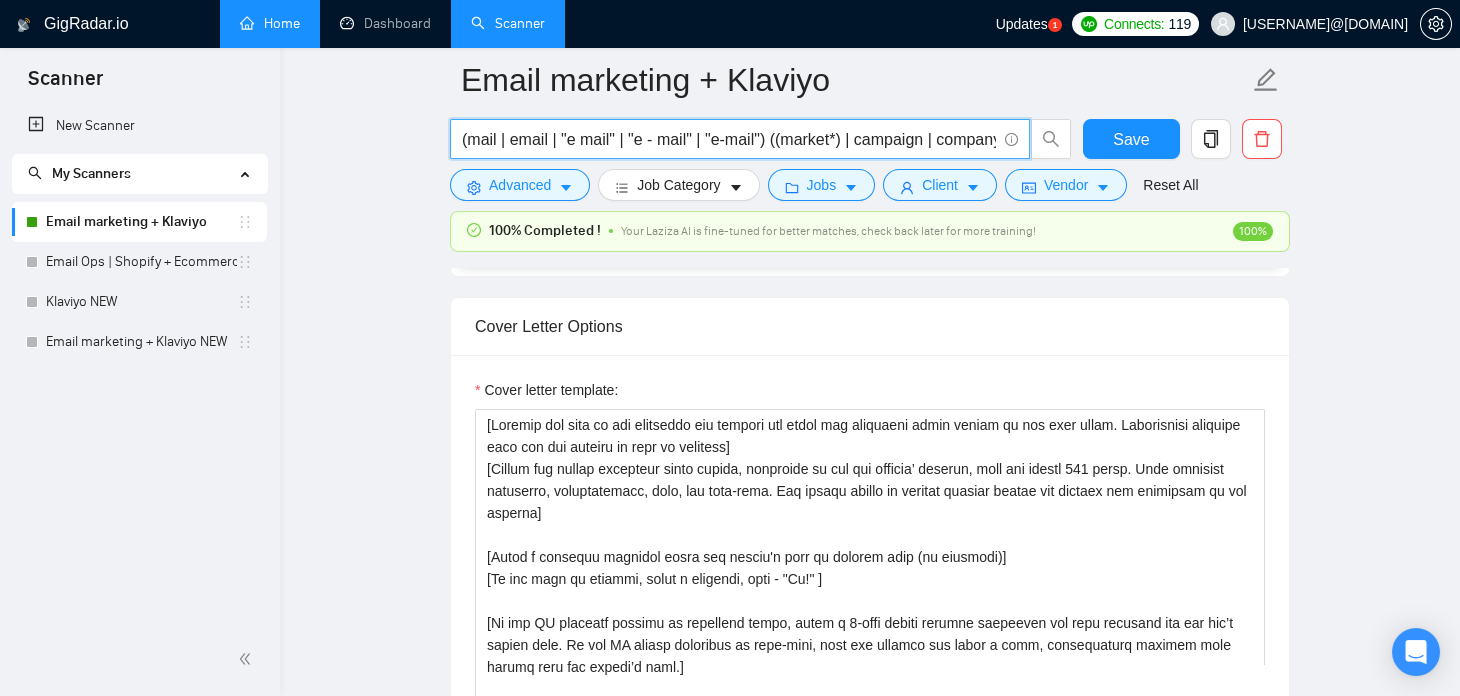 click on "(mail | email | "e mail" | "e - mail" | "e-mail") ((market*) | campaign | company | automation | flow ) ((klaviyo*) | (klavyo*) | (klavyio*))" at bounding box center [729, 139] 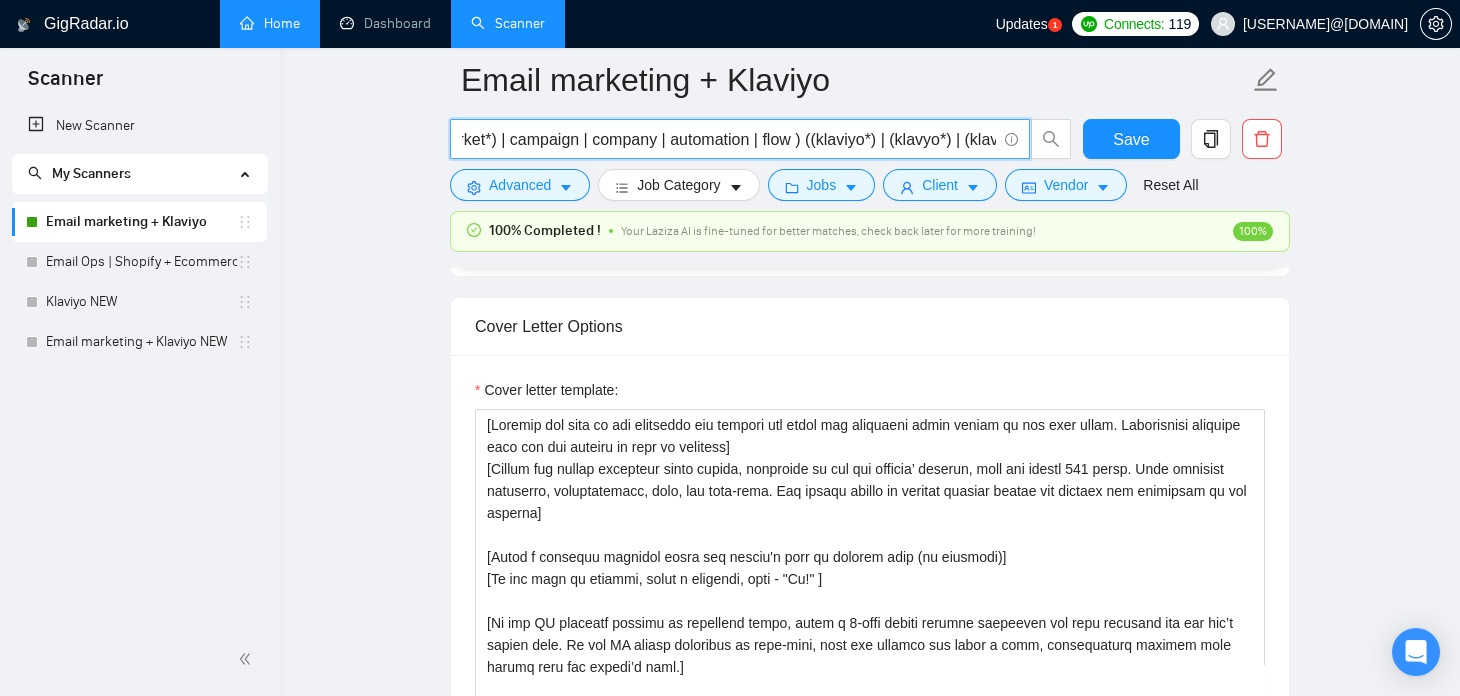 scroll, scrollTop: 0, scrollLeft: 380, axis: horizontal 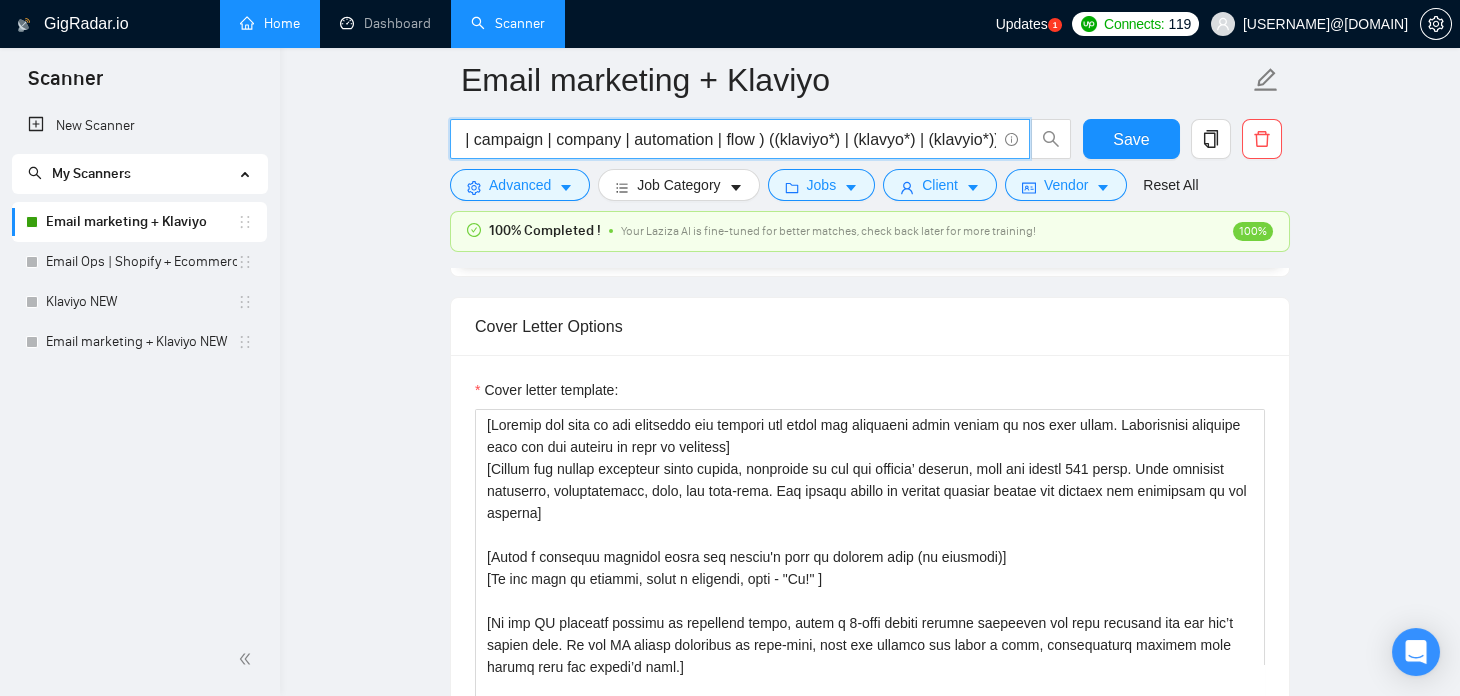 click on "(mail | email | "e mail" | "e - mail" | "e-mail") ((market*) | campaign | company | automation | flow ) ((klaviyo*) | (klavyo*) | (klavyio*))" at bounding box center [729, 139] 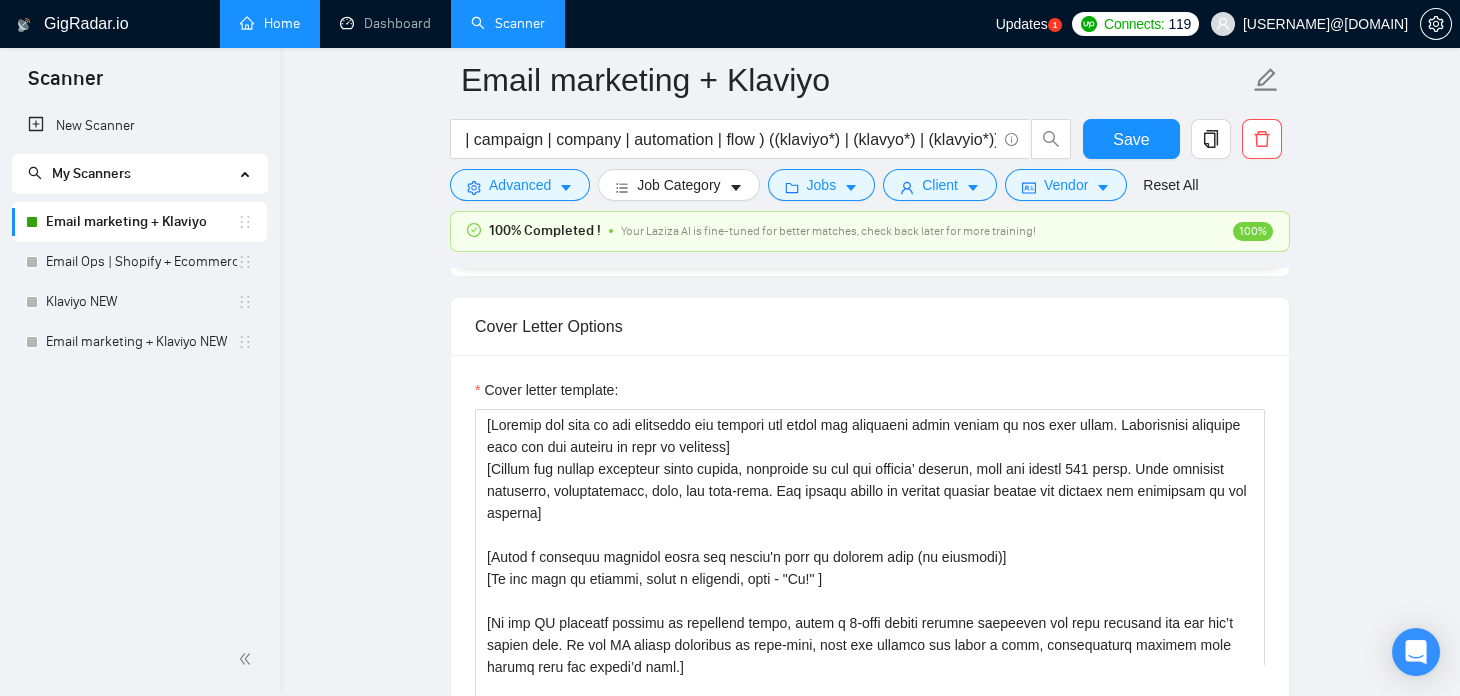 scroll, scrollTop: 0, scrollLeft: 0, axis: both 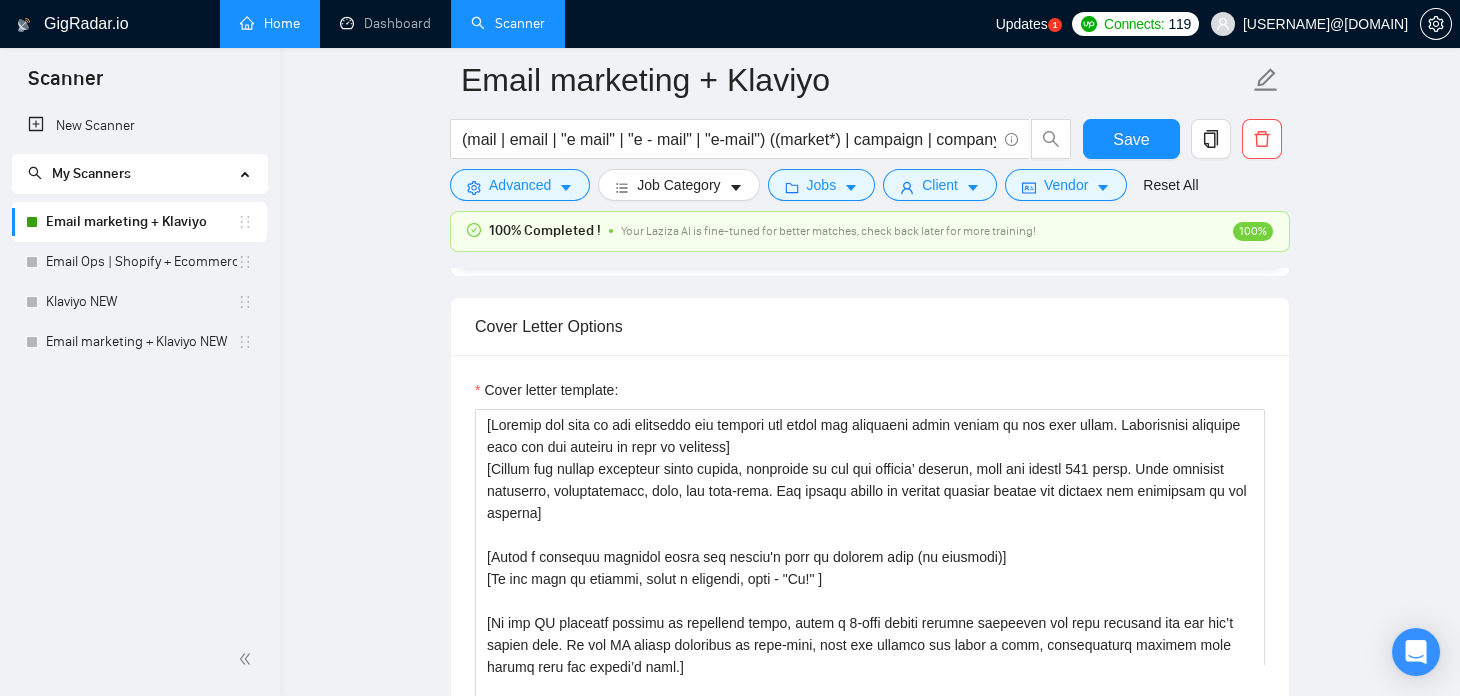 click on "Email marketing + Klaviyo" at bounding box center [141, 222] 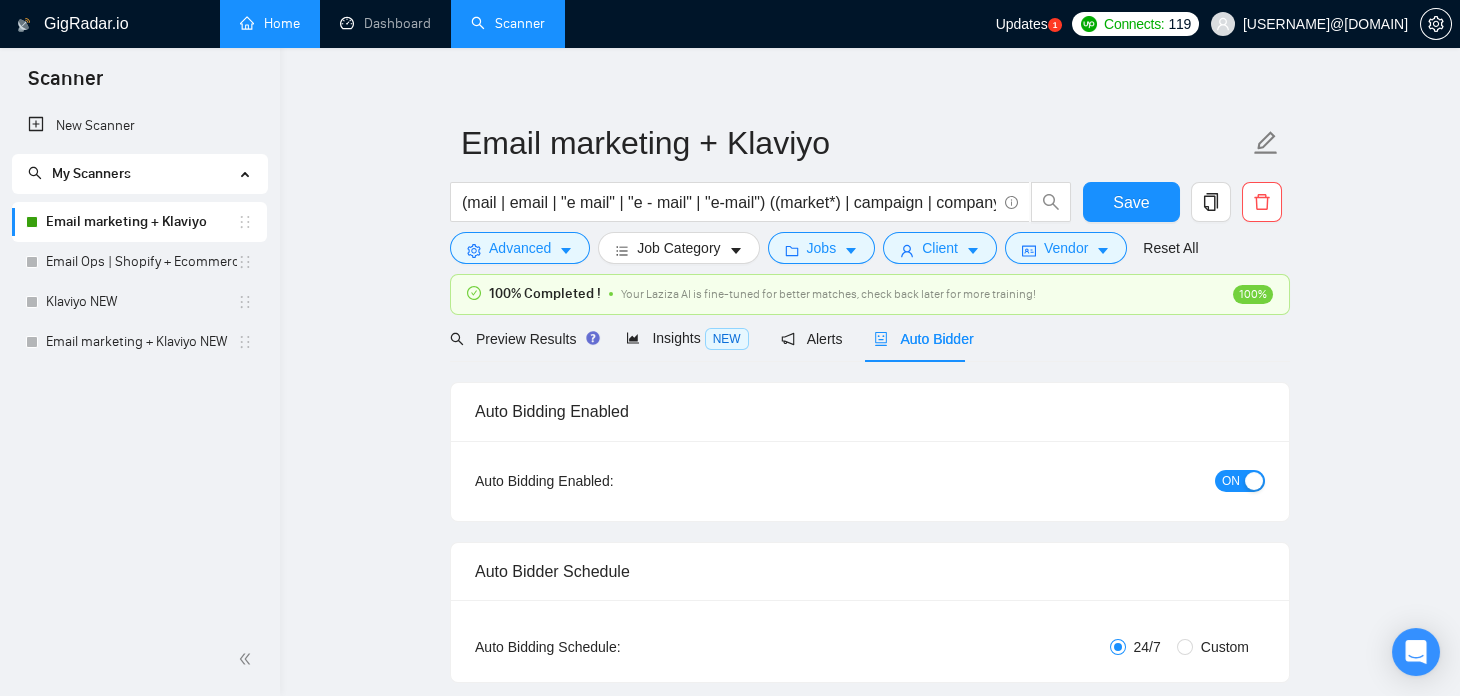 scroll, scrollTop: 0, scrollLeft: 0, axis: both 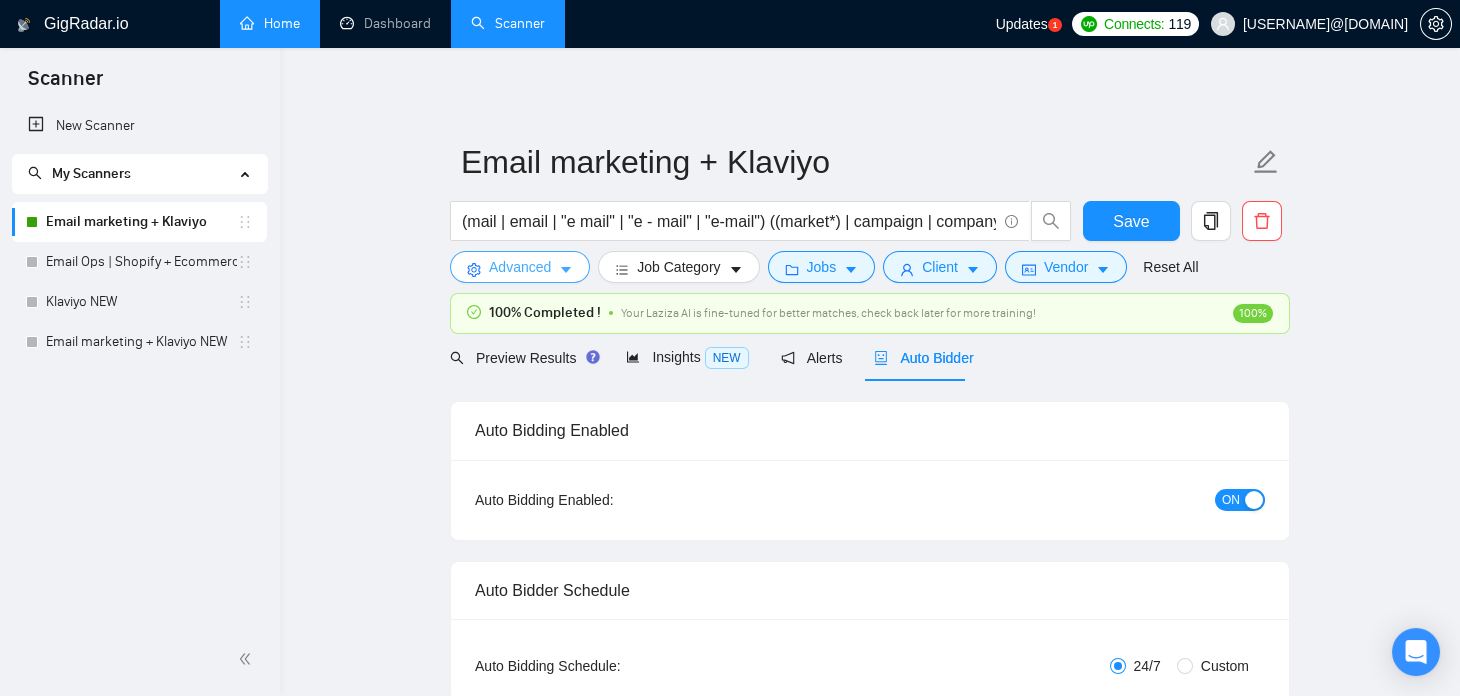 click on "Advanced" at bounding box center [520, 267] 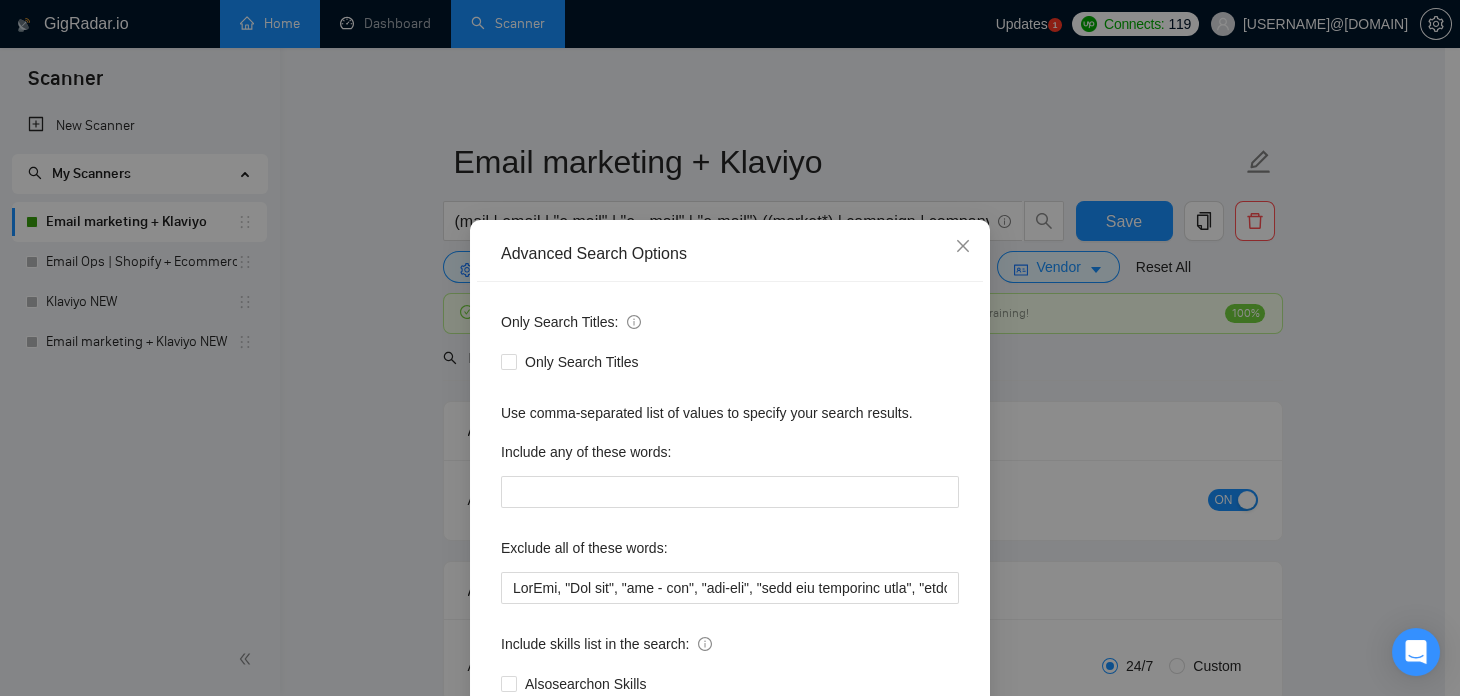 click on "Advanced Search Options Only Search Titles:   Only Search Titles Use comma-separated list of values to specify your search results. Include any of these words: Exclude all of these words: Include skills list in the search:   Also  search  on Skills Reset OK" at bounding box center (730, 348) 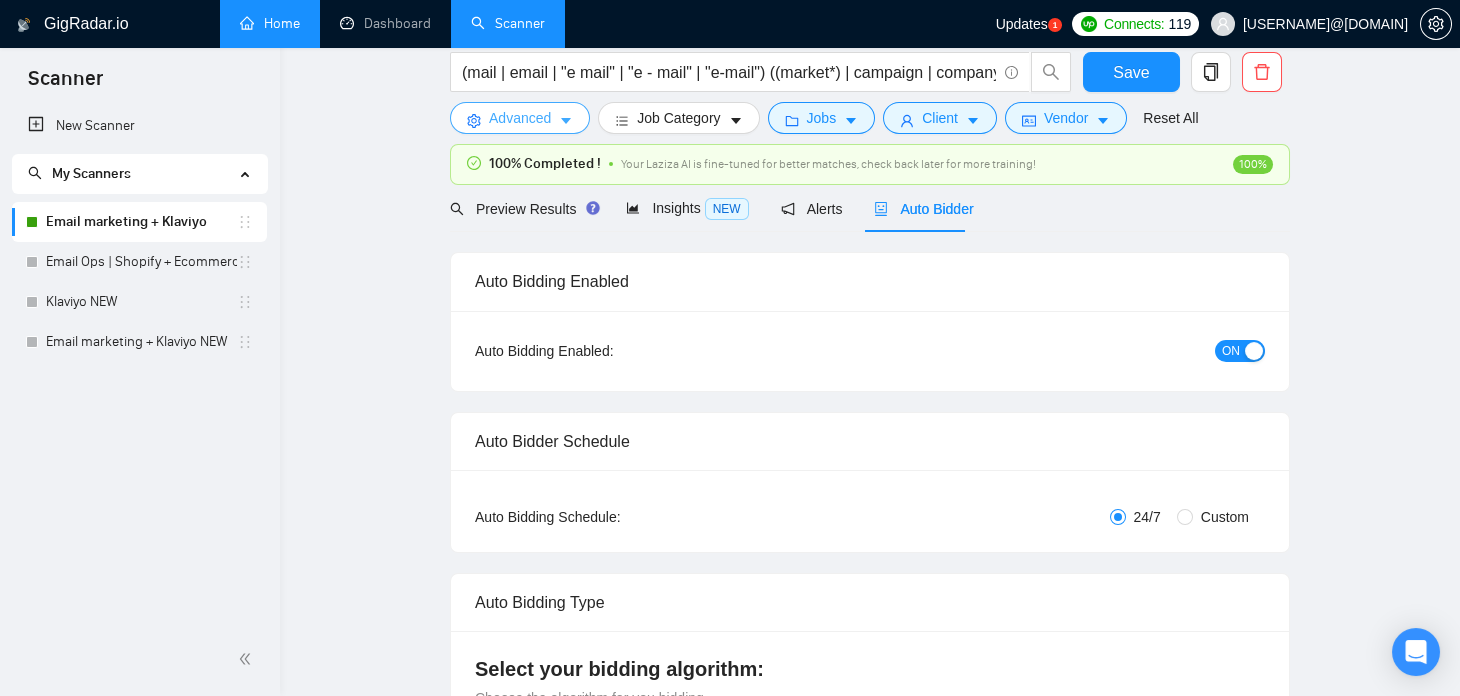 scroll, scrollTop: 0, scrollLeft: 0, axis: both 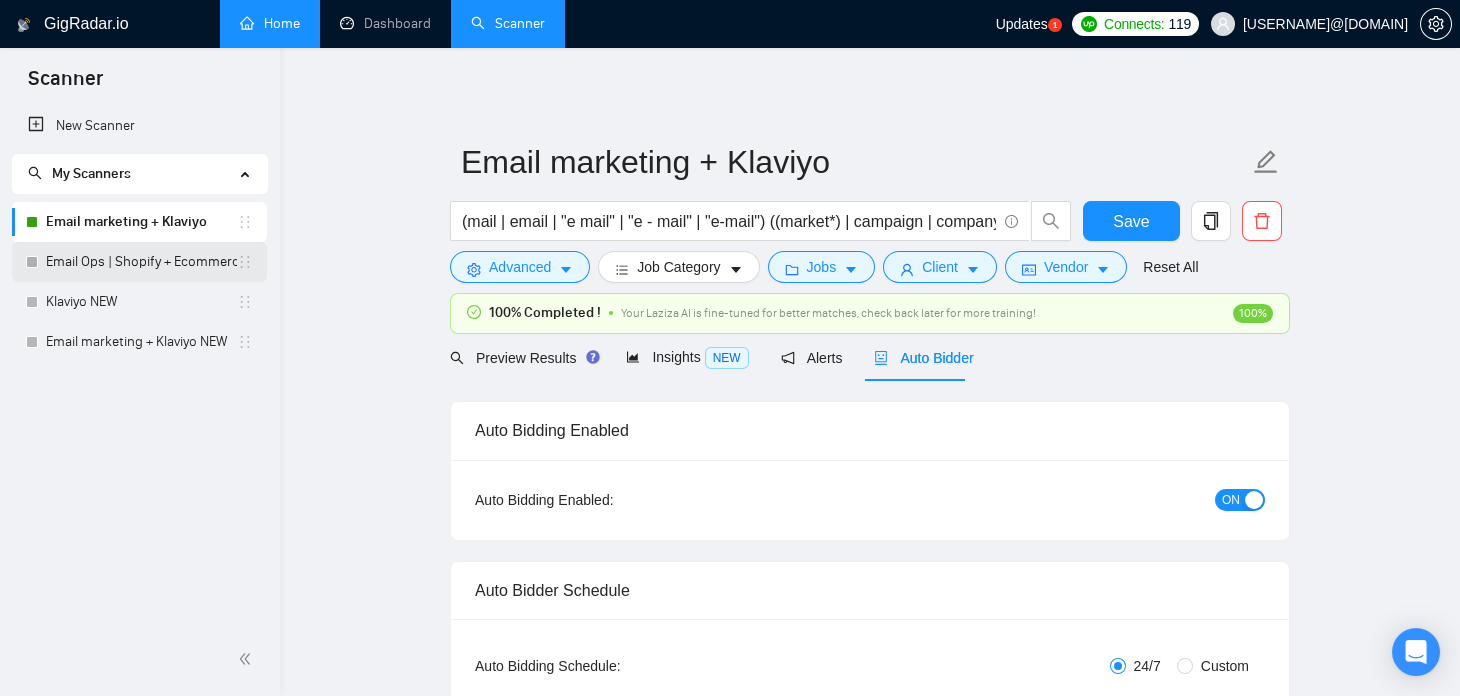 click on "Email Ops | Shopify + Ecommerce" at bounding box center (141, 262) 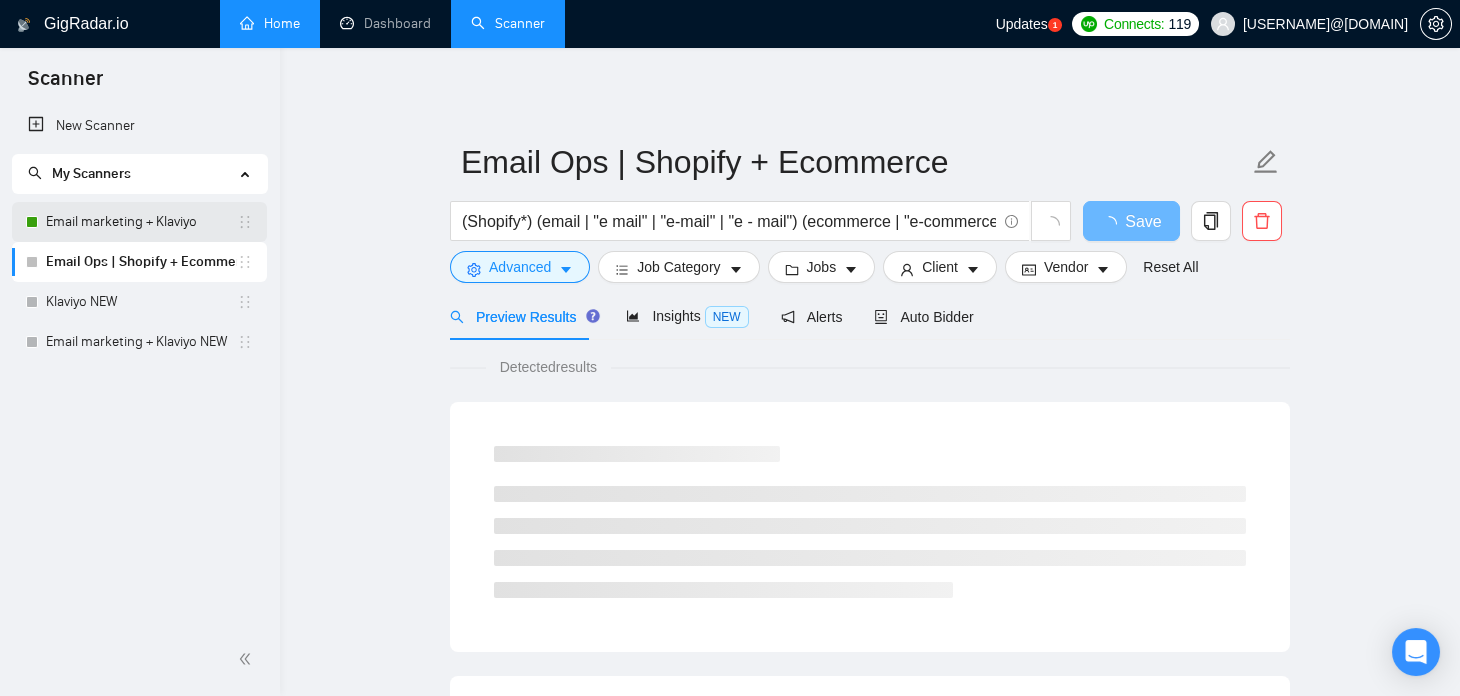click on "Email marketing + Klaviyo" at bounding box center [141, 222] 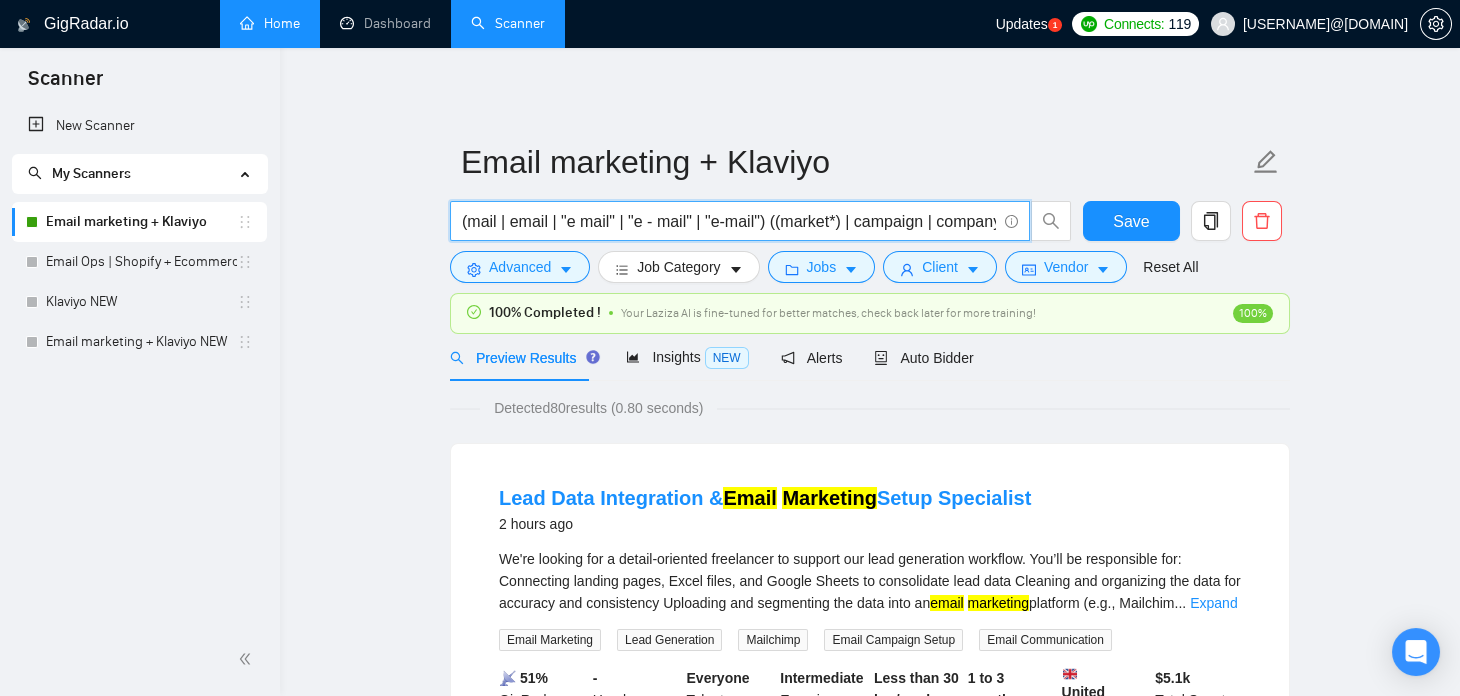 click on "(mail | email | "e mail" | "e - mail" | "e-mail") ((market*) | campaign | company | automation | flow ) ((klaviyo*) | (klavyo*) | (klavyio*))" at bounding box center [729, 221] 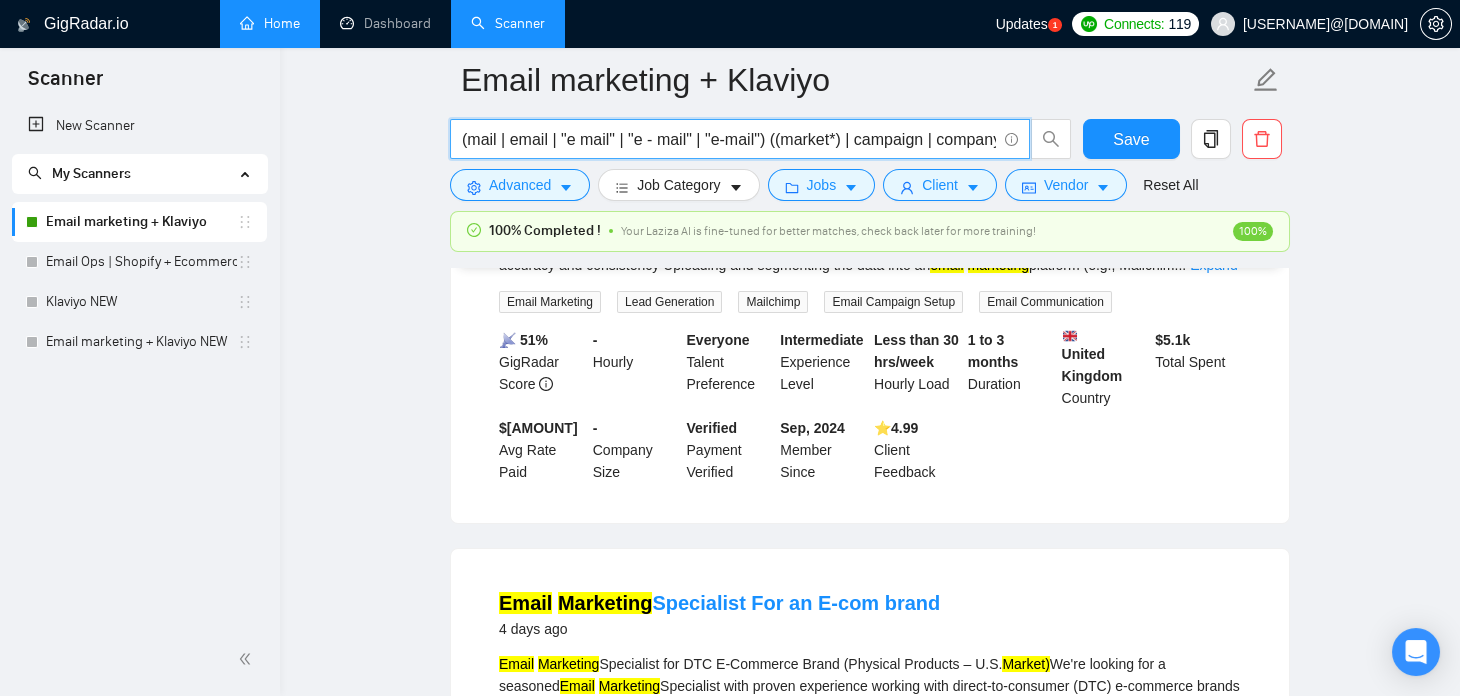 scroll, scrollTop: 202, scrollLeft: 0, axis: vertical 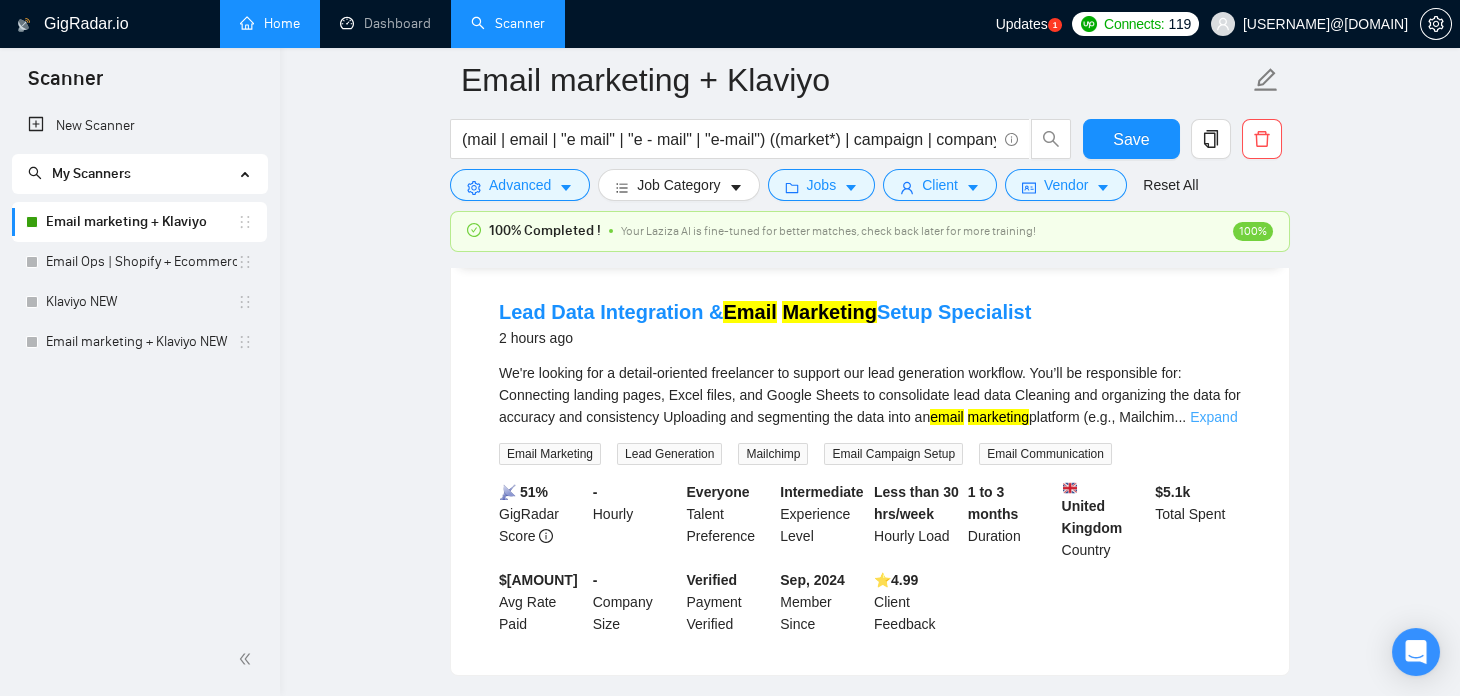 click on "Expand" at bounding box center (1213, 417) 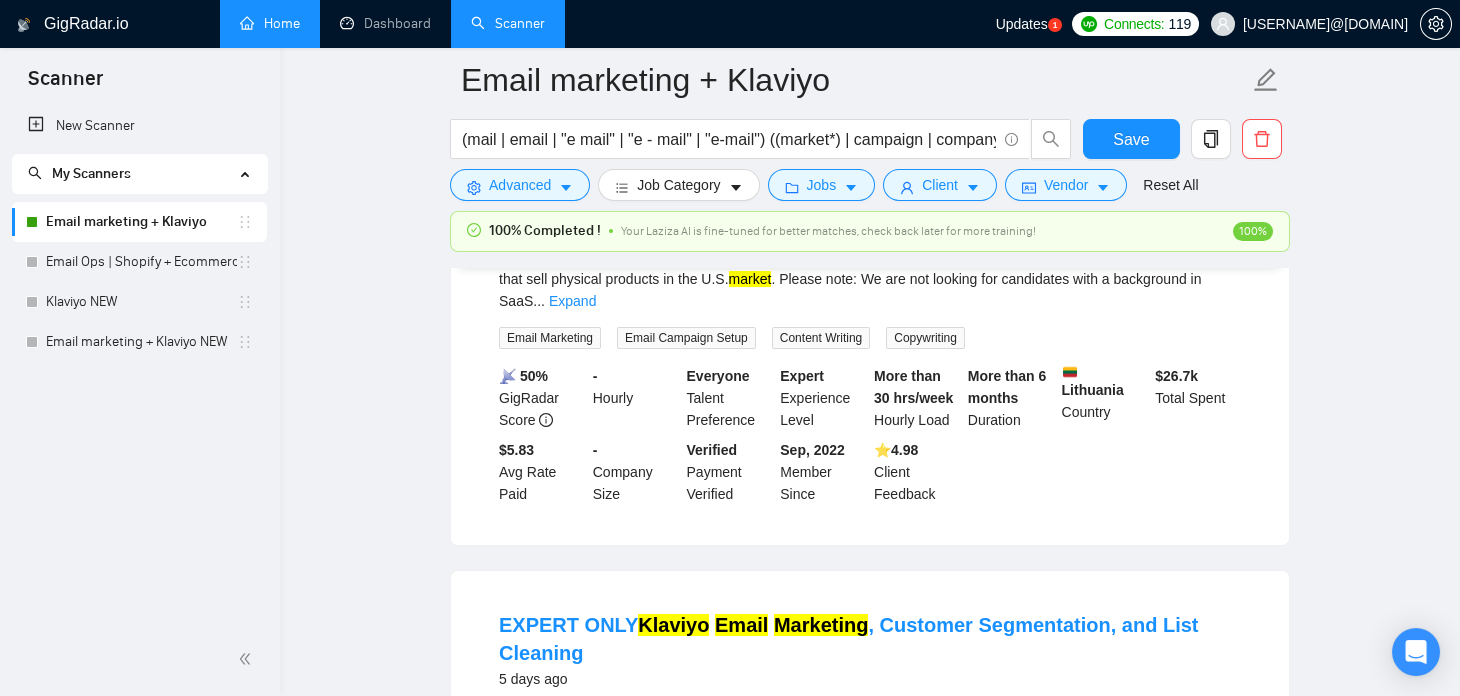 scroll, scrollTop: 679, scrollLeft: 0, axis: vertical 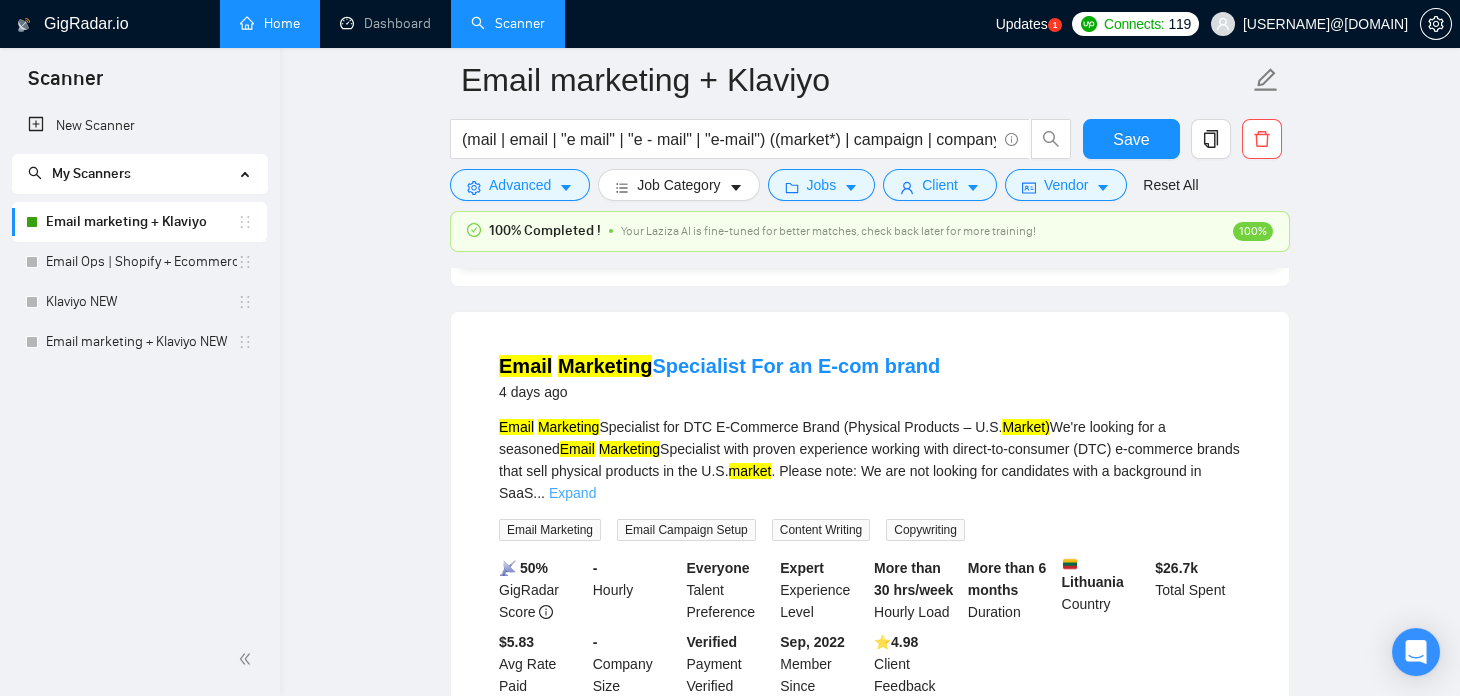 click on "Expand" at bounding box center [572, 493] 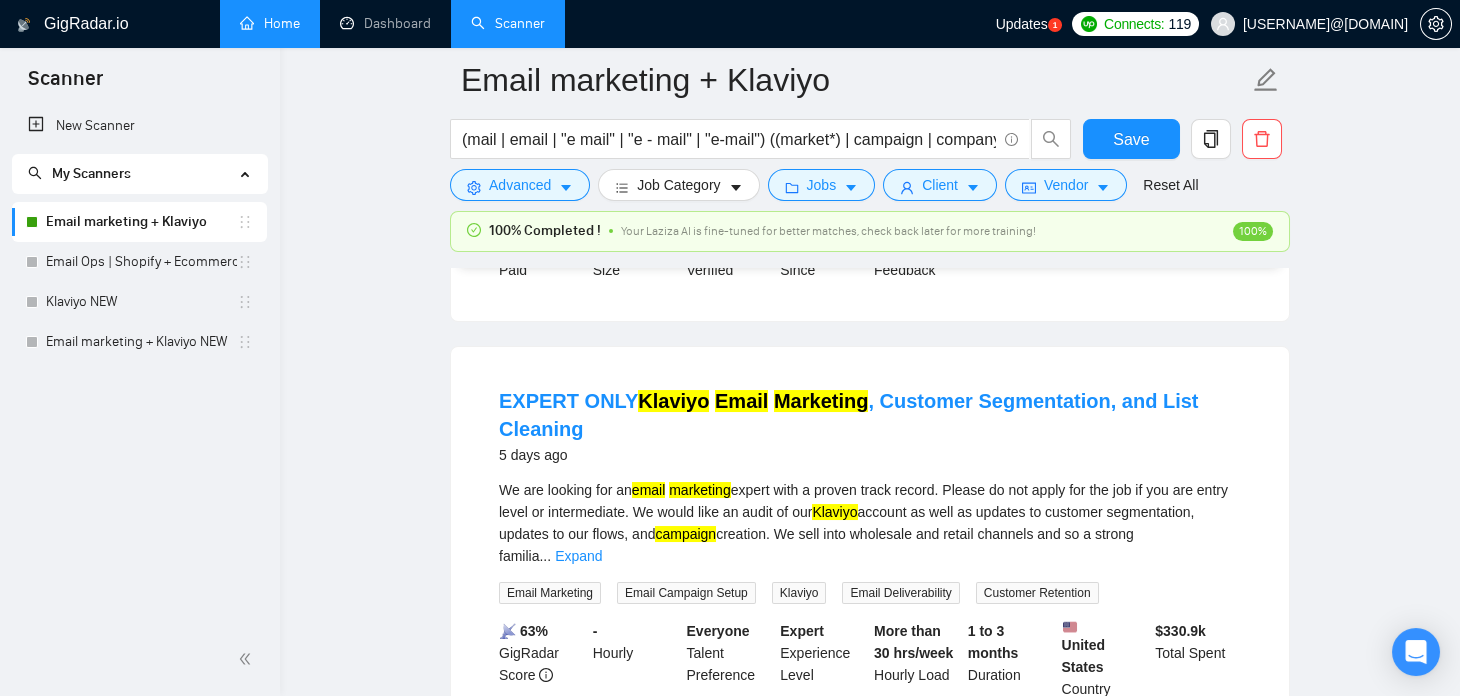 scroll, scrollTop: 1361, scrollLeft: 0, axis: vertical 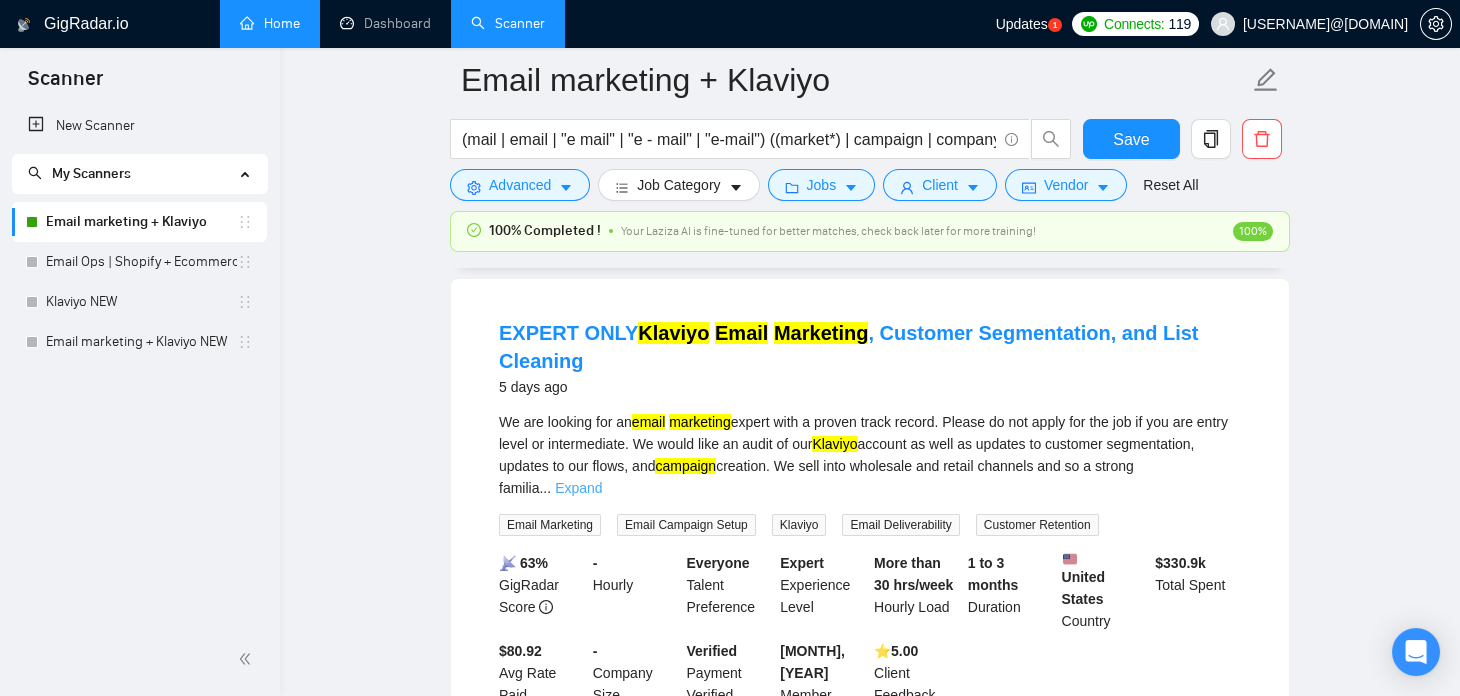 click on "Expand" at bounding box center (578, 488) 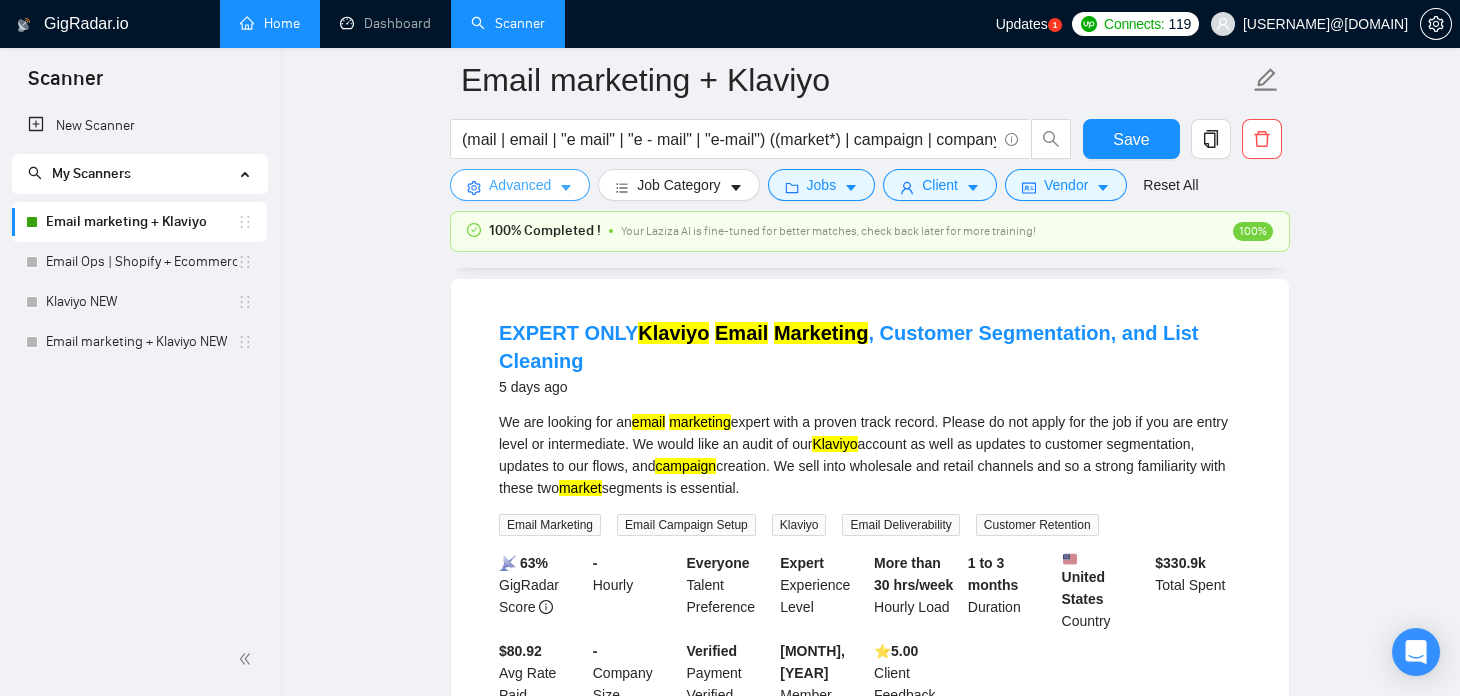 click 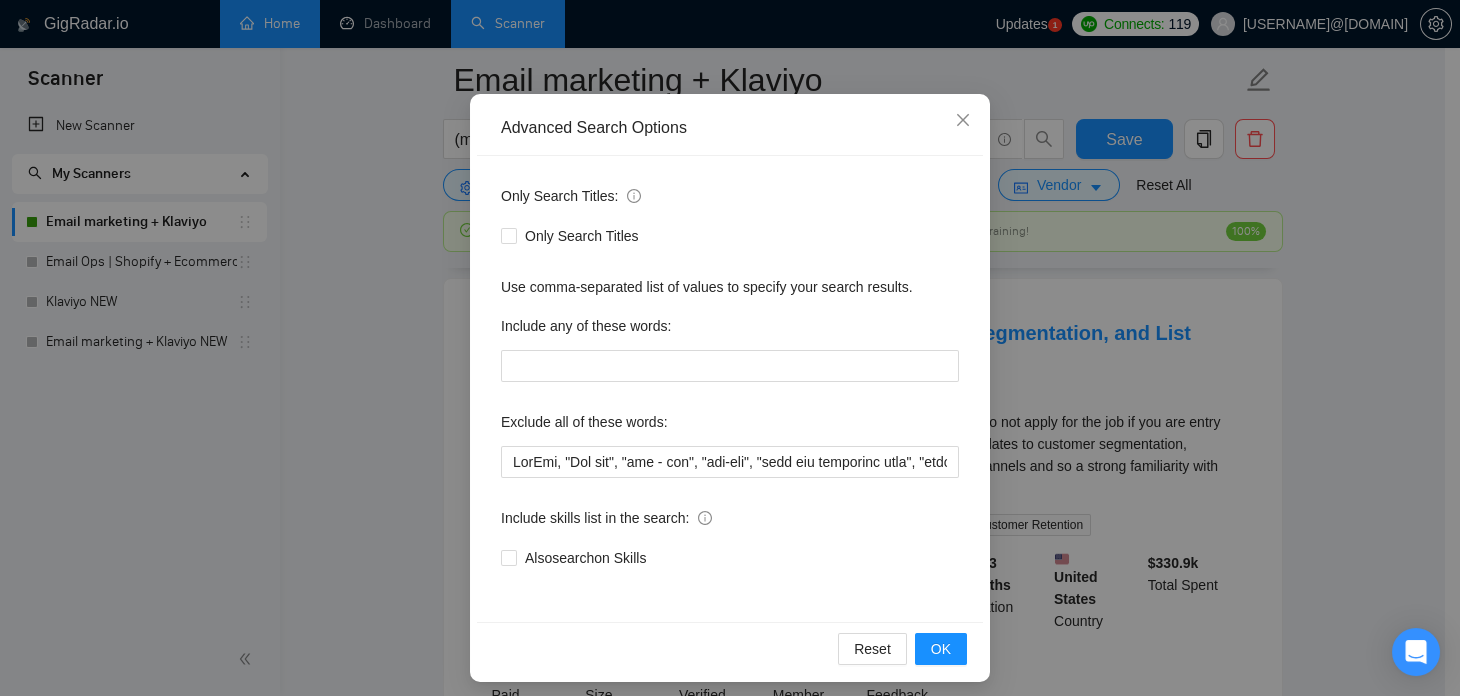 scroll, scrollTop: 135, scrollLeft: 0, axis: vertical 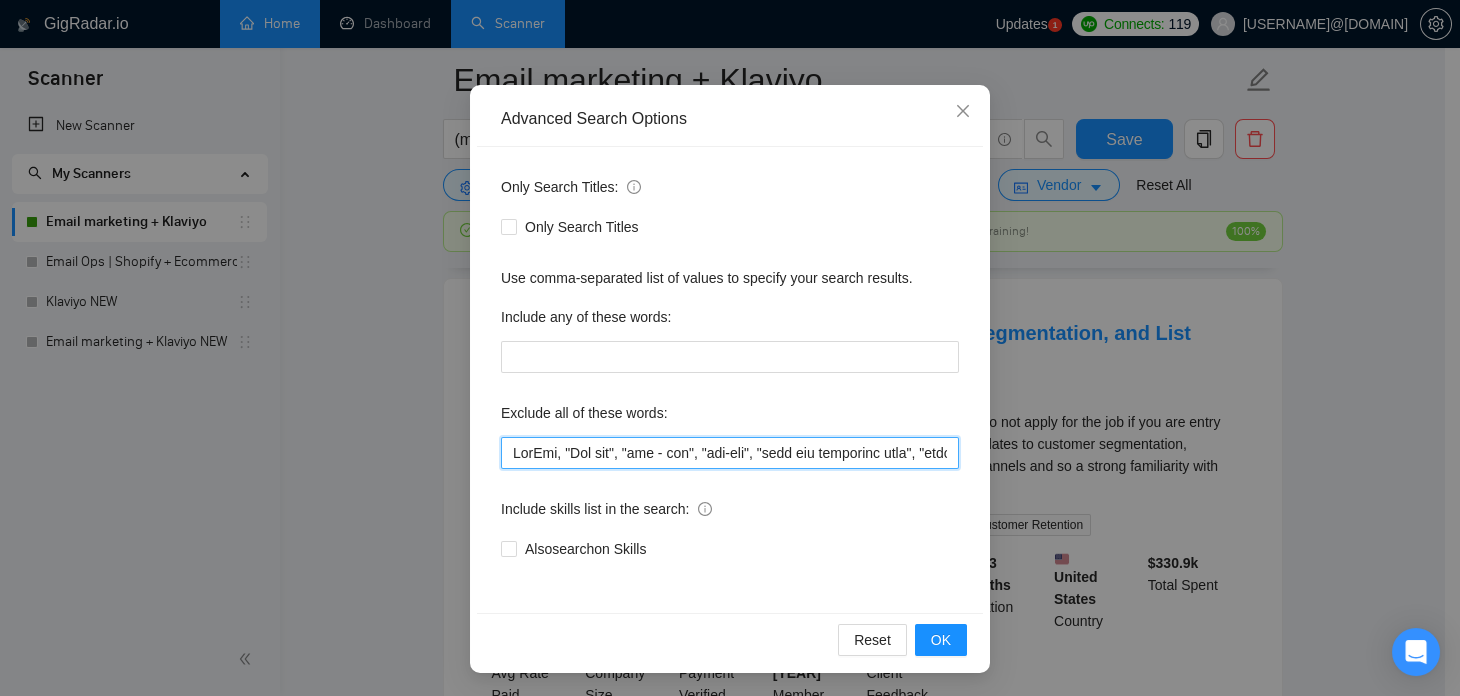 click at bounding box center (730, 453) 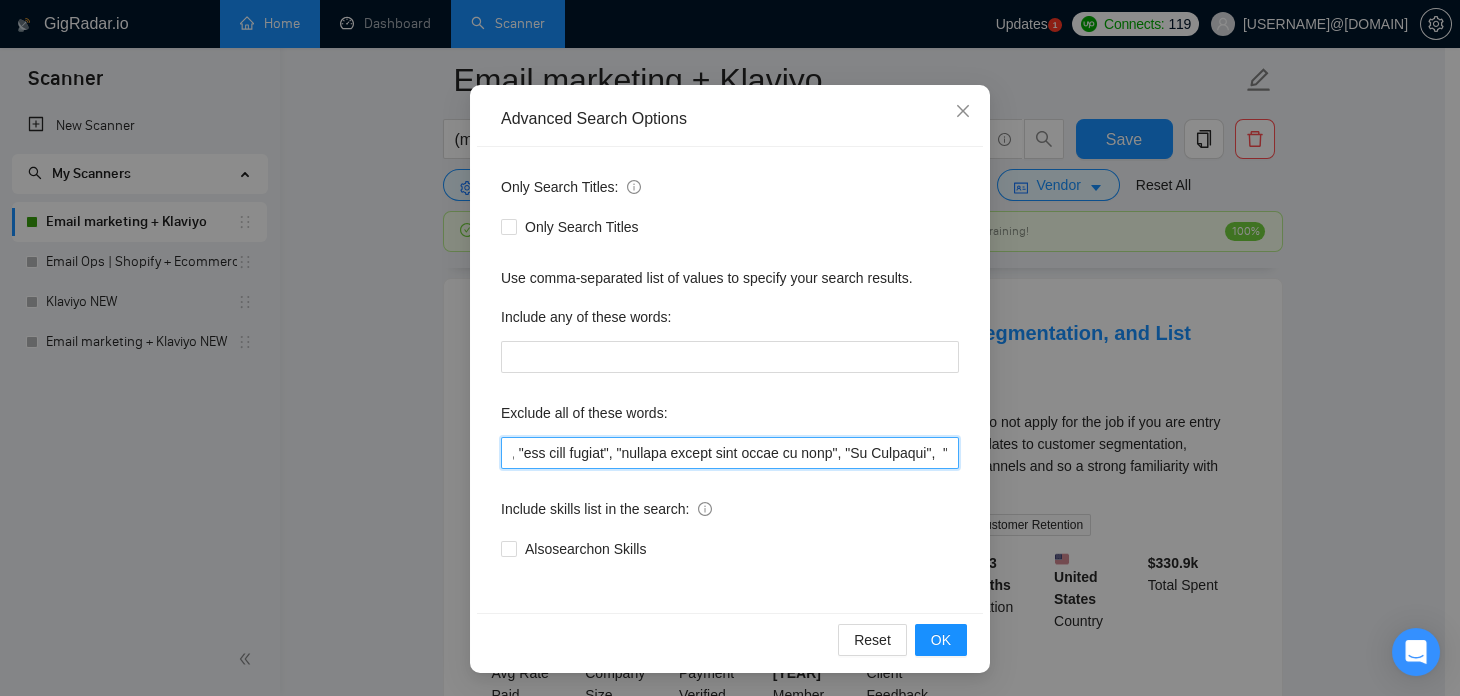 scroll, scrollTop: 0, scrollLeft: 16711, axis: horizontal 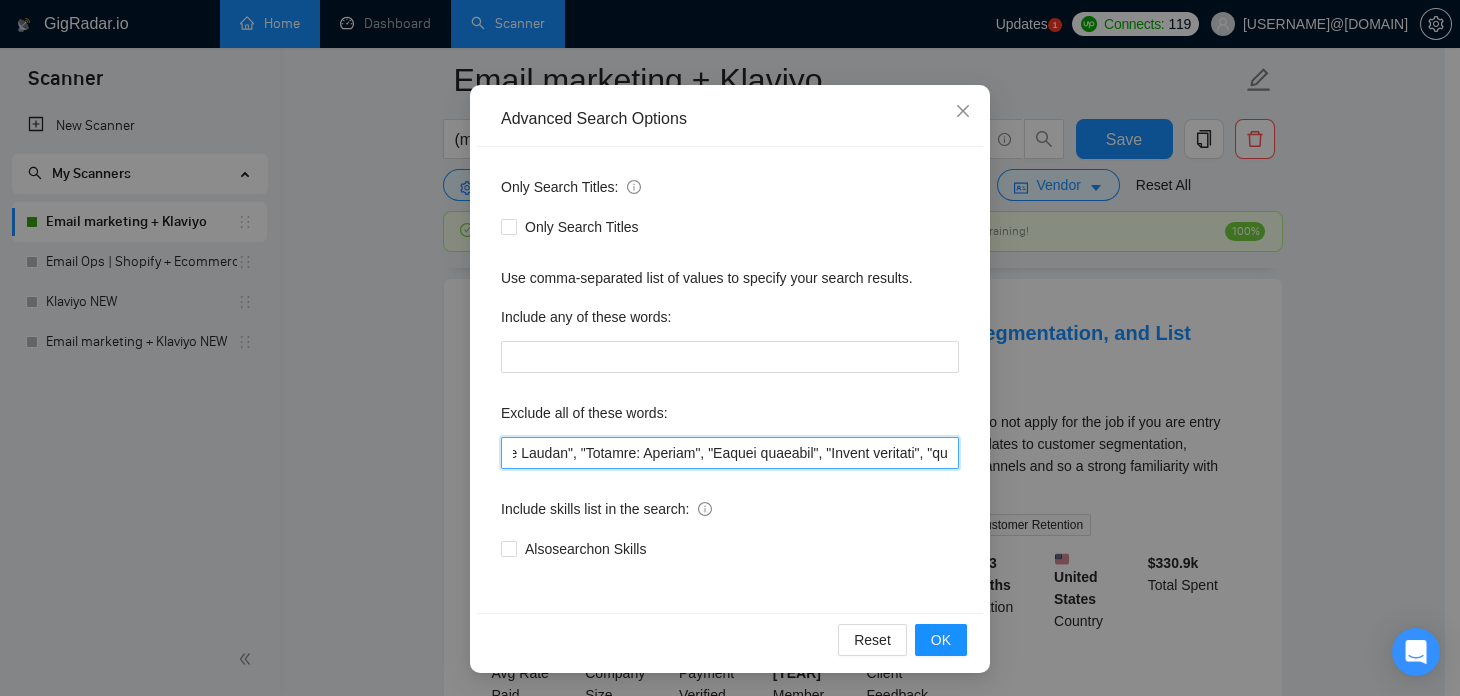 click at bounding box center [730, 453] 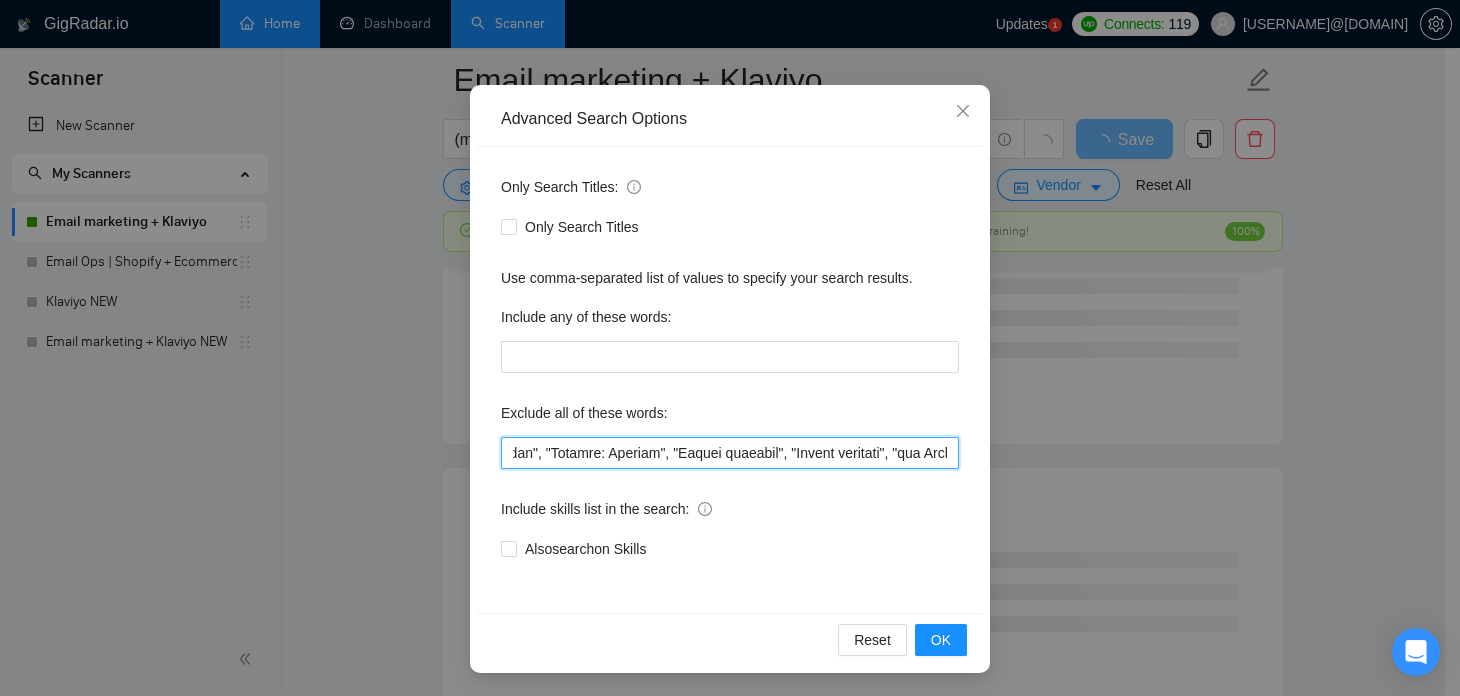 click at bounding box center [730, 453] 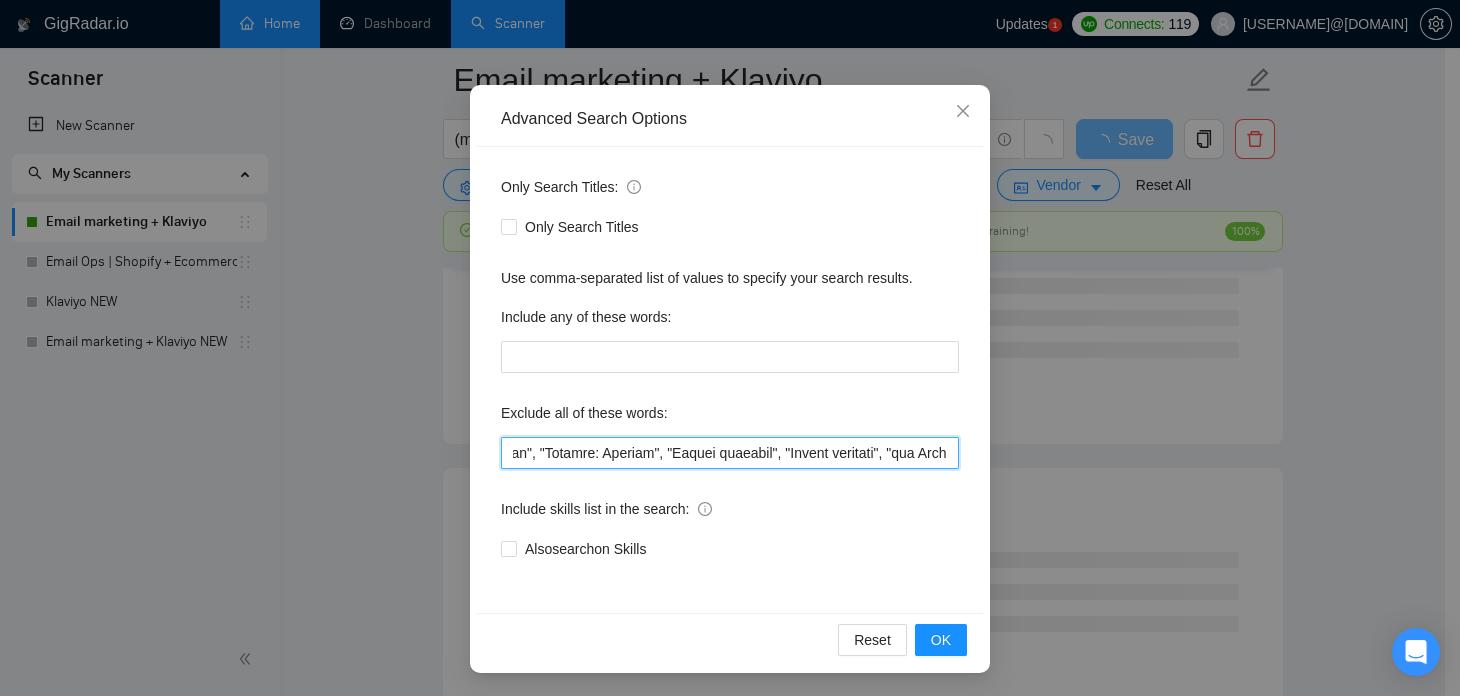 scroll, scrollTop: 0, scrollLeft: 16740, axis: horizontal 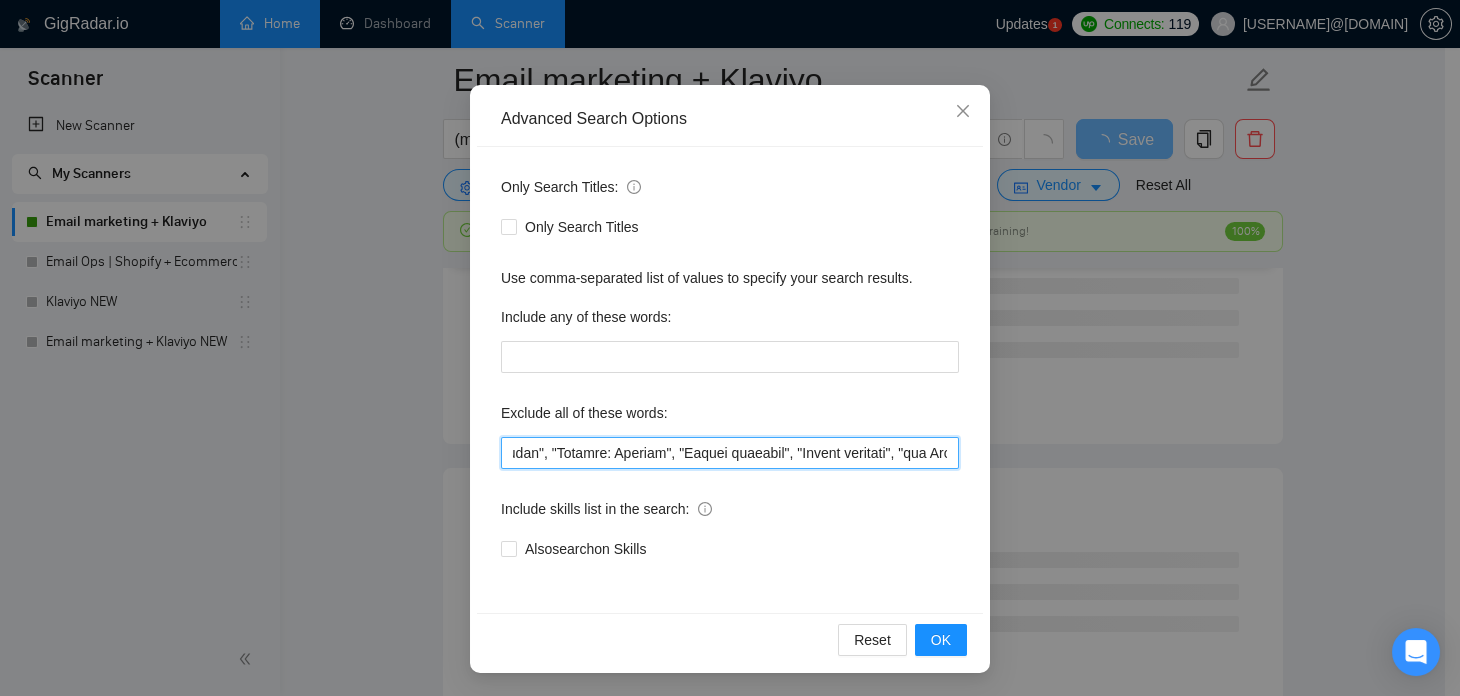 click at bounding box center (730, 453) 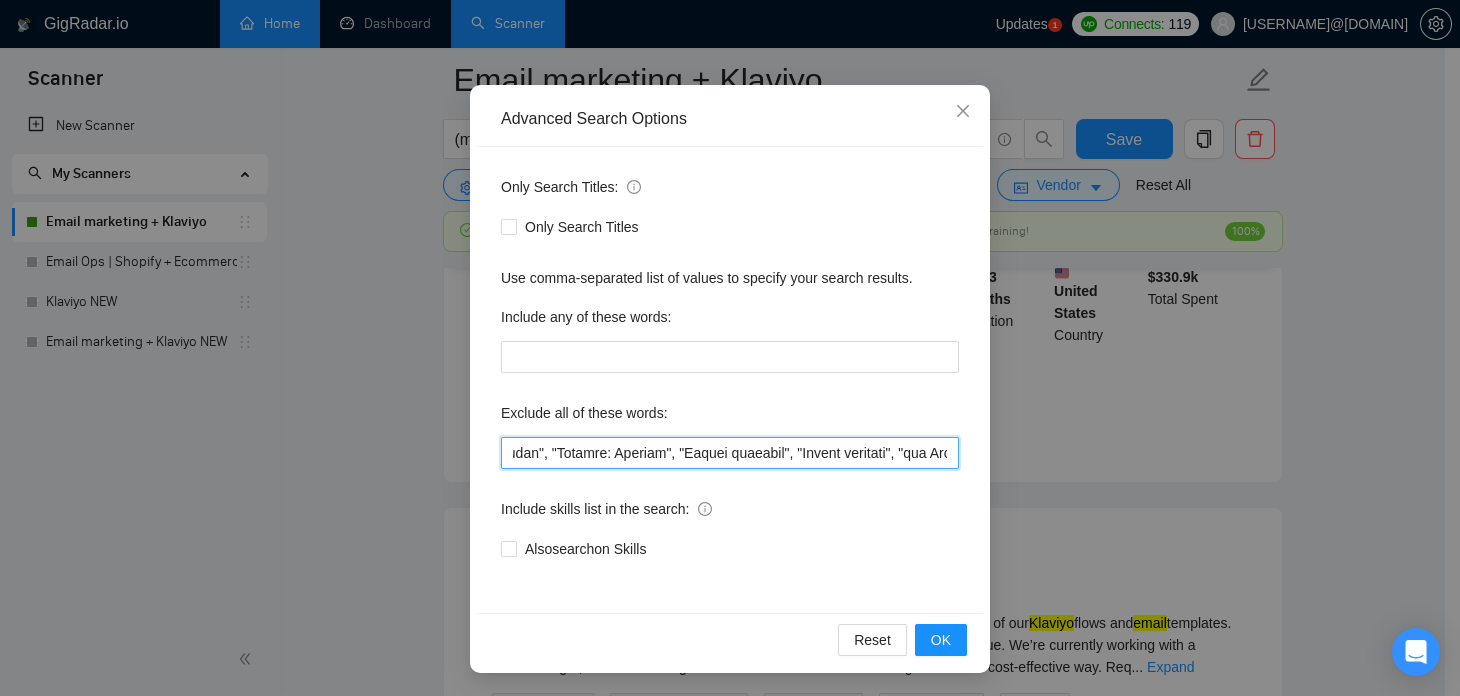 scroll, scrollTop: 0, scrollLeft: 16721, axis: horizontal 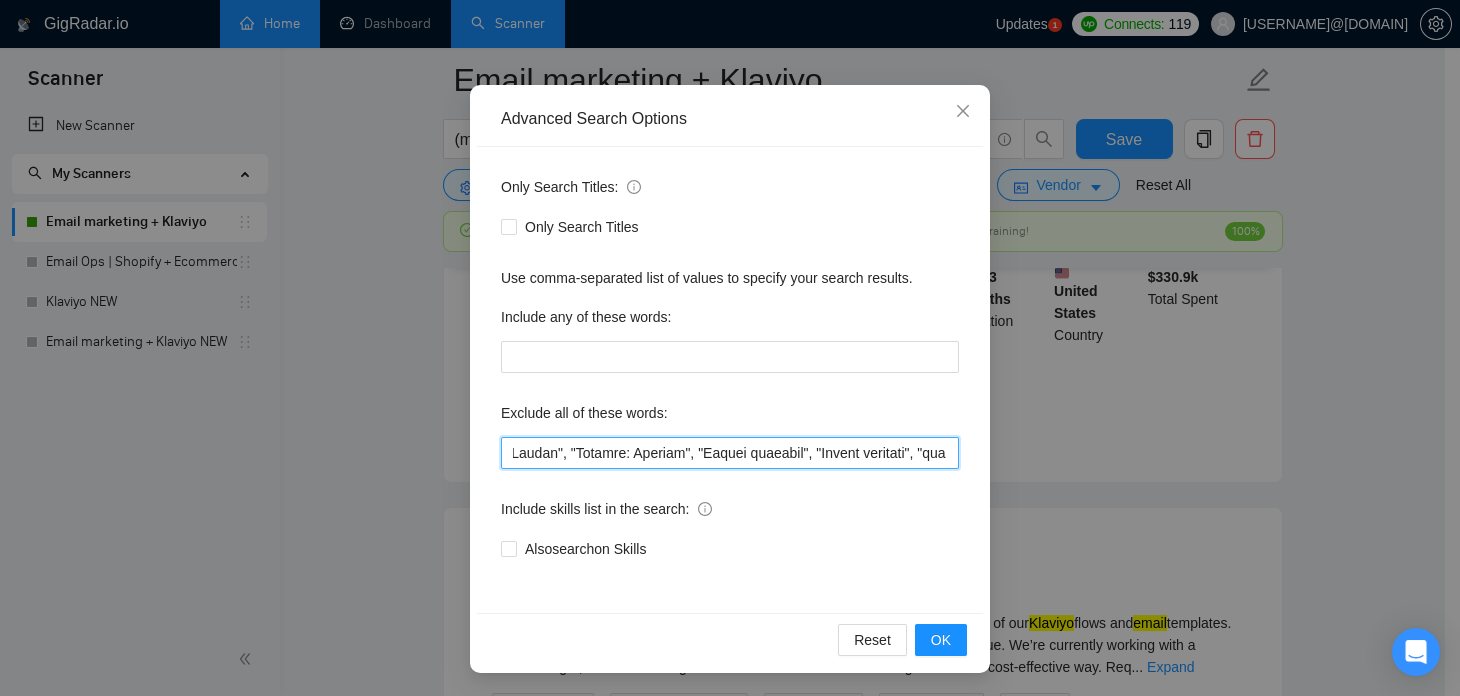 type on "TikTok, "Tik tok", "tik - tok", "tik-tok", "join our marketing team", "full time", "full-time", "full - time", CRO, SEO, team, "to Build", "shopify Pro", (design*), "engineer", "Netsuite", "Virtual Assistant", "Shopify Developer", "Ads", "agencies not to apply", Swedish, SMS, Smartlead, Trustpilot, "Virtual Assistant", "VA", "Data Entry", "Online Research", "Data Collection", "Boolean Search", "PDF Conversion", "Influencer Marketing", "Real Estate", "LinkedIn Lead Generation", "Airtable", "API", "Make.com", "integrate with Airtable", "Airtable to Klaviyo", "flow code", "code setup", "klaviyo troubleshooting", "klaviyo bug", "technical testing", "ventrata", "API integration", "custom integration", "event booking system", "social media", "Facebook", "Instagram", "social media marketing", "German-speaking", "German speaker", "fluent in German", "native German", "must speak German", "German language", "financial services", "wealth management", "investment", "banking", "insurance", "capital markets", "financial..." 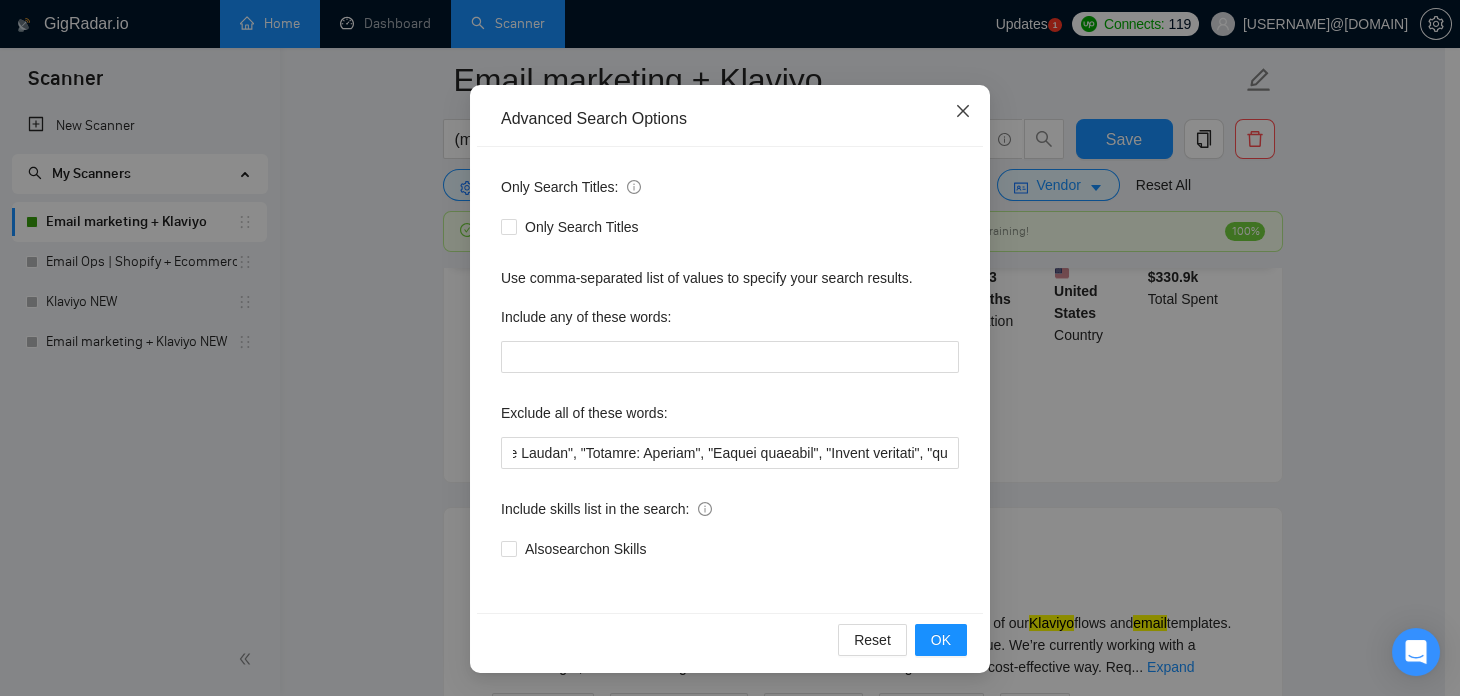 click 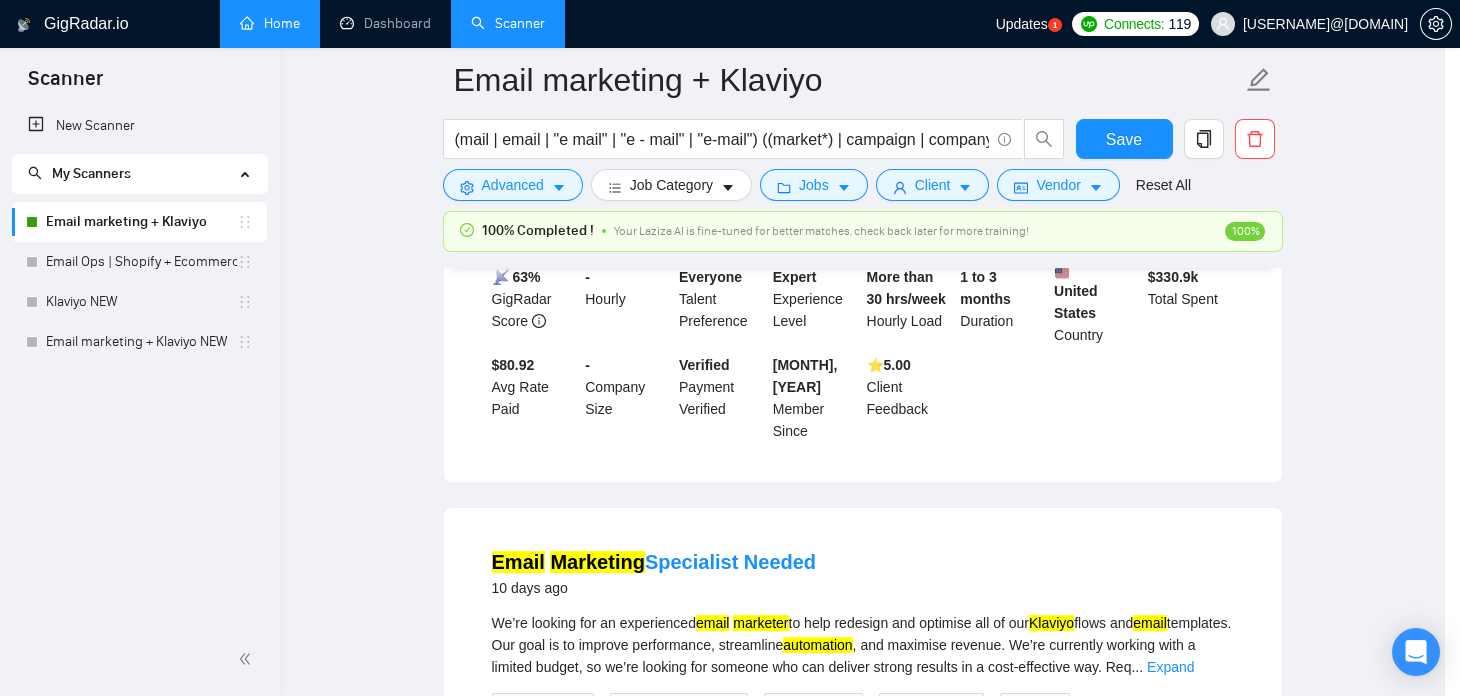 scroll, scrollTop: 0, scrollLeft: 0, axis: both 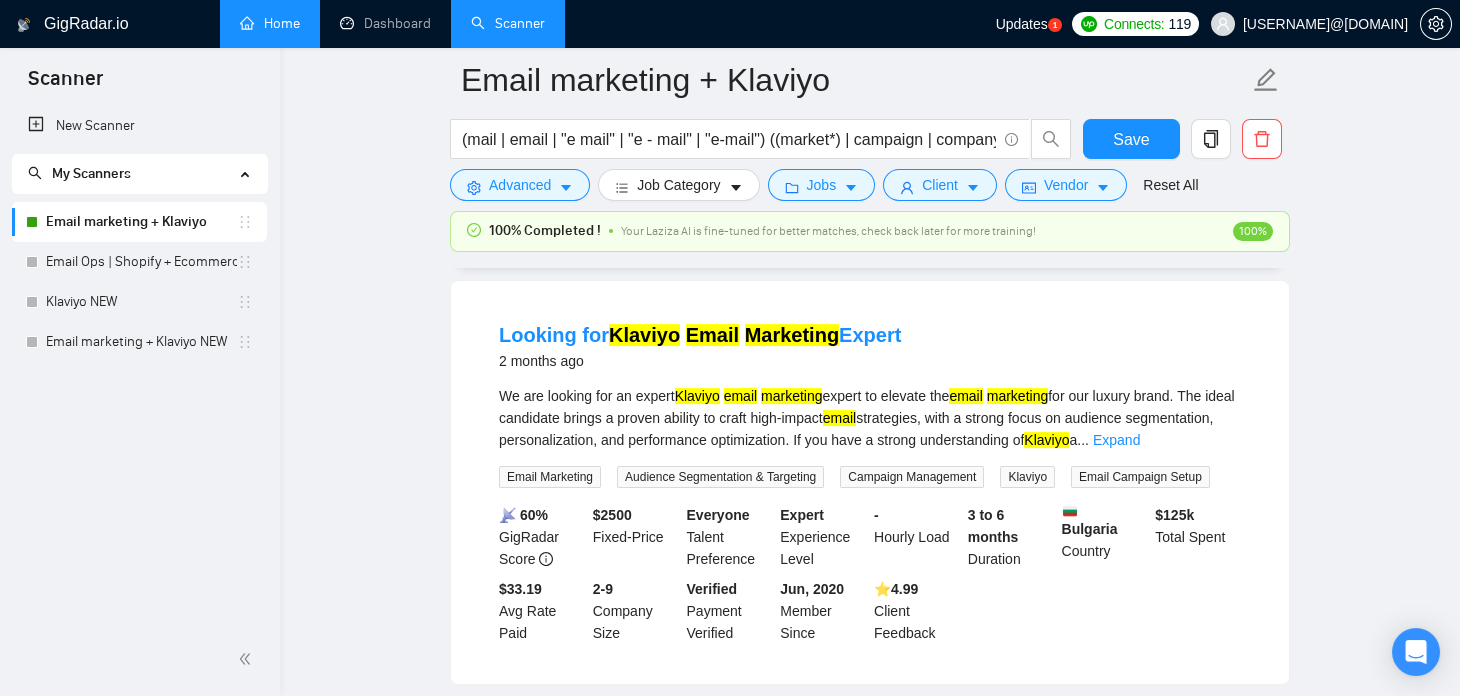 click on "Load More (70)" at bounding box center (870, 717) 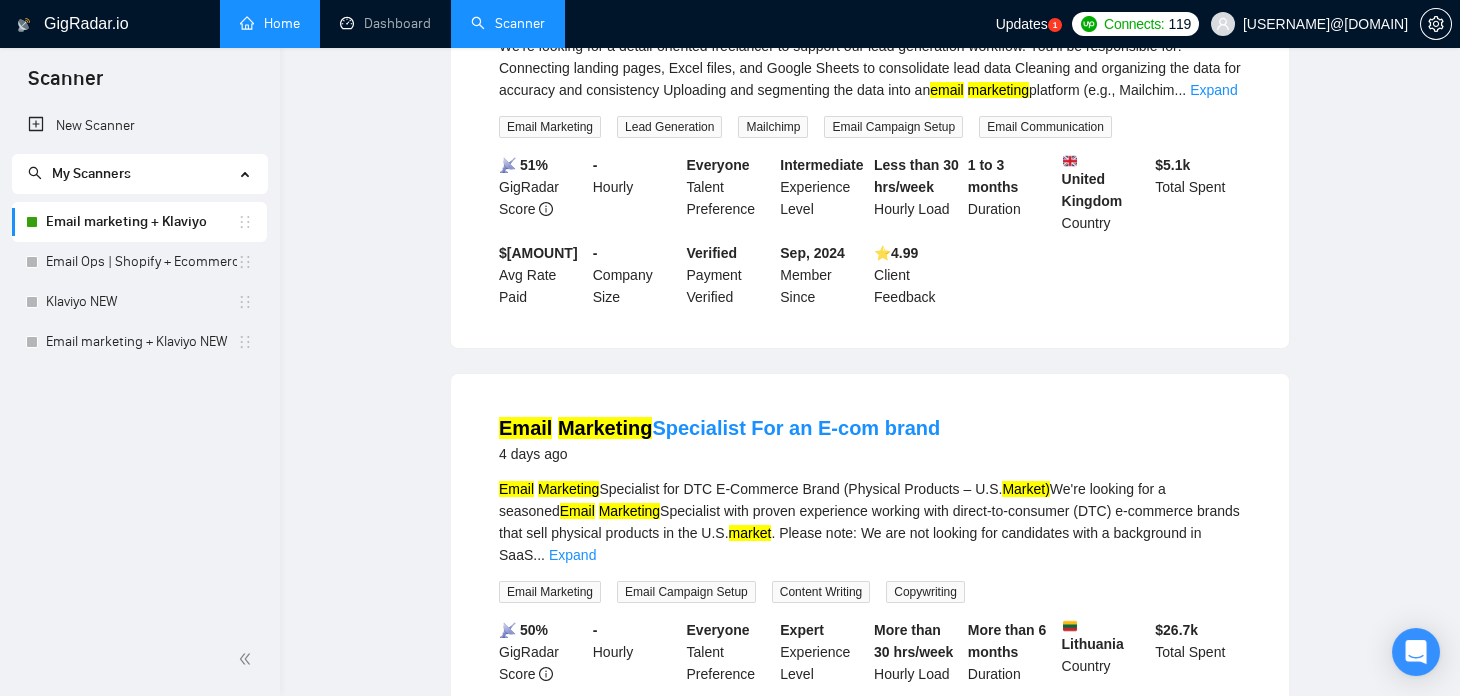 scroll, scrollTop: 0, scrollLeft: 0, axis: both 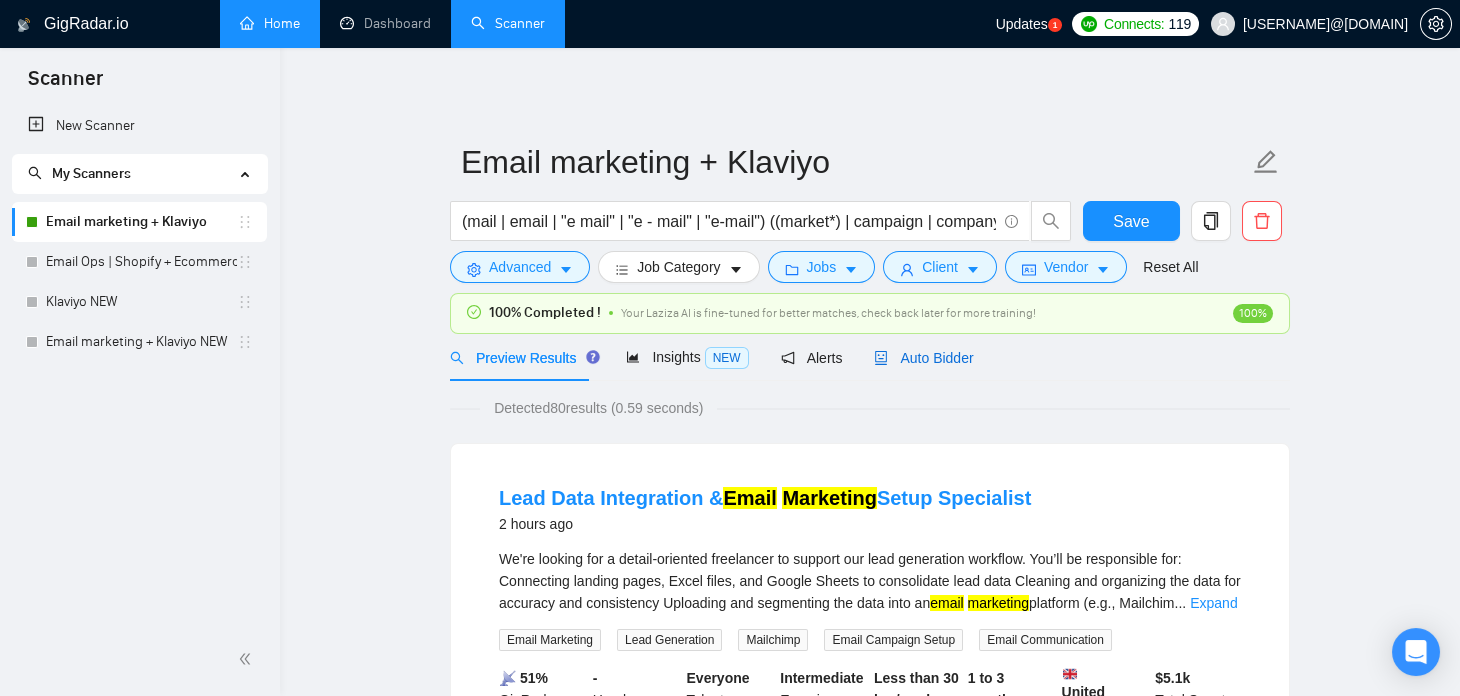 click on "Auto Bidder" at bounding box center [923, 358] 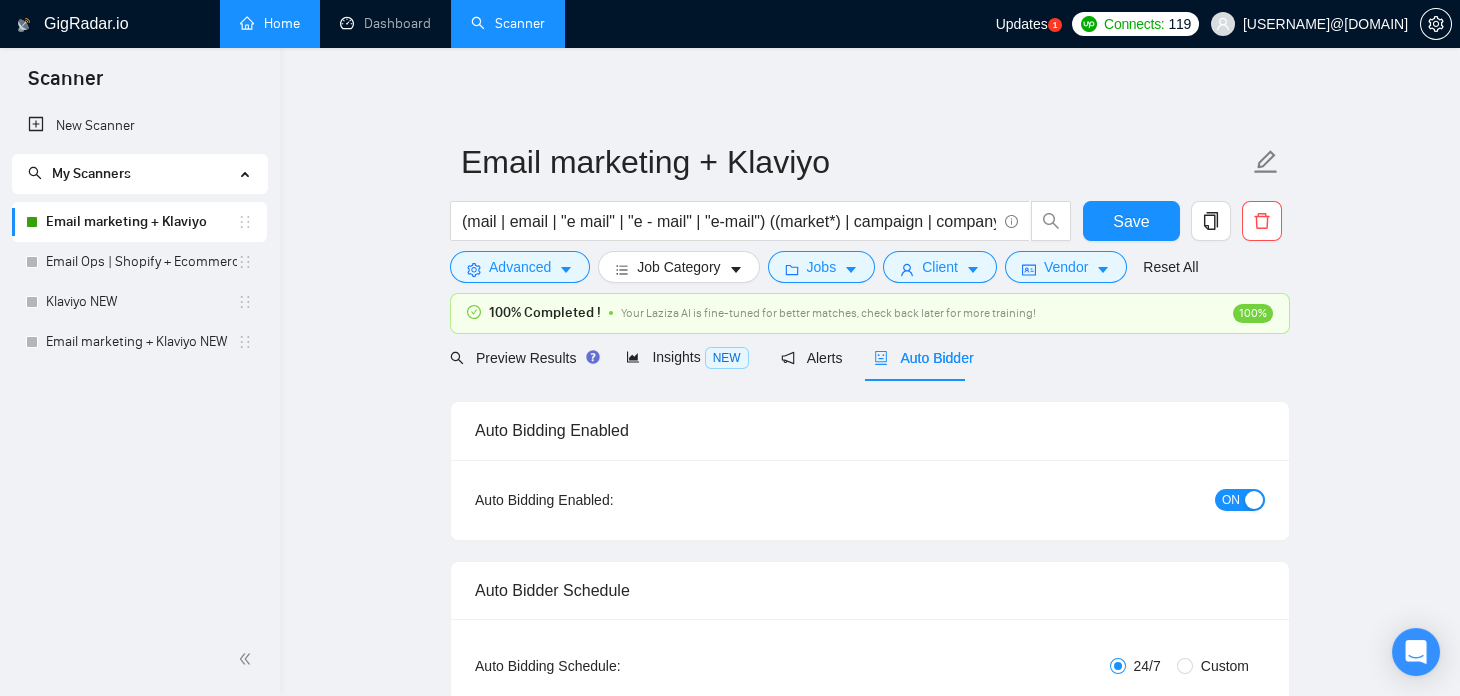 type 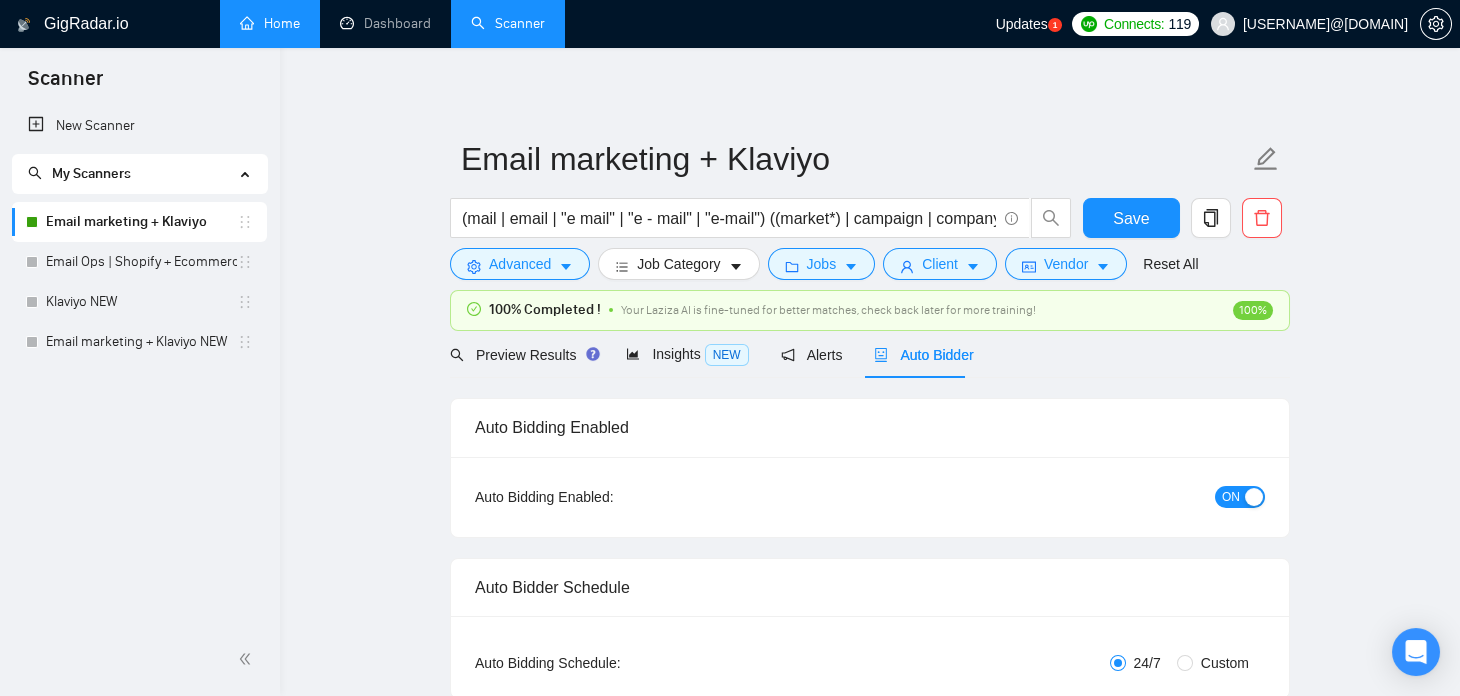 type 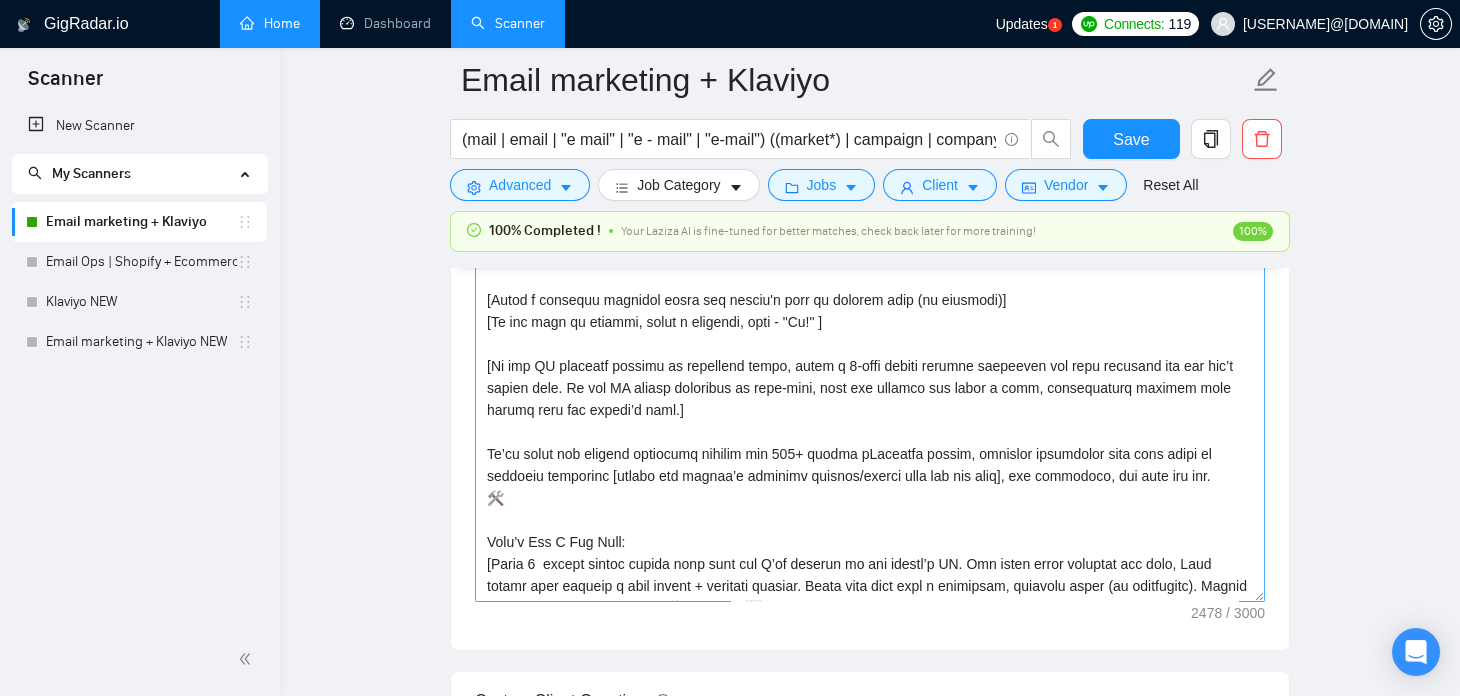 scroll, scrollTop: 1684, scrollLeft: 0, axis: vertical 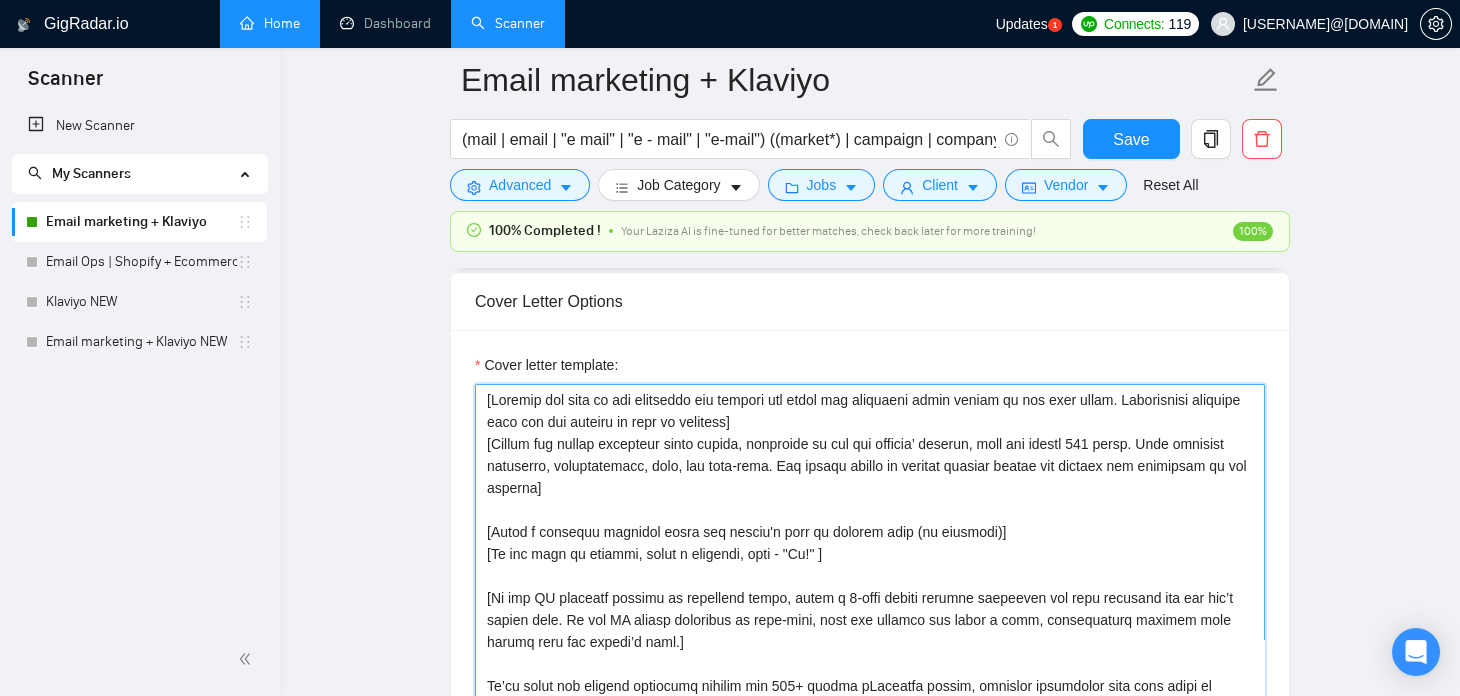 click on "Cover letter template:" at bounding box center (870, 609) 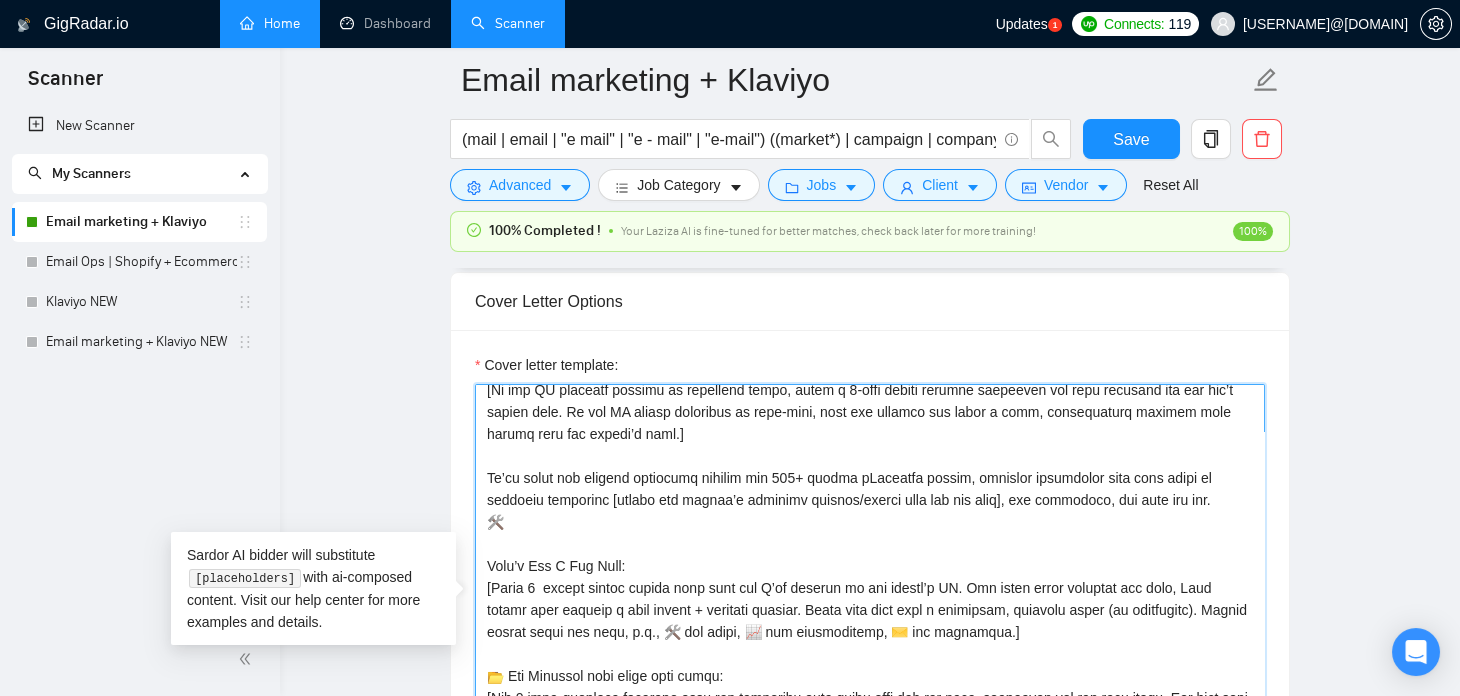 scroll, scrollTop: 506, scrollLeft: 0, axis: vertical 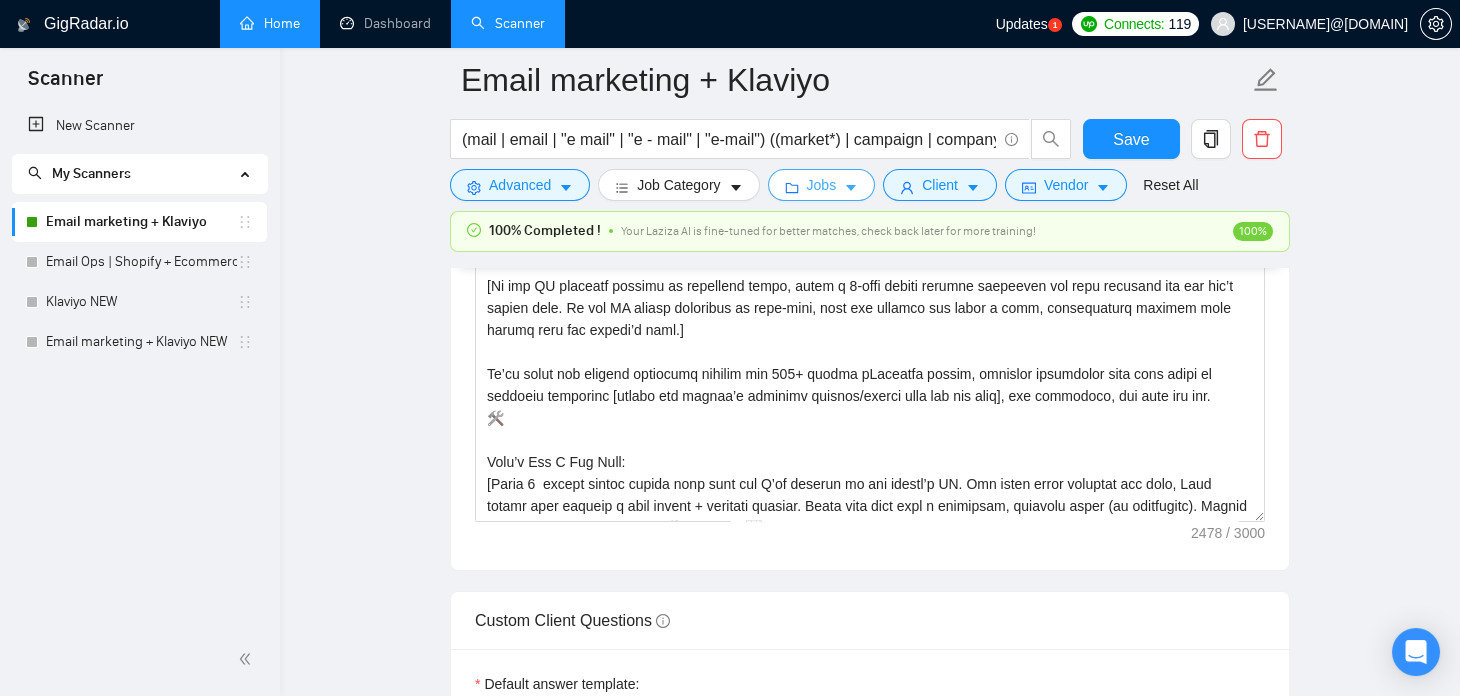 click on "Jobs" at bounding box center (822, 185) 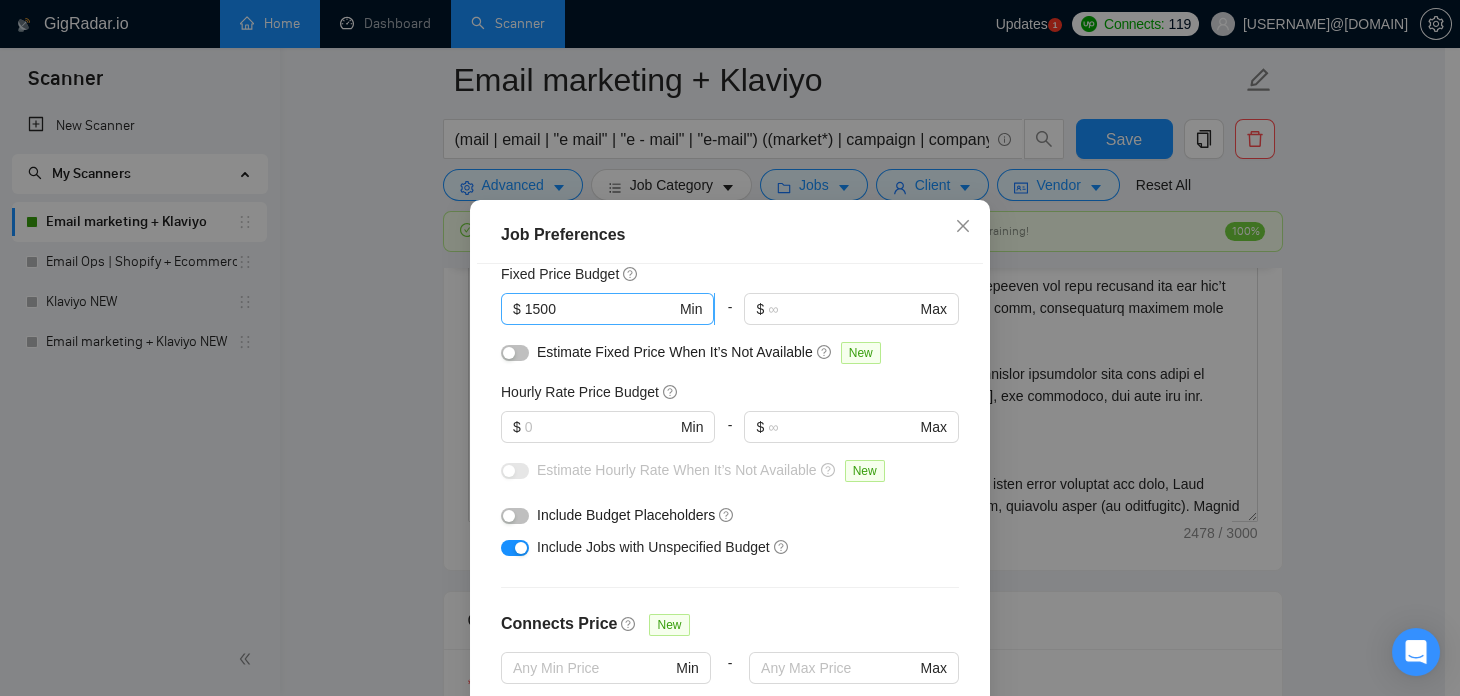 scroll, scrollTop: 145, scrollLeft: 0, axis: vertical 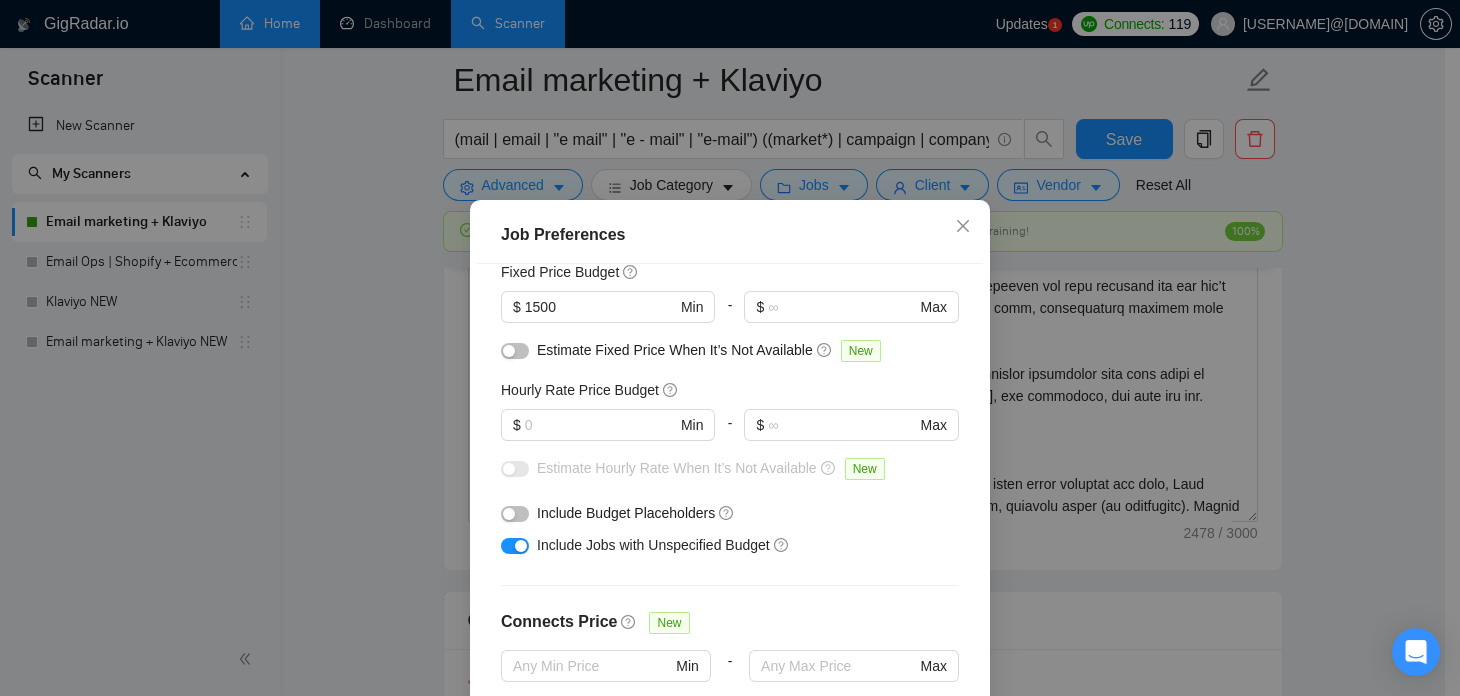 click on "Job Preferences Budget Project Type All Fixed Price Hourly Rate   Fixed Price Budget $ [NUMBER] Min - $ [NUMBER] Max Estimate Fixed Price When It’s Not Available New   Hourly Rate Price Budget $ [NUMBER] Min - $ [NUMBER] Max Estimate Hourly Rate When It’s Not Available New Include Budget Placeholders Include Jobs with Unspecified Budget   Connects Price New Min - Max Project Duration   Unspecified Less than 1 month 1 to 3 months 3 to 6 months More than 6 months Hourly Workload   Unspecified <30 hrs/week >30 hrs/week Hours TBD Unsure Job Posting Questions New   Any posting questions Description Preferences Description Size New   Any description size Reset OK" at bounding box center [730, 348] 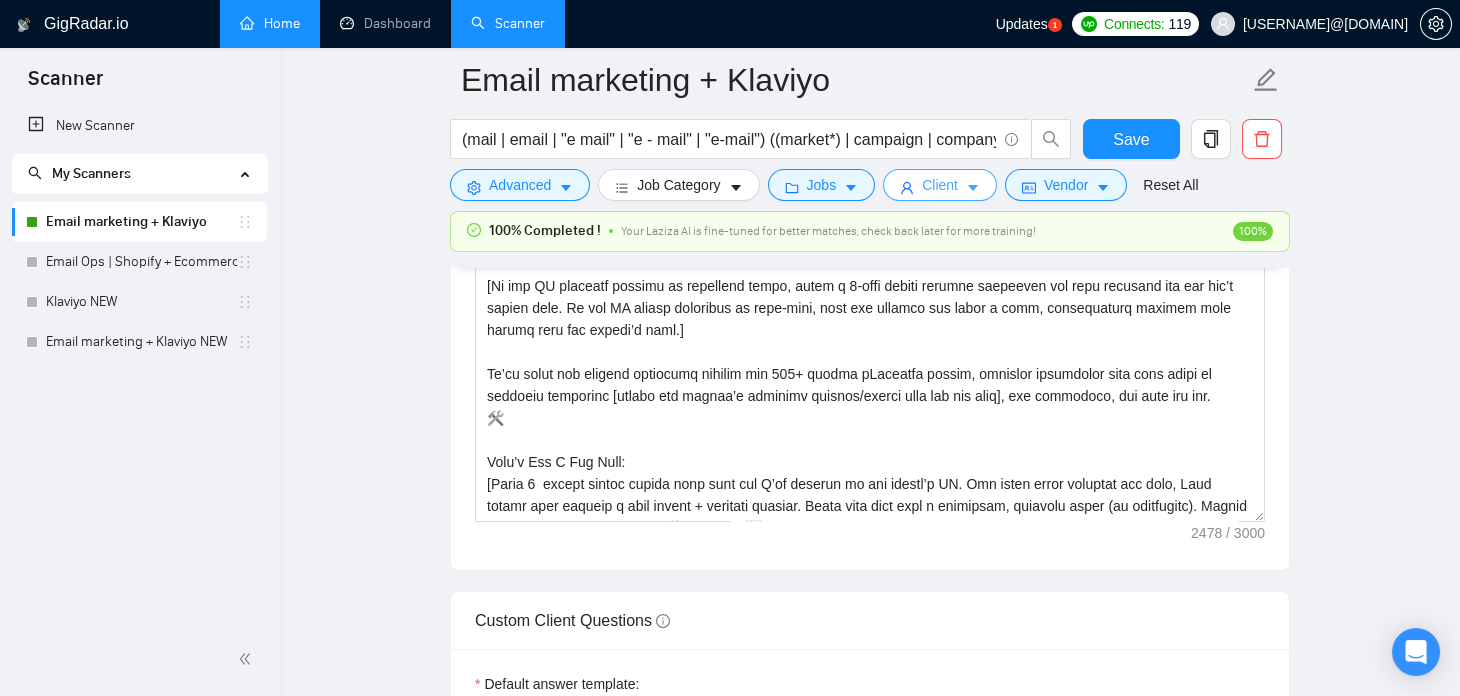 click on "Client" at bounding box center (940, 185) 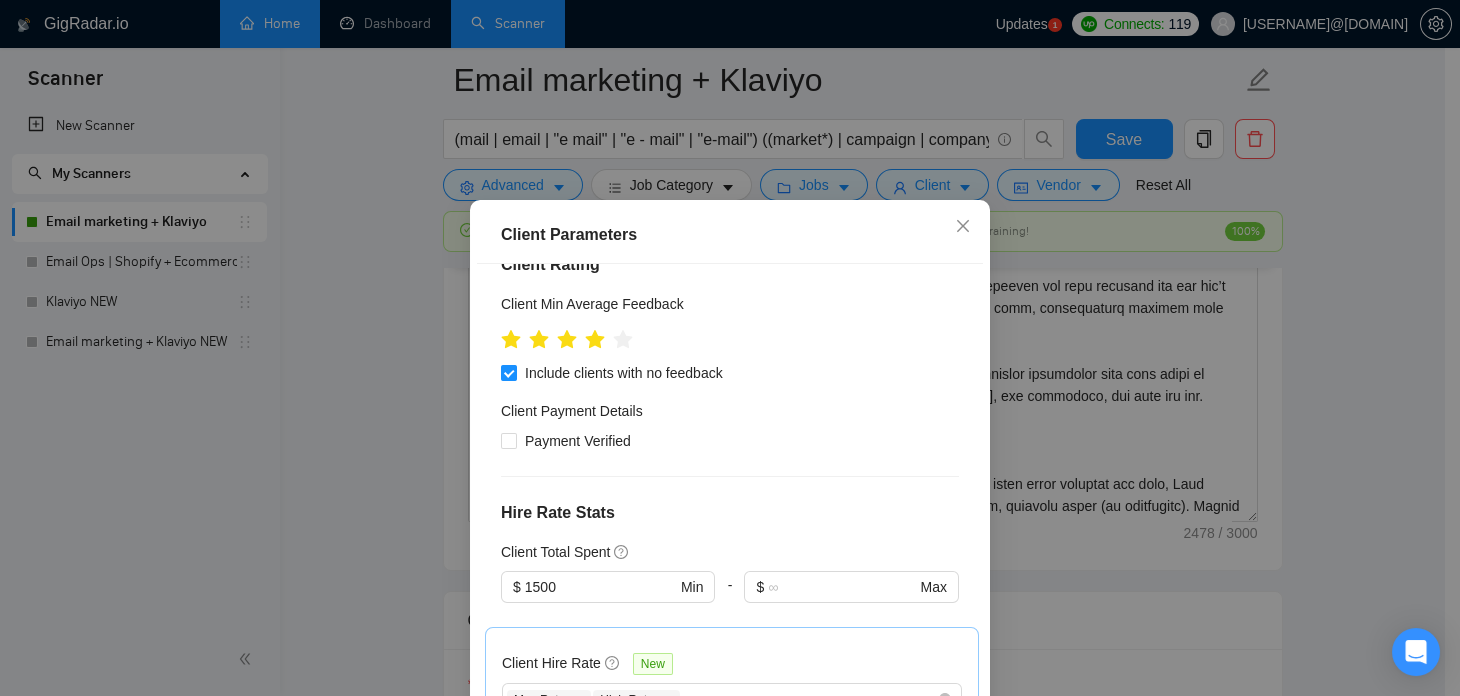 scroll, scrollTop: 258, scrollLeft: 0, axis: vertical 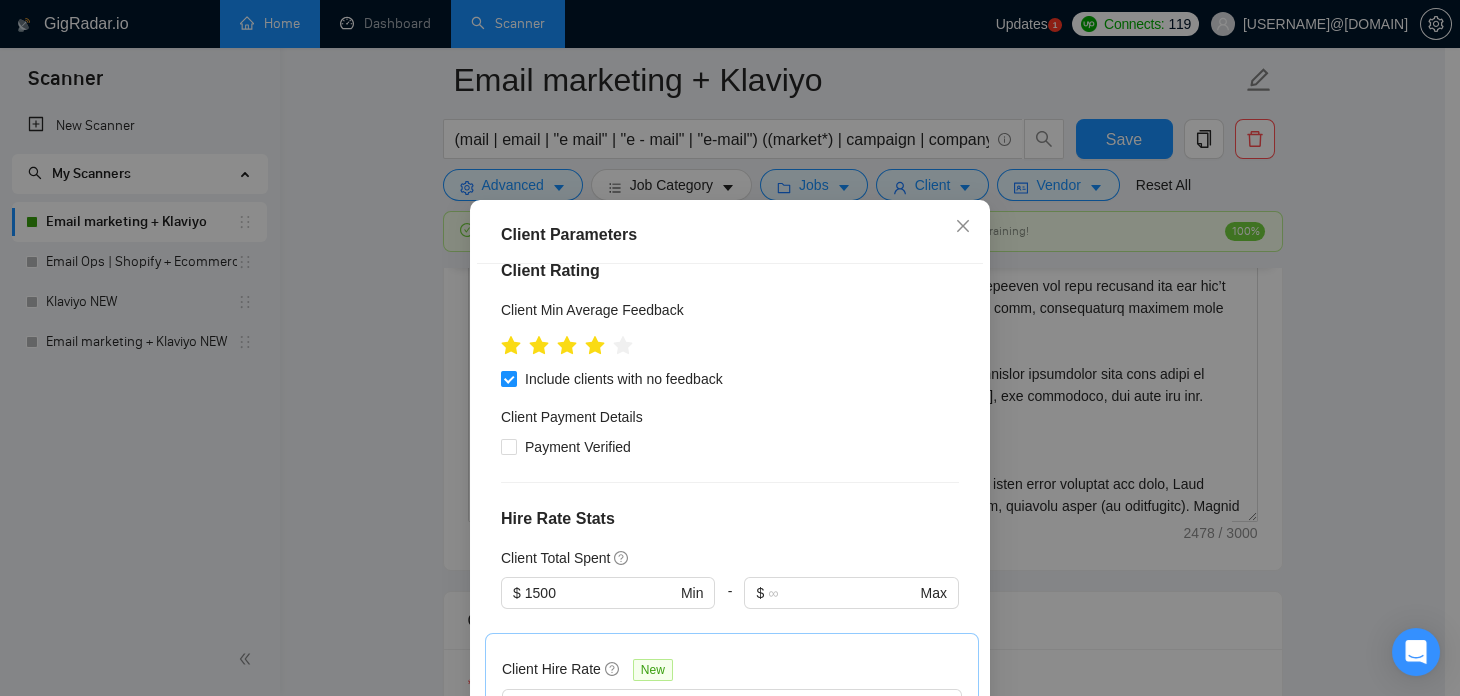 click on "Client Parameters Client Location Include Client Countries United States Canada Europe Australia   Exclude Client Countries Africa   Client Rating Client Min Average Feedback Include clients with no feedback Client Payment Details Payment Verified Hire Rate Stats   Client Total Spent $ [NUMBER] Min - $ [NUMBER] Max Client Hire Rate New Max Rates High Rates     Avg Hourly Rate Paid New $ [NUMBER] Min - $ [NUMBER] Max Include Clients without Sufficient History Client Profile Client Industry New   Any industry Client Company Size   Any company size Enterprise Clients New   Any clients Reset OK" at bounding box center [730, 348] 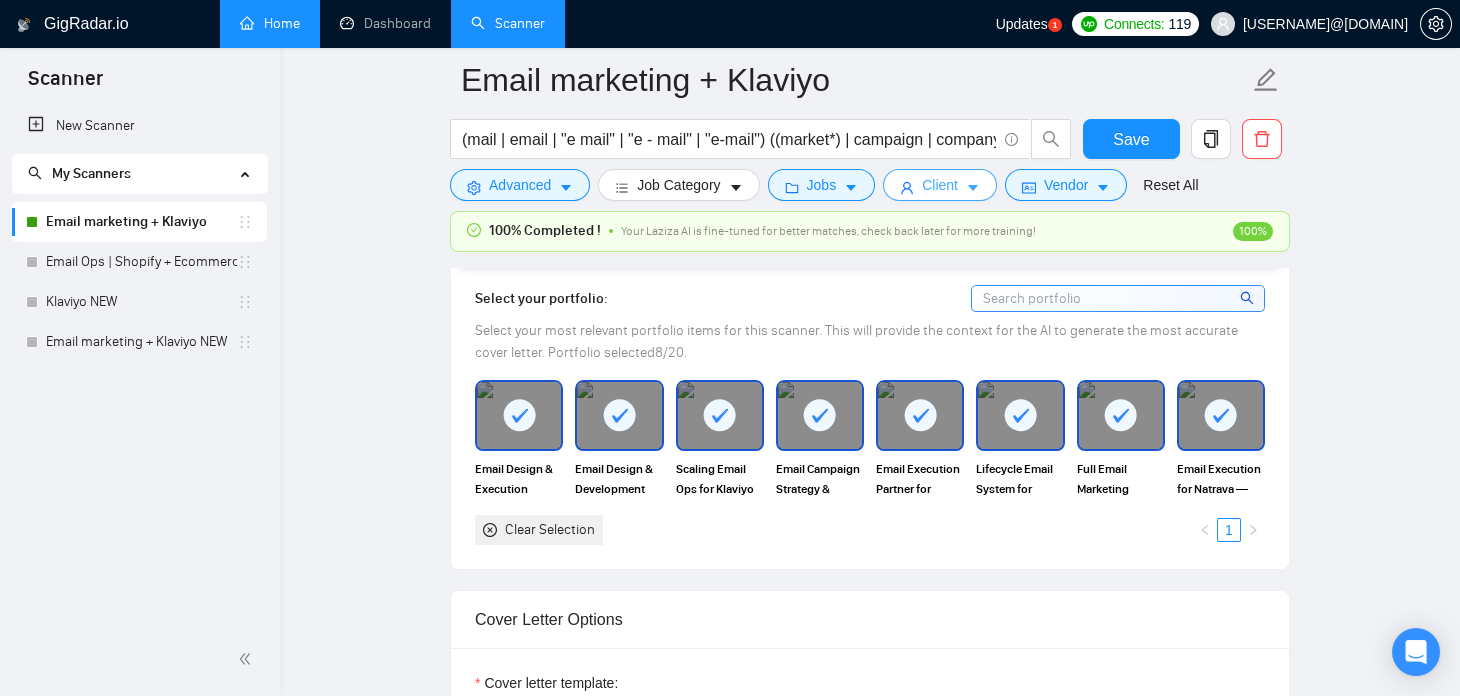 scroll, scrollTop: 1364, scrollLeft: 0, axis: vertical 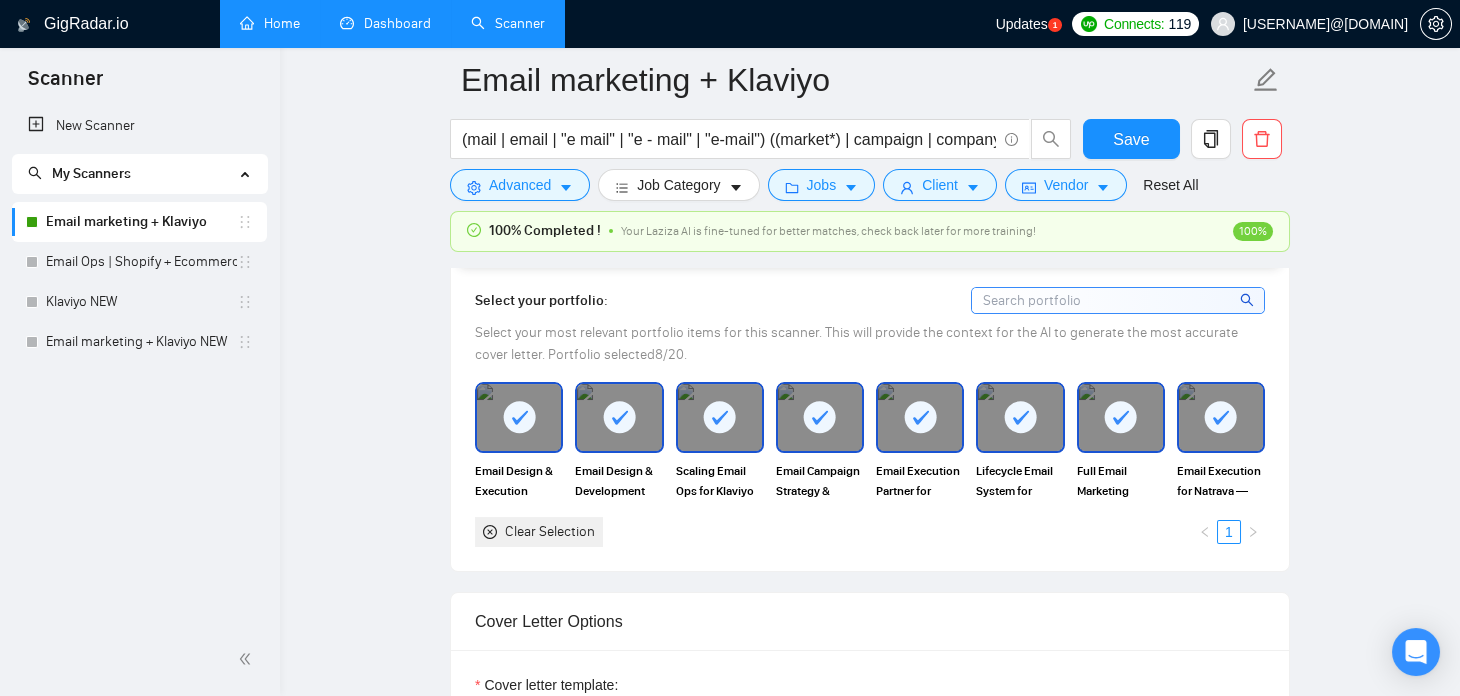 click on "Dashboard" at bounding box center (385, 23) 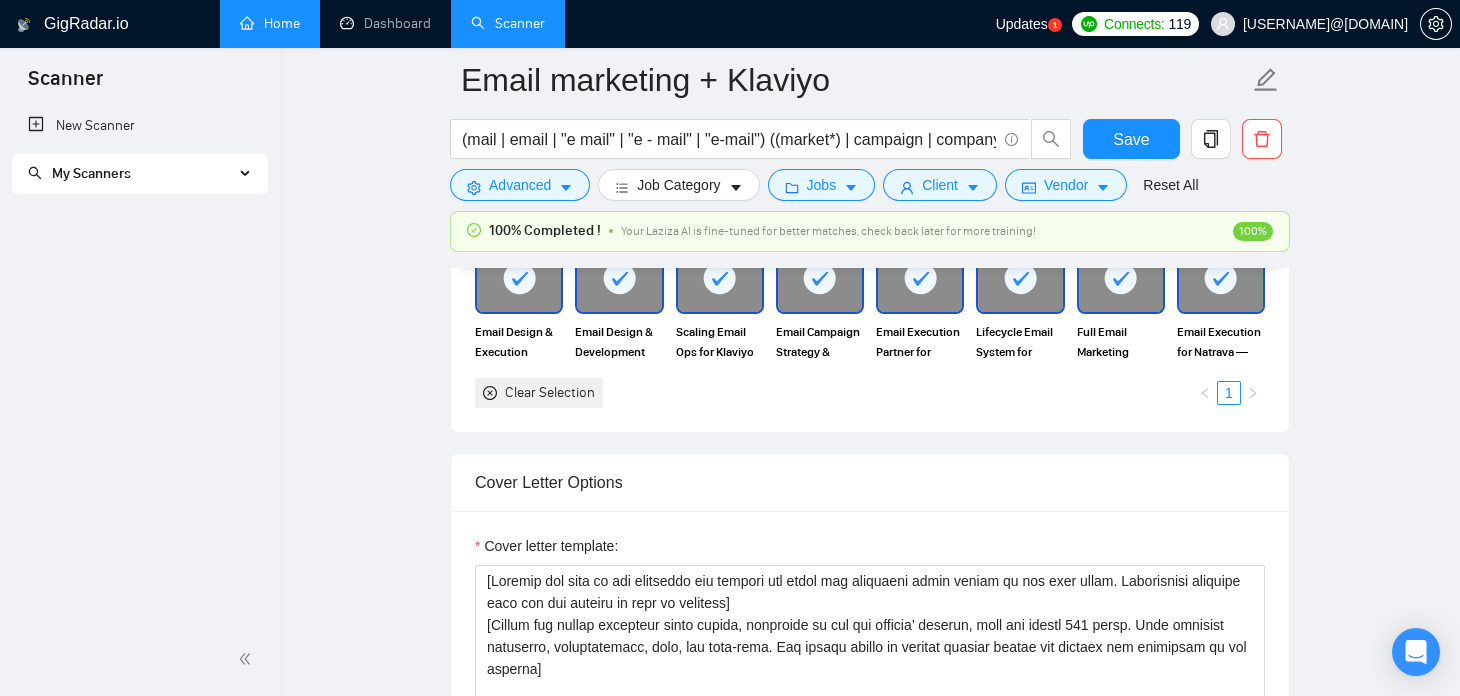 scroll, scrollTop: 1499, scrollLeft: 0, axis: vertical 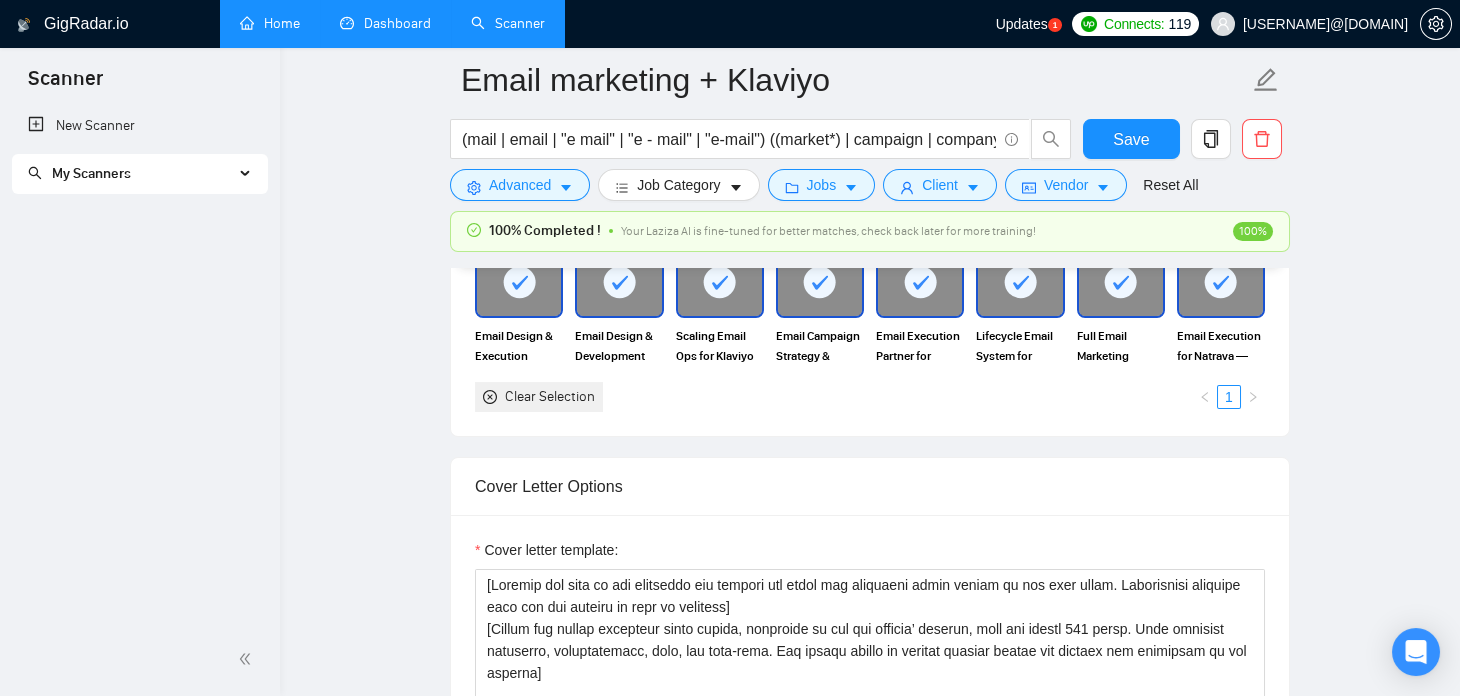 click on "Dashboard" at bounding box center (385, 23) 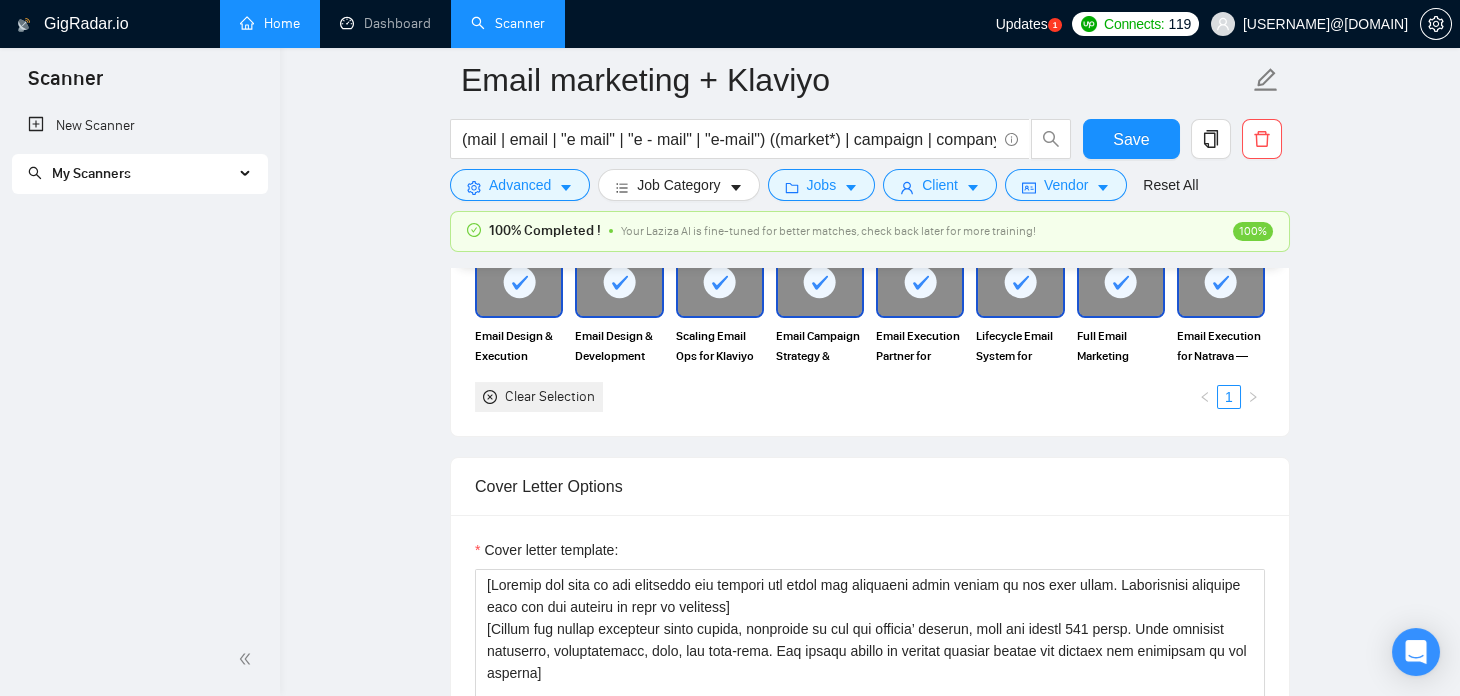 click on "My Scanners" at bounding box center (131, 174) 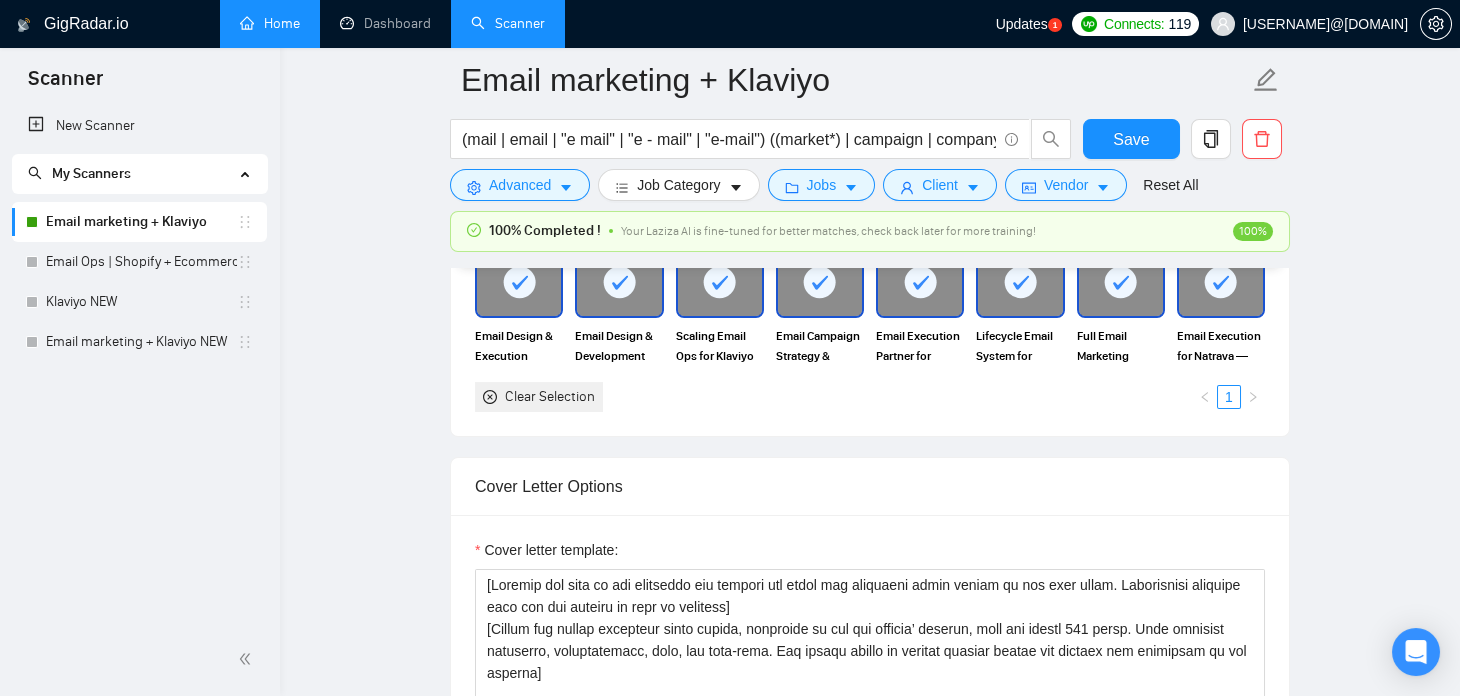 click on "Email marketing + Klaviyo" at bounding box center [141, 222] 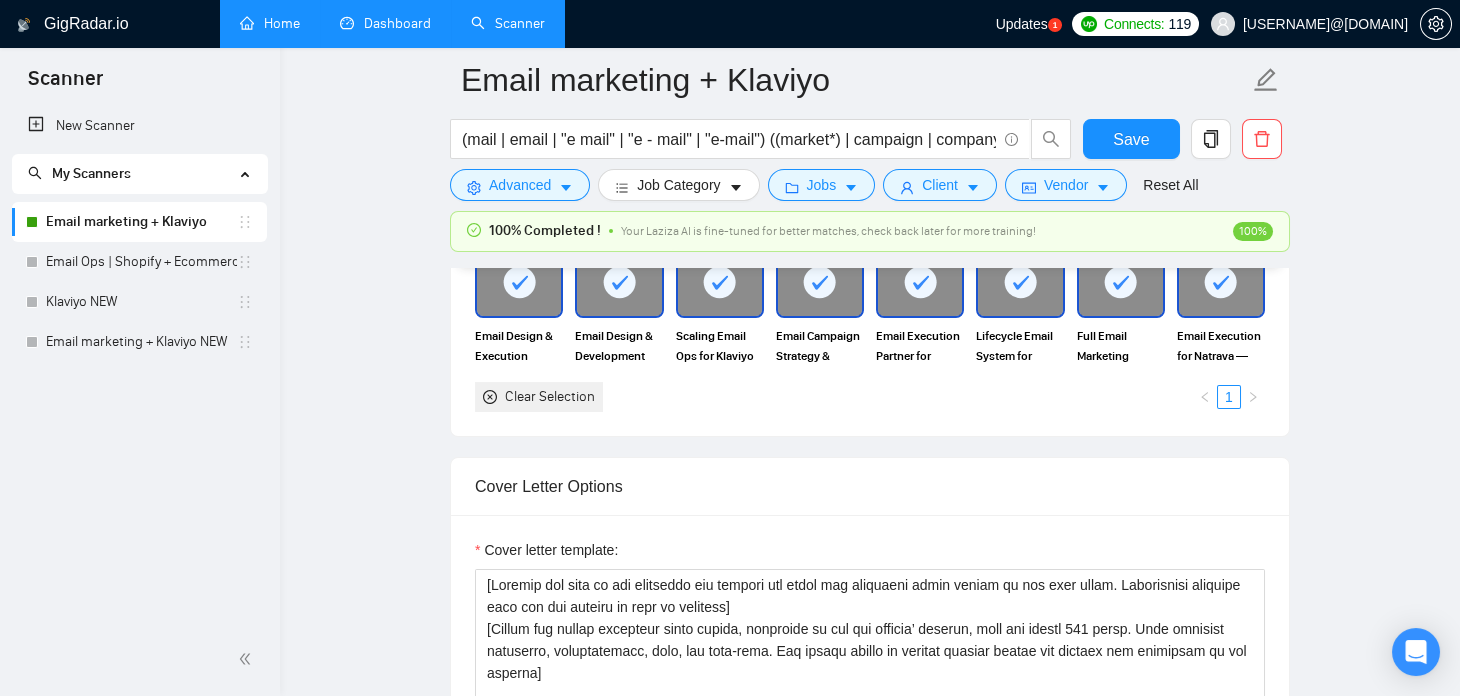 click on "Dashboard" at bounding box center (385, 23) 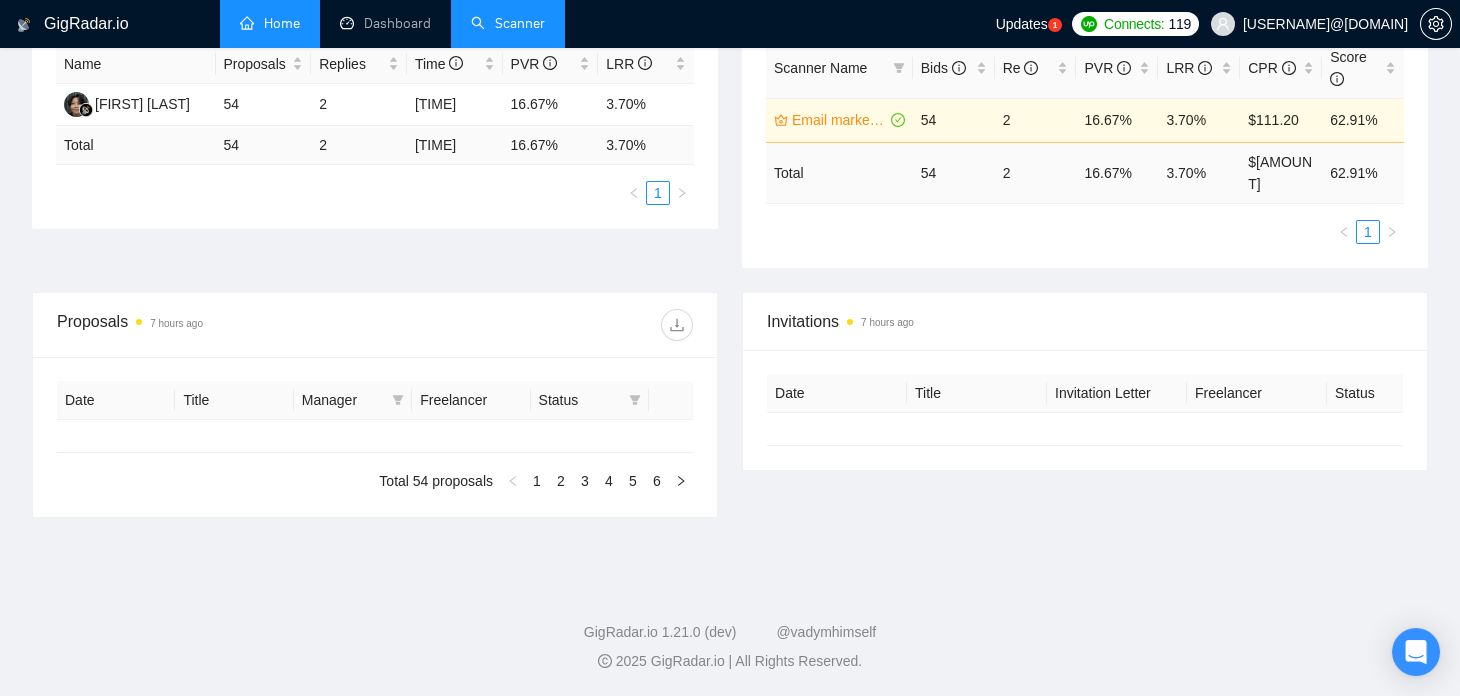 type on "2025-06-14" 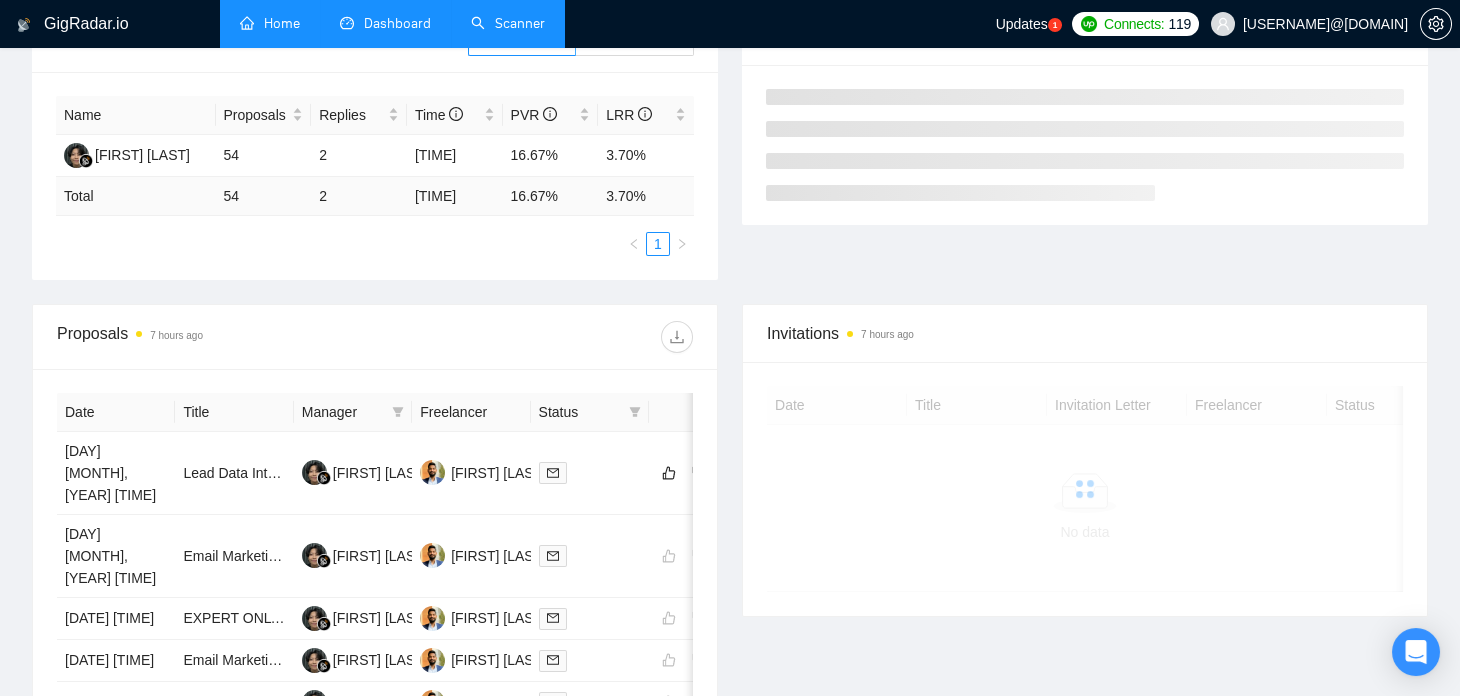 scroll, scrollTop: 385, scrollLeft: 0, axis: vertical 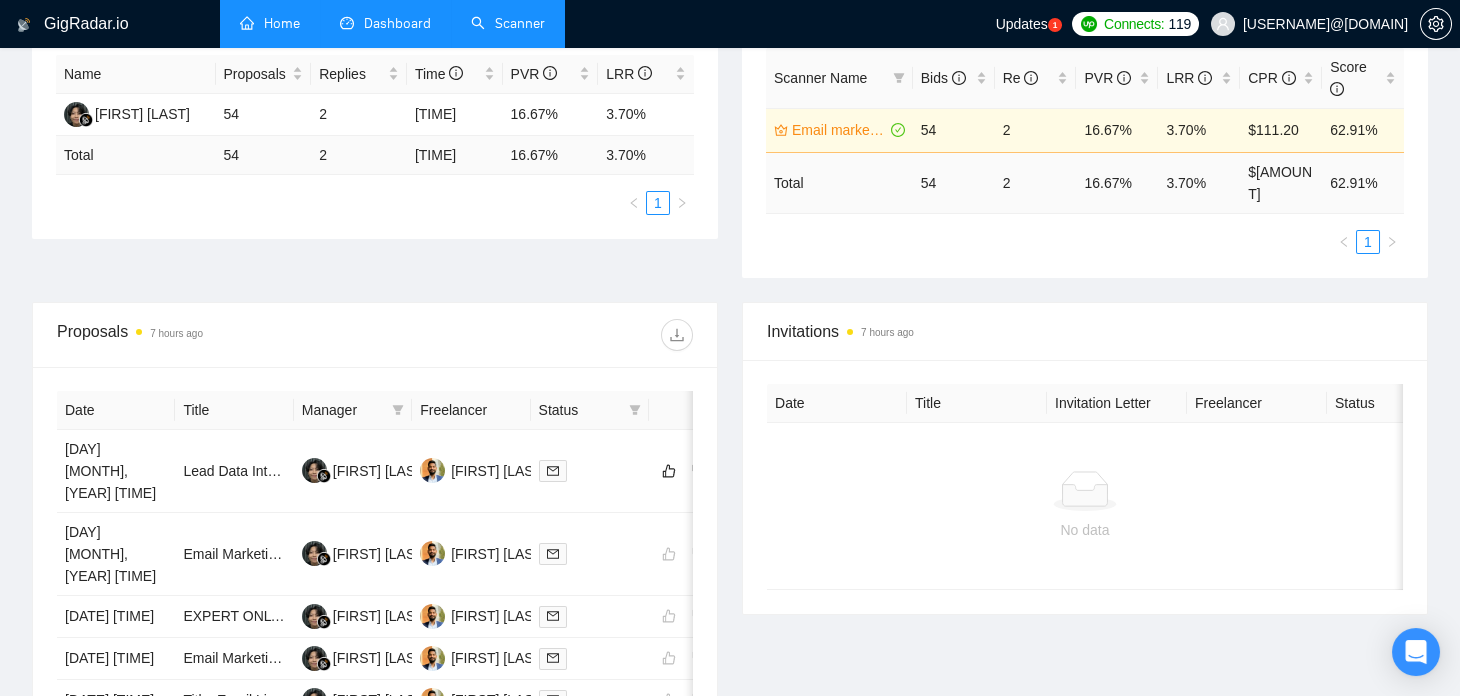 click on "Scanner" at bounding box center (508, 23) 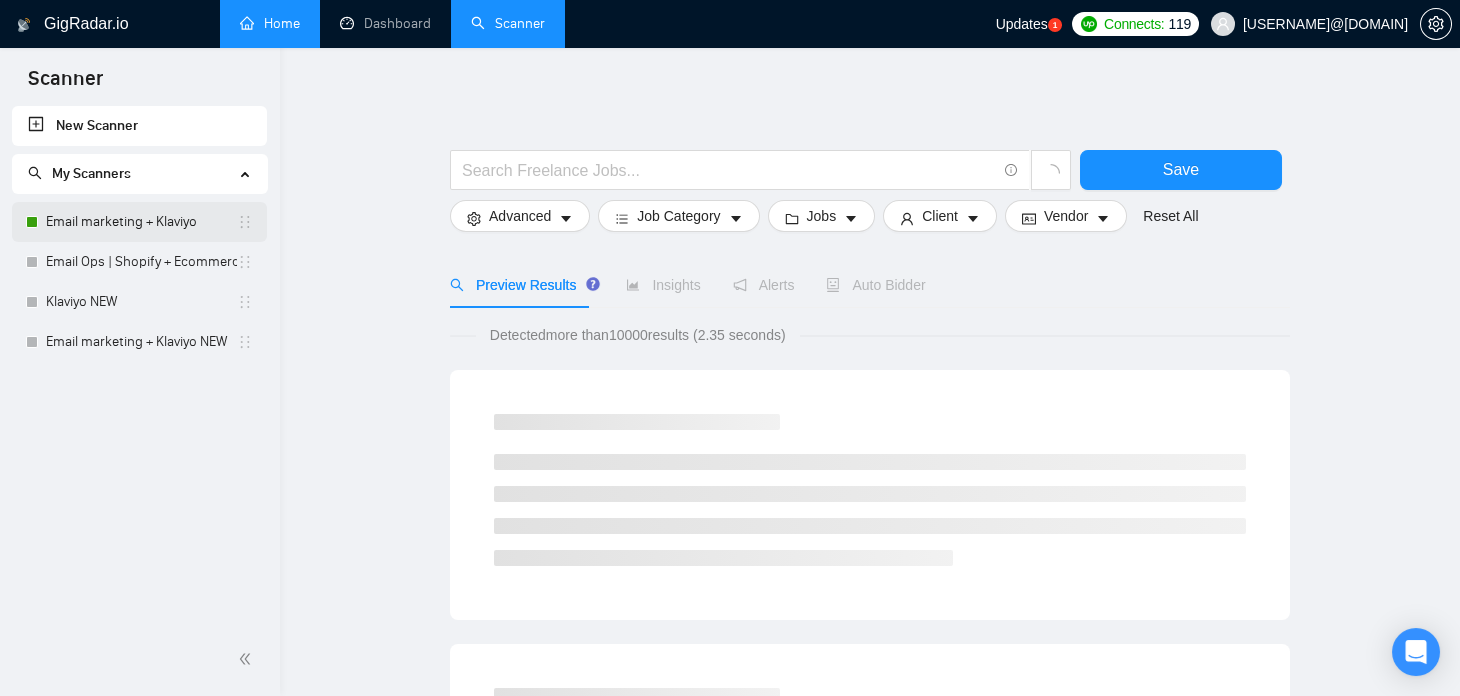 click on "Email marketing + Klaviyo" at bounding box center [141, 222] 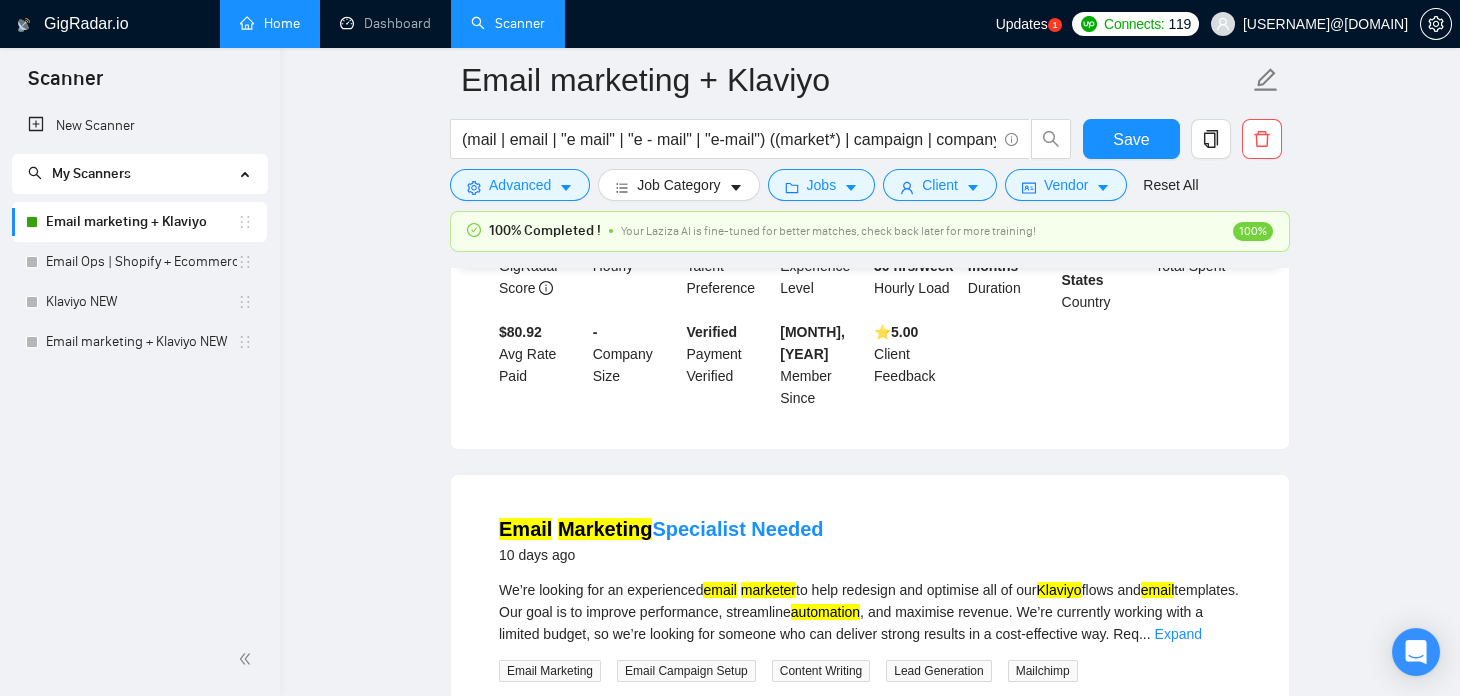 scroll, scrollTop: 1433, scrollLeft: 0, axis: vertical 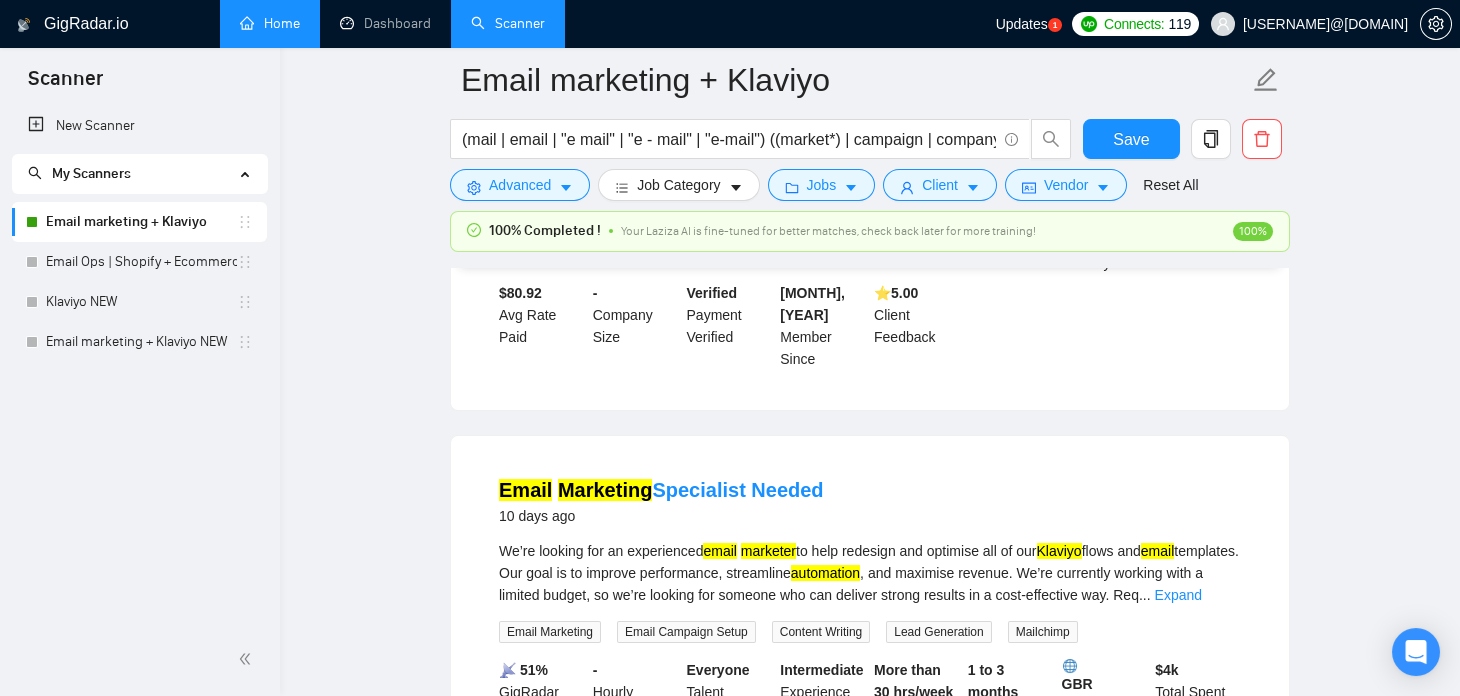click on "We’re looking for an experienced  email   marketer  to help redesign and optimise all of our  Klaviyo  flows and  email  templates. Our goal is to improve performance, streamline  automation , and maximise revenue.
We’re currently working with a limited budget, so we’re looking for someone who can deliver strong results in a cost-effective way.
Req ... Expand" at bounding box center [870, 573] 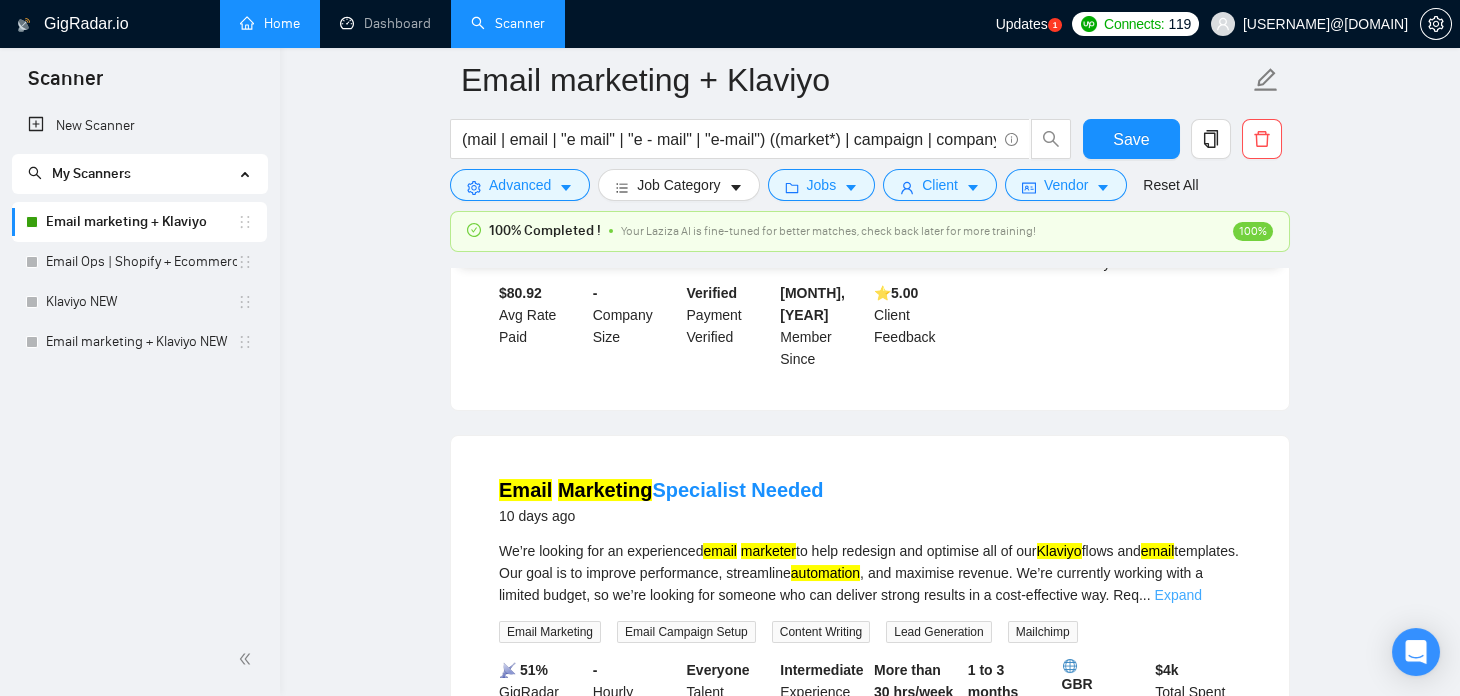 click on "Expand" at bounding box center (1178, 595) 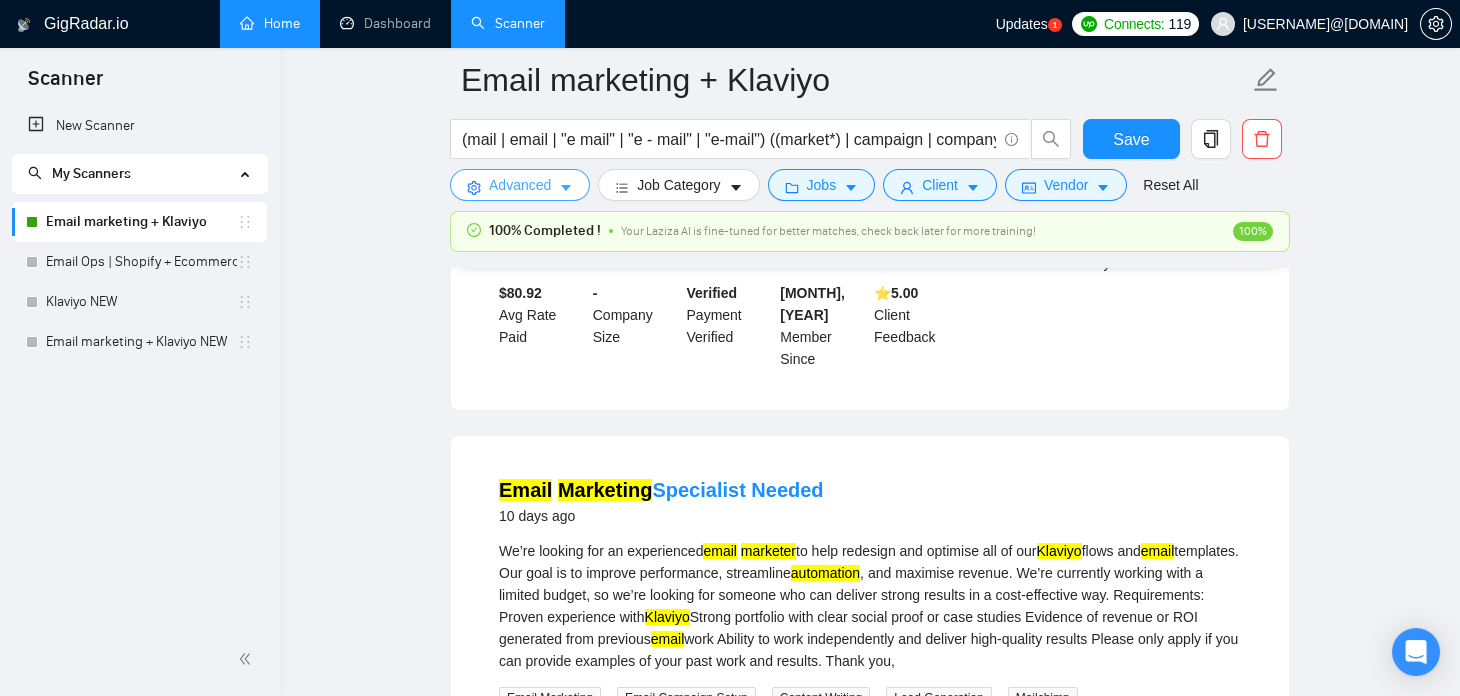 click 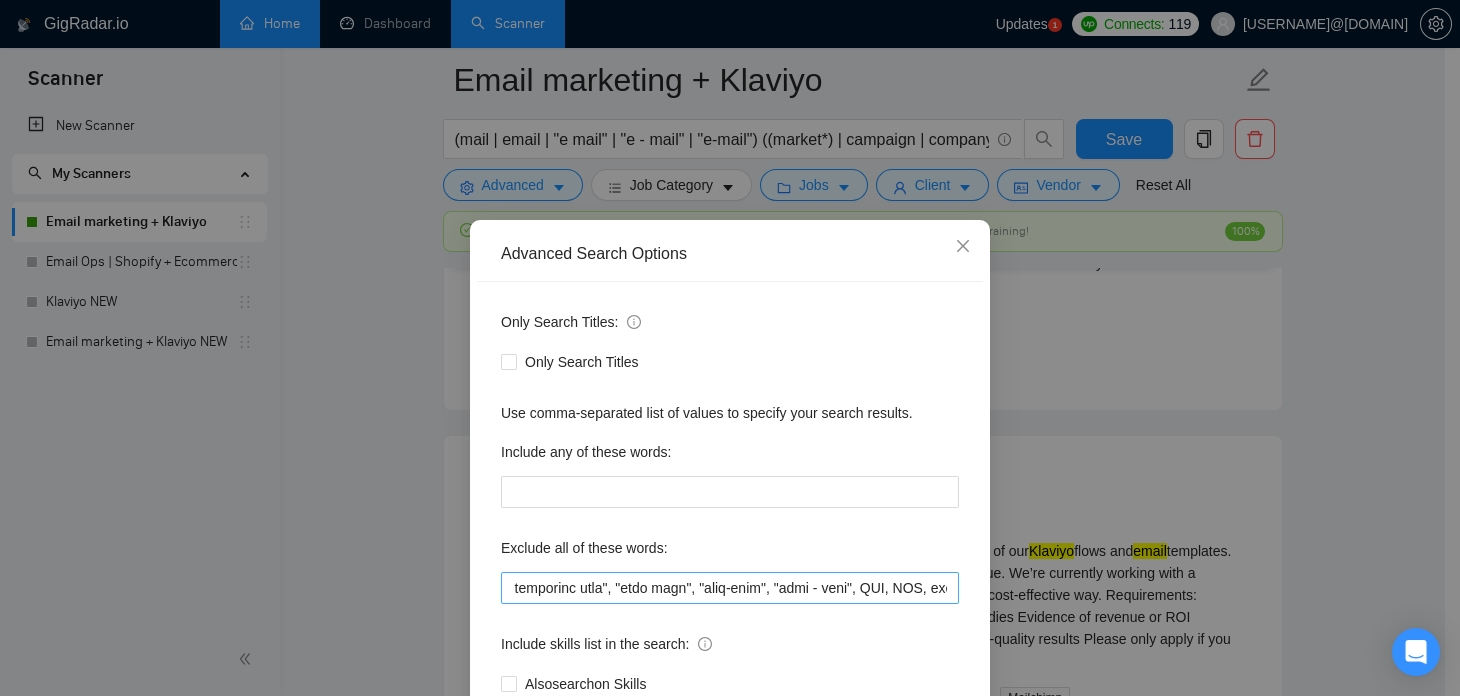 scroll, scrollTop: 0, scrollLeft: 305, axis: horizontal 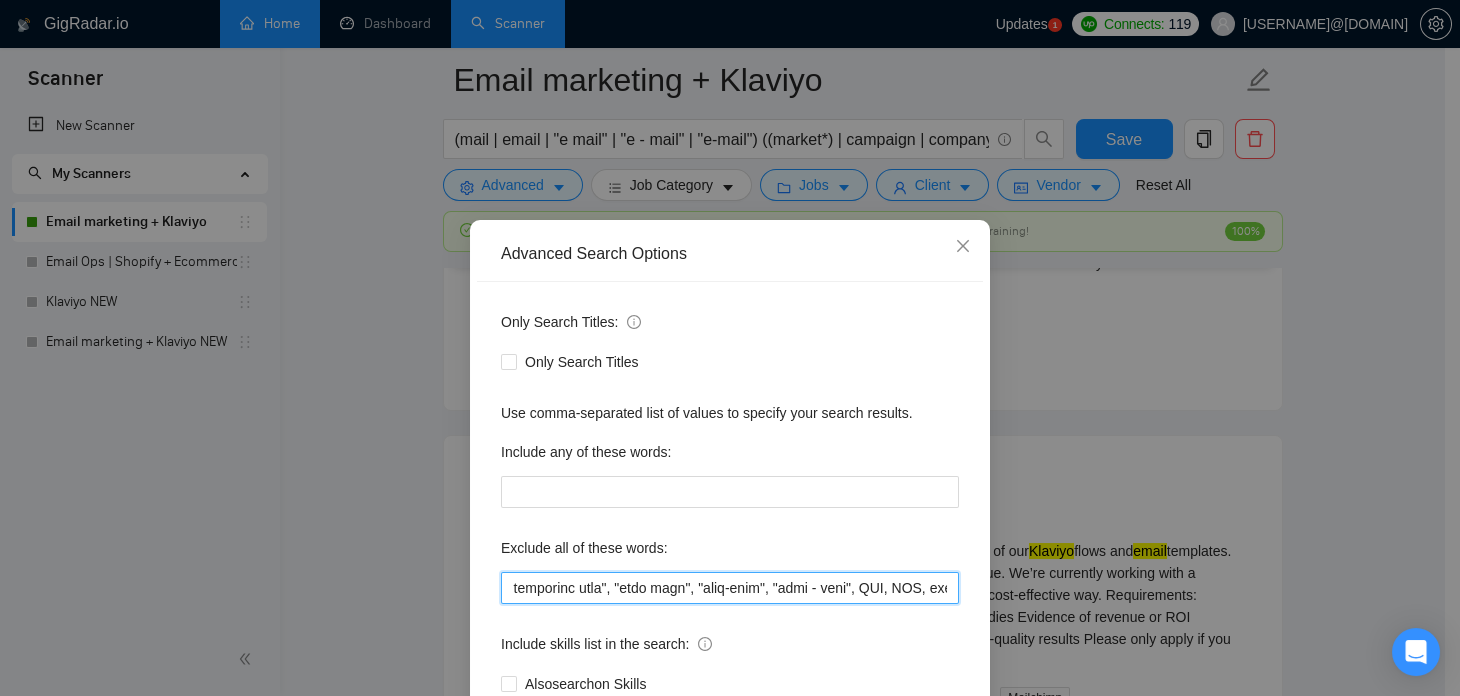 click at bounding box center (730, 588) 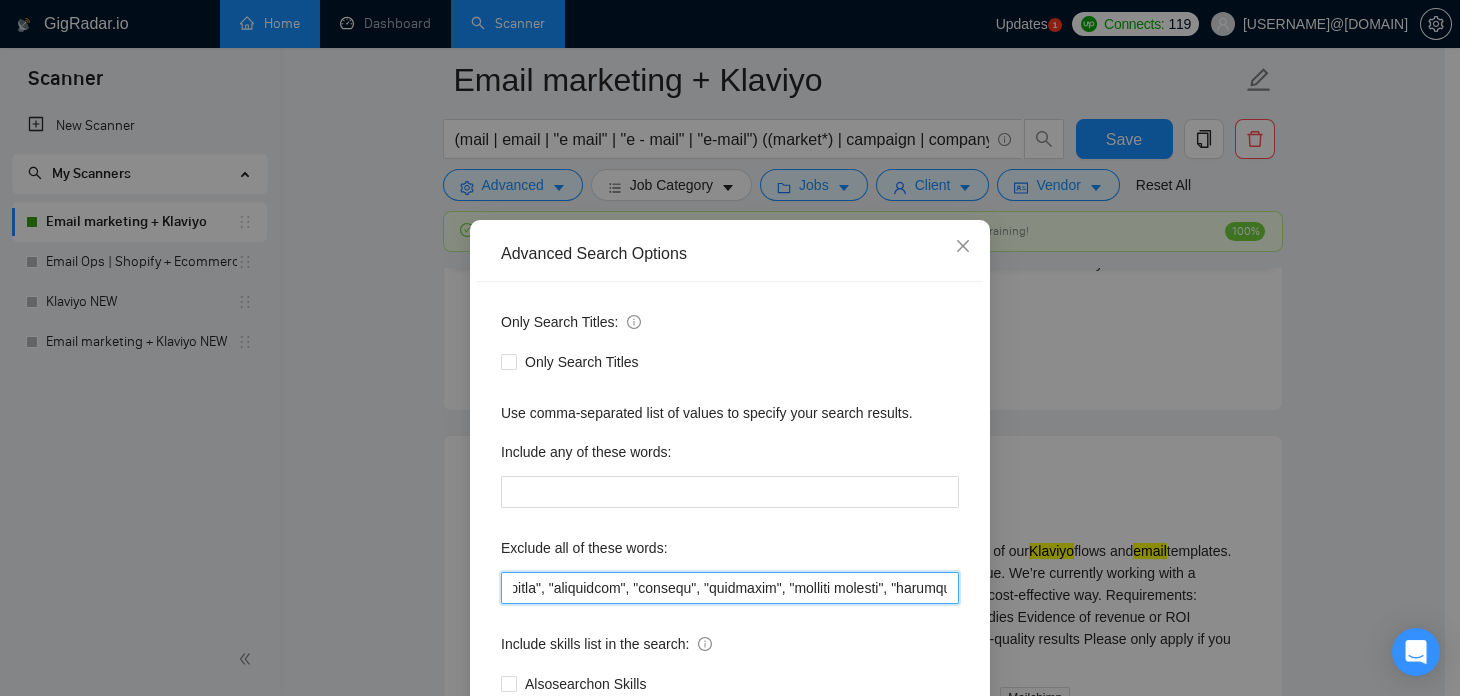 scroll, scrollTop: 0, scrollLeft: 5797, axis: horizontal 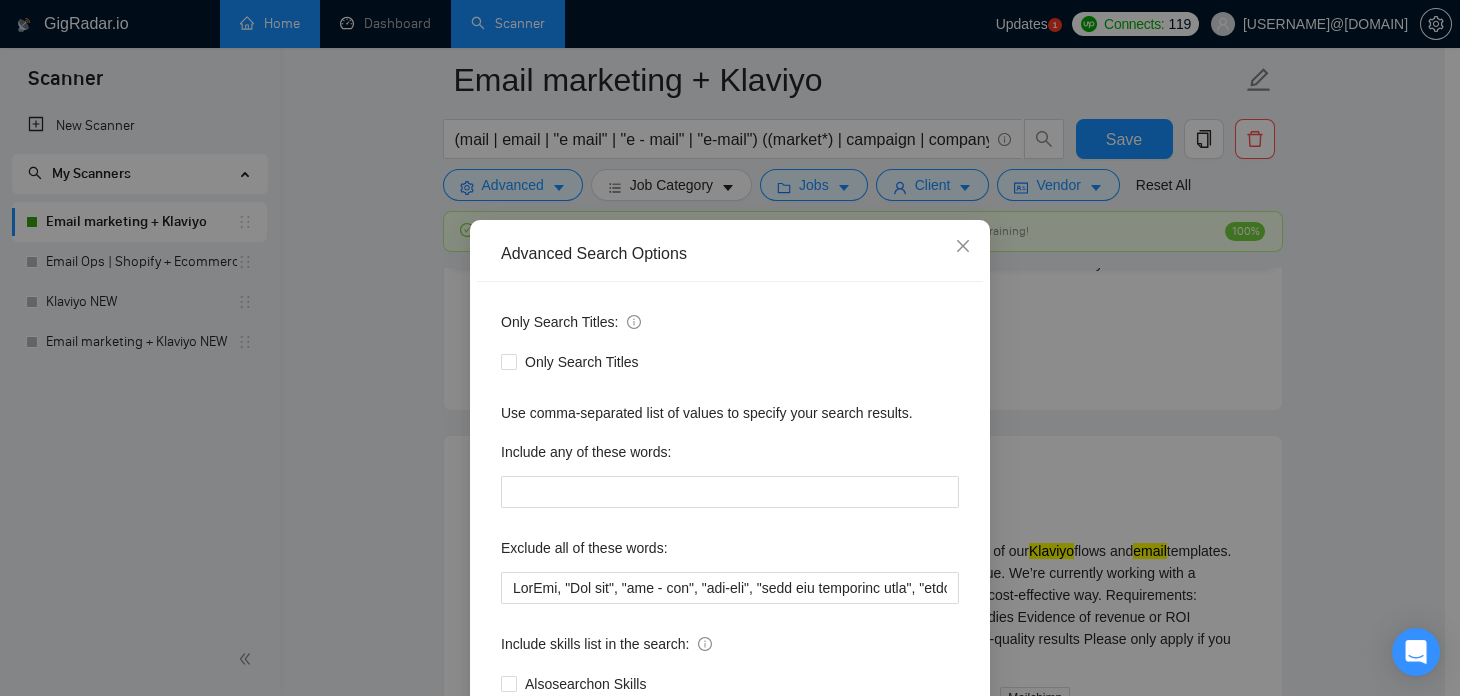 click on "Advanced Search Options Only Search Titles:   Only Search Titles Use comma-separated list of values to specify your search results. Include any of these words: Exclude all of these words: Include skills list in the search:   Also  search  on Skills Reset OK" at bounding box center (730, 348) 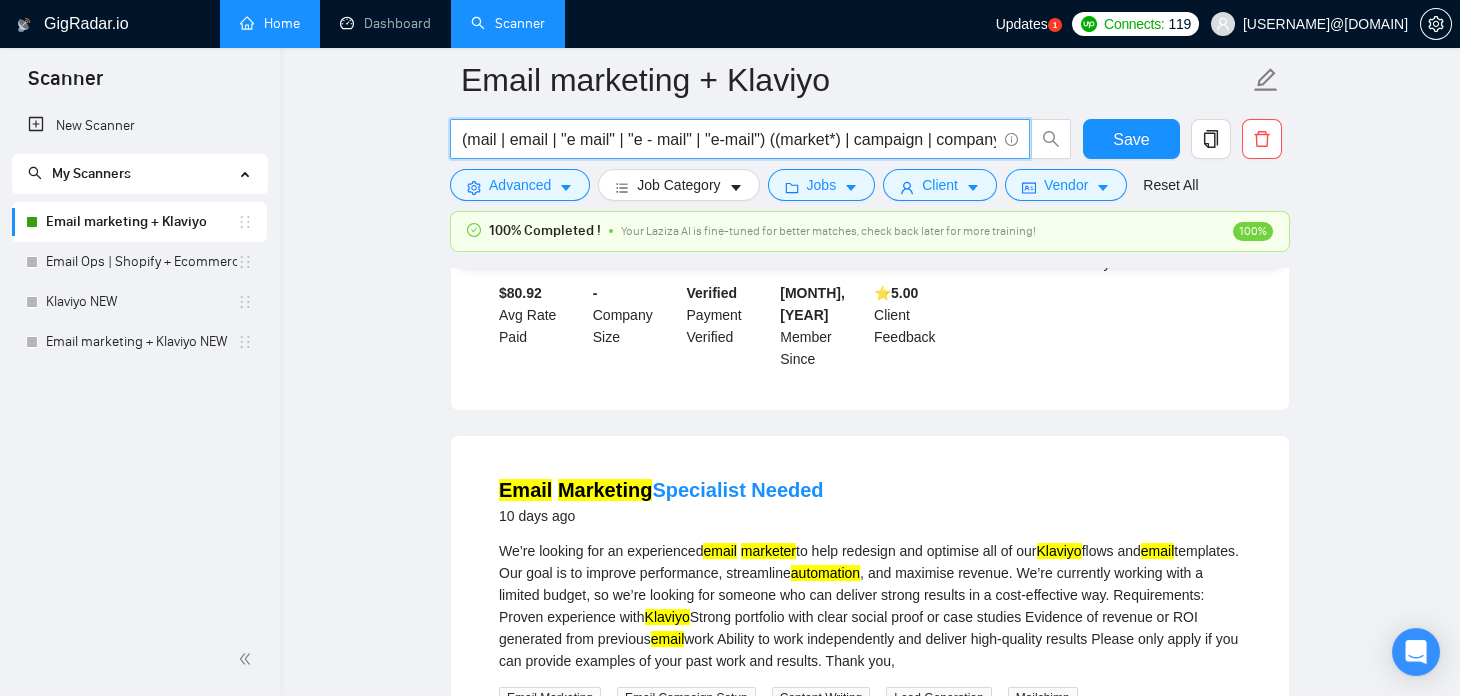 click on "(mail | email | "e mail" | "e - mail" | "e-mail") ((market*) | campaign | company | automation | flow ) ((klaviyo*) | (klavyo*) | (klavyio*))" at bounding box center (729, 139) 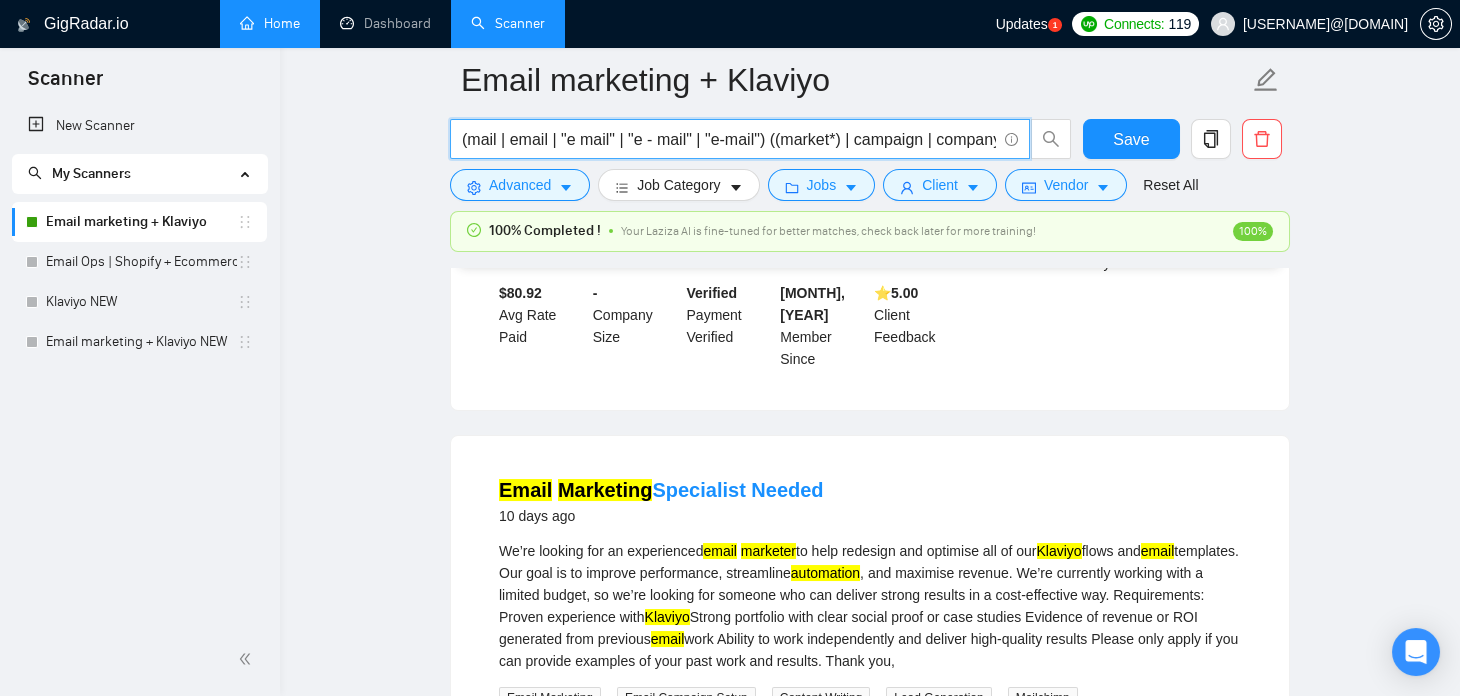 click on "(mail | email | "e mail" | "e - mail" | "e-mail") ((market*) | campaign | company | automation | flow ) ((klaviyo*) | (klavyo*) | (klavyio*))" at bounding box center (729, 139) 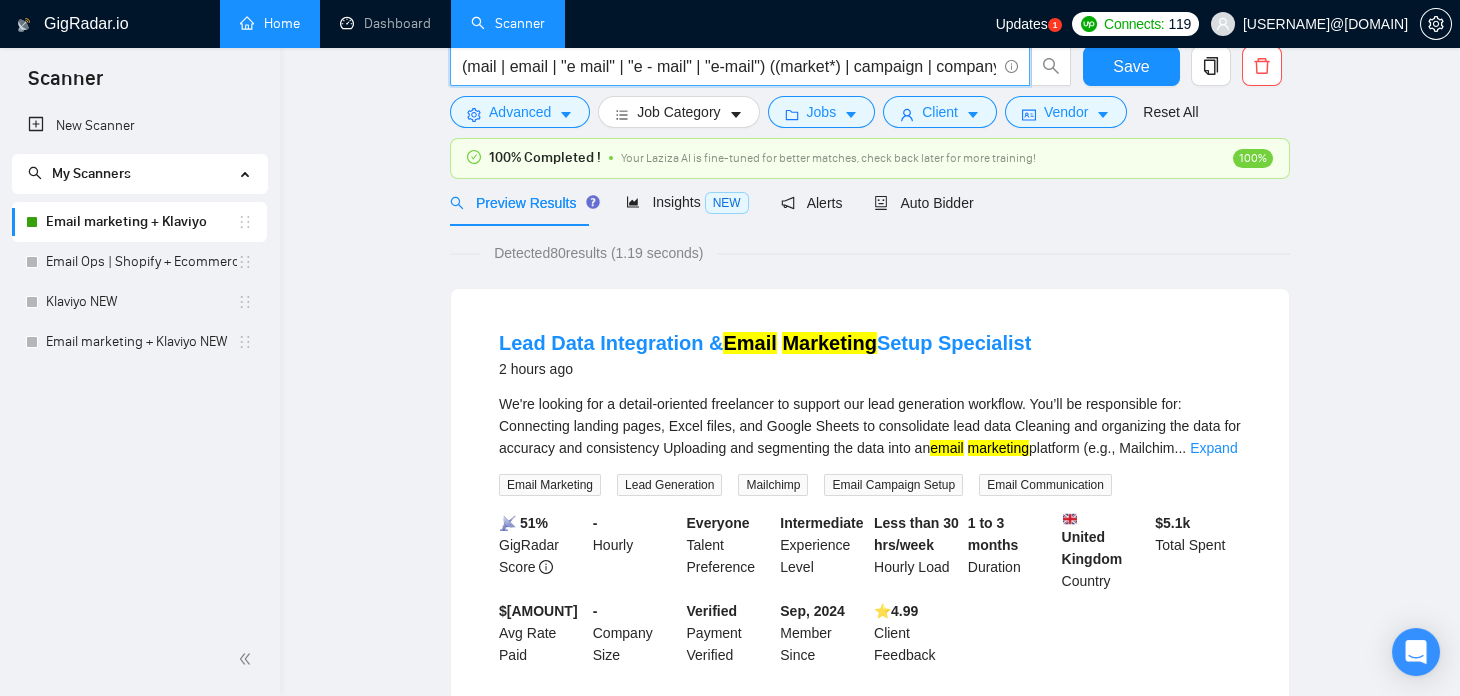 scroll, scrollTop: 0, scrollLeft: 0, axis: both 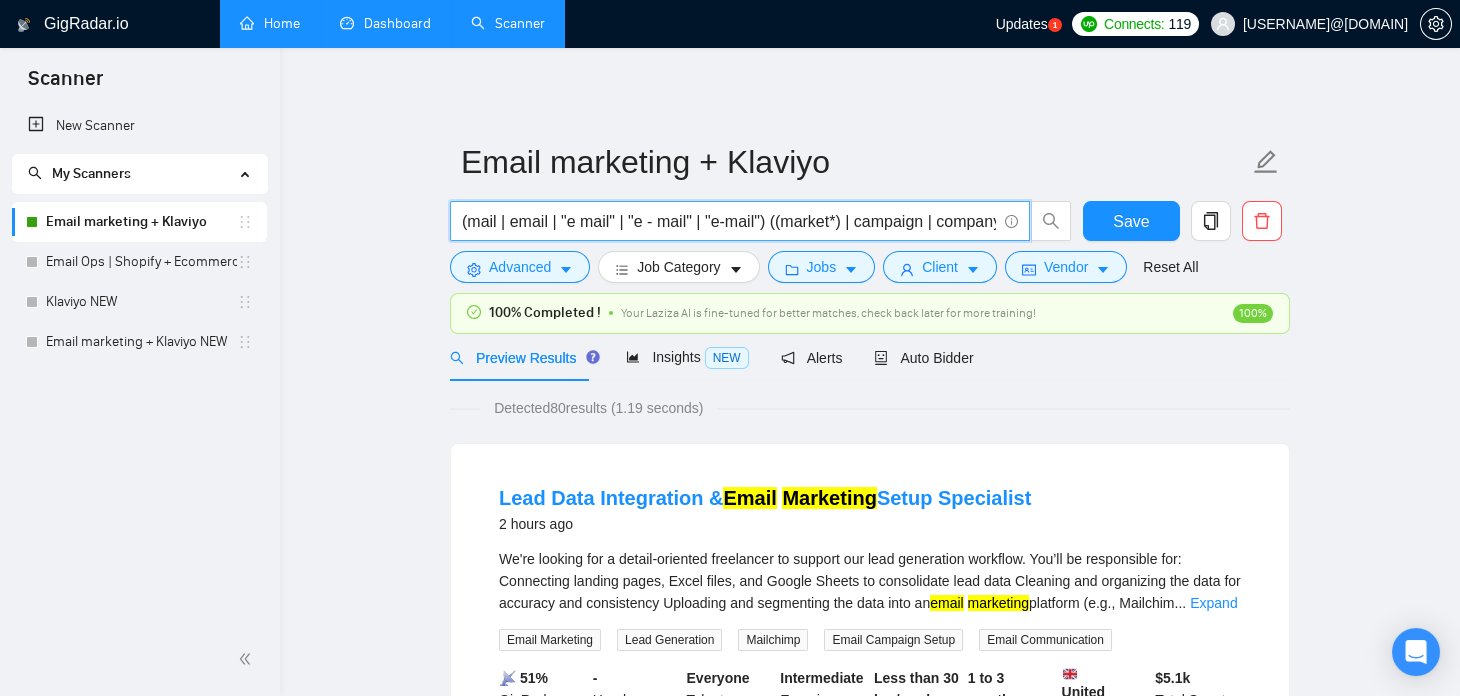 click on "Dashboard" at bounding box center [385, 23] 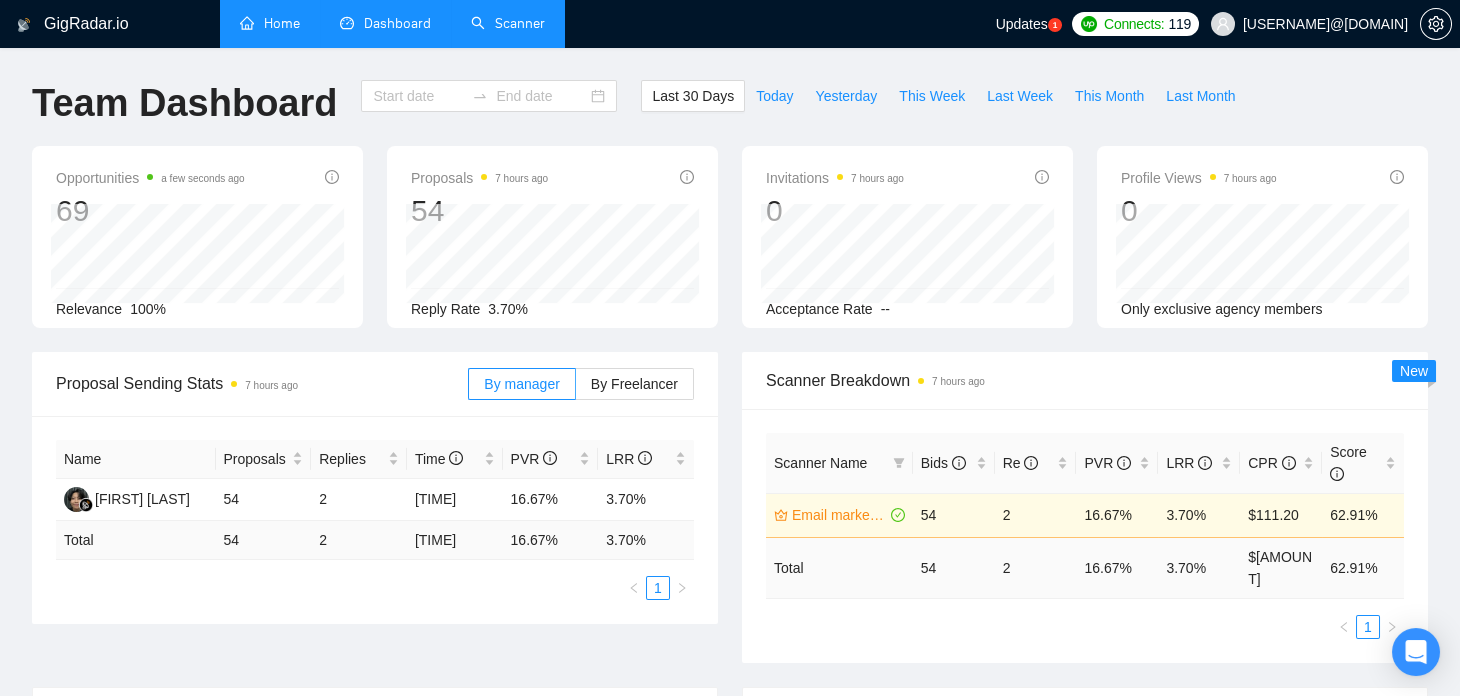 type on "2025-06-14" 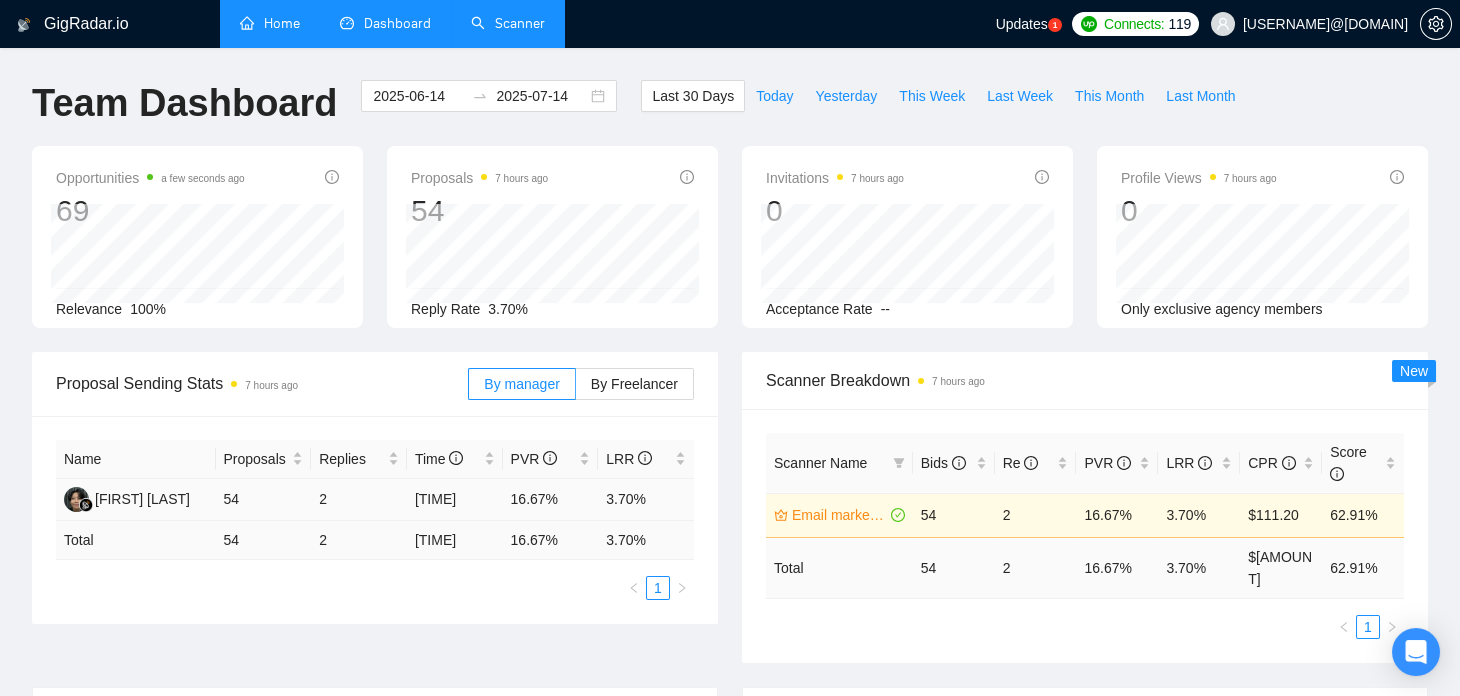 scroll, scrollTop: 456, scrollLeft: 0, axis: vertical 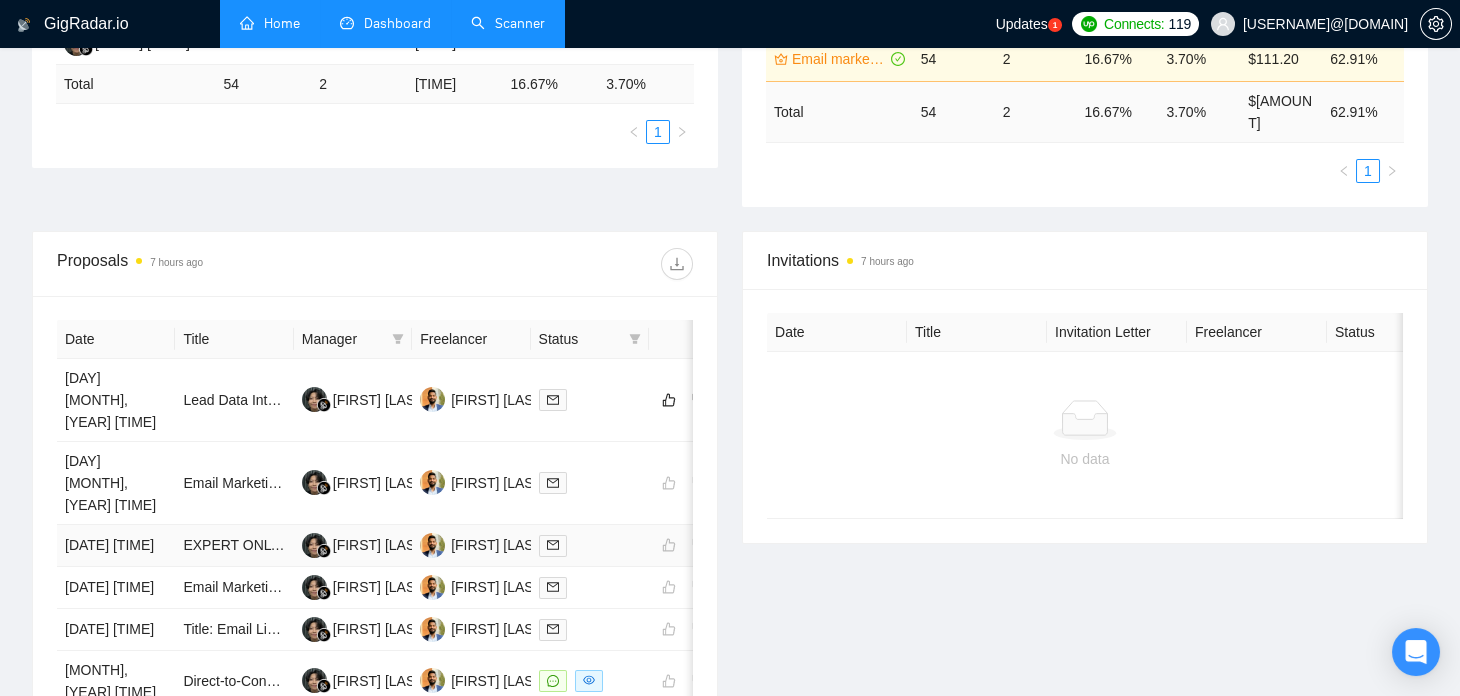 click at bounding box center (590, 546) 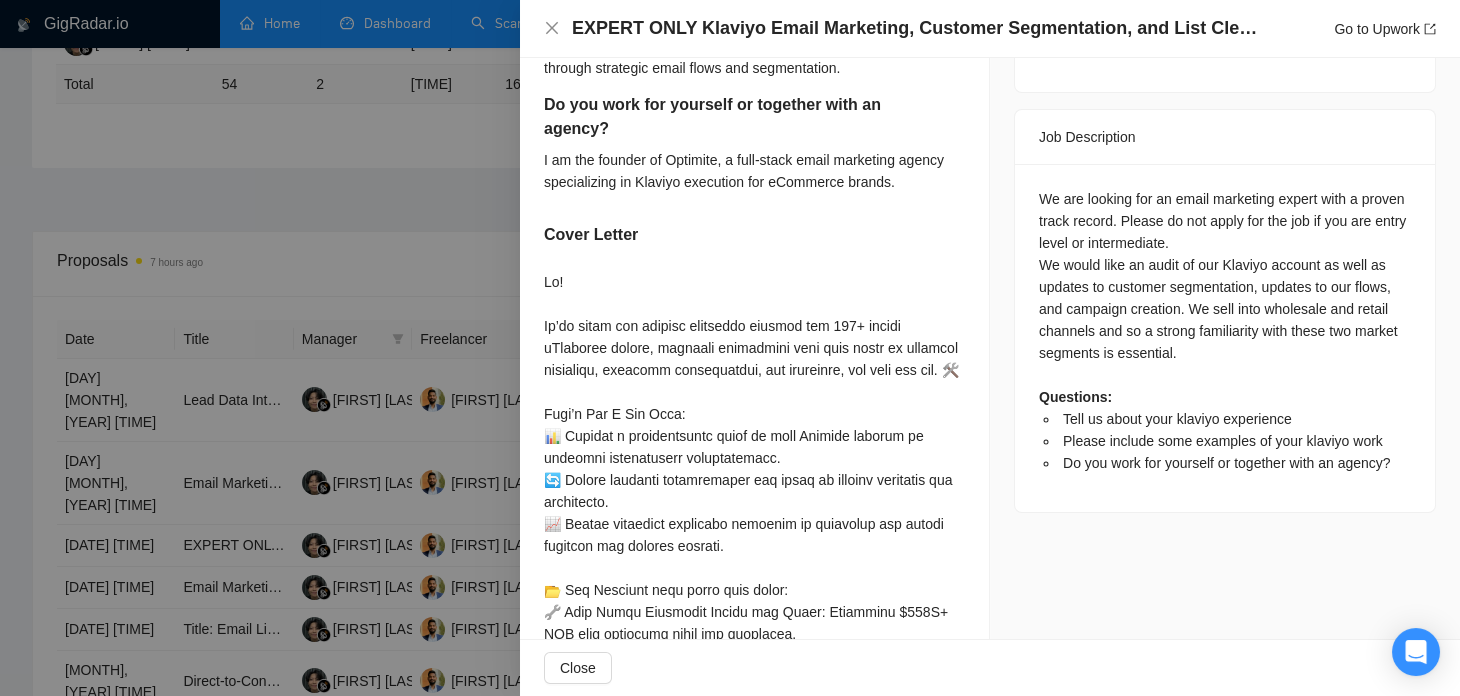scroll, scrollTop: 830, scrollLeft: 0, axis: vertical 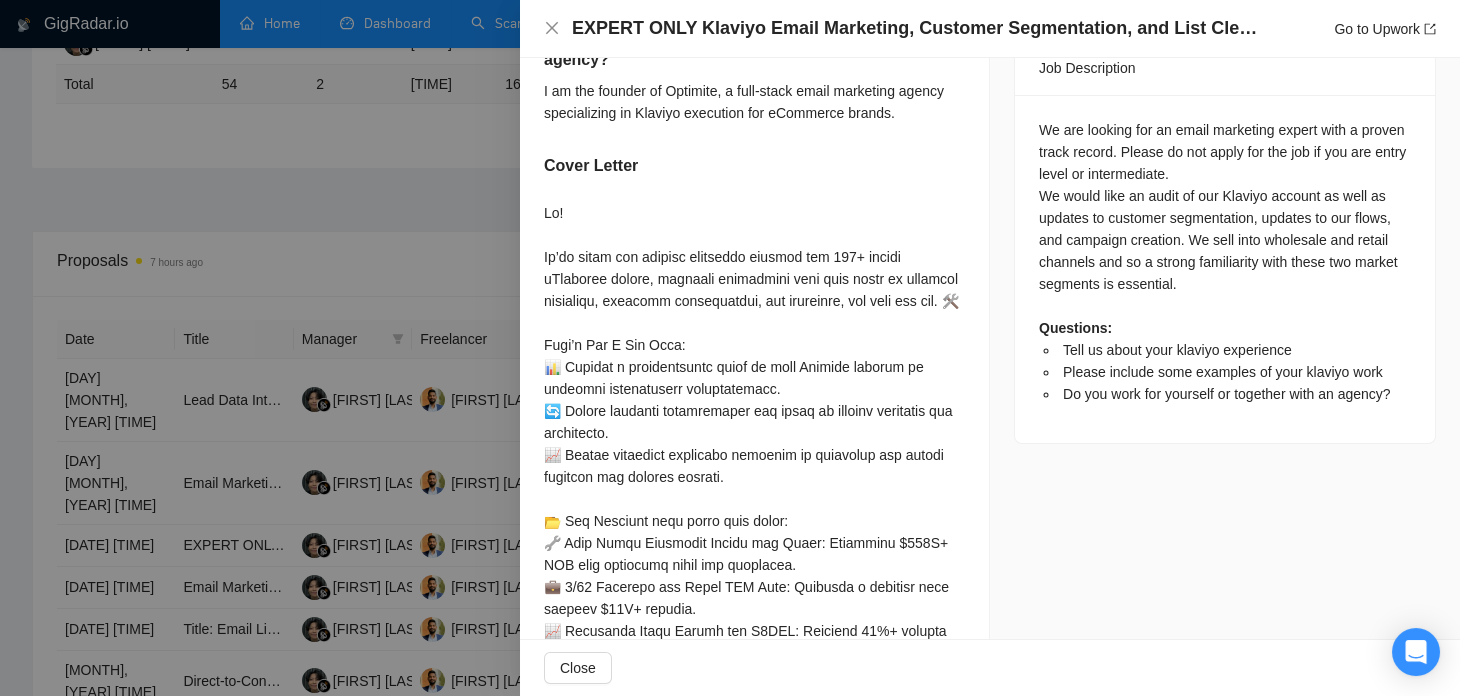 click at bounding box center (730, 348) 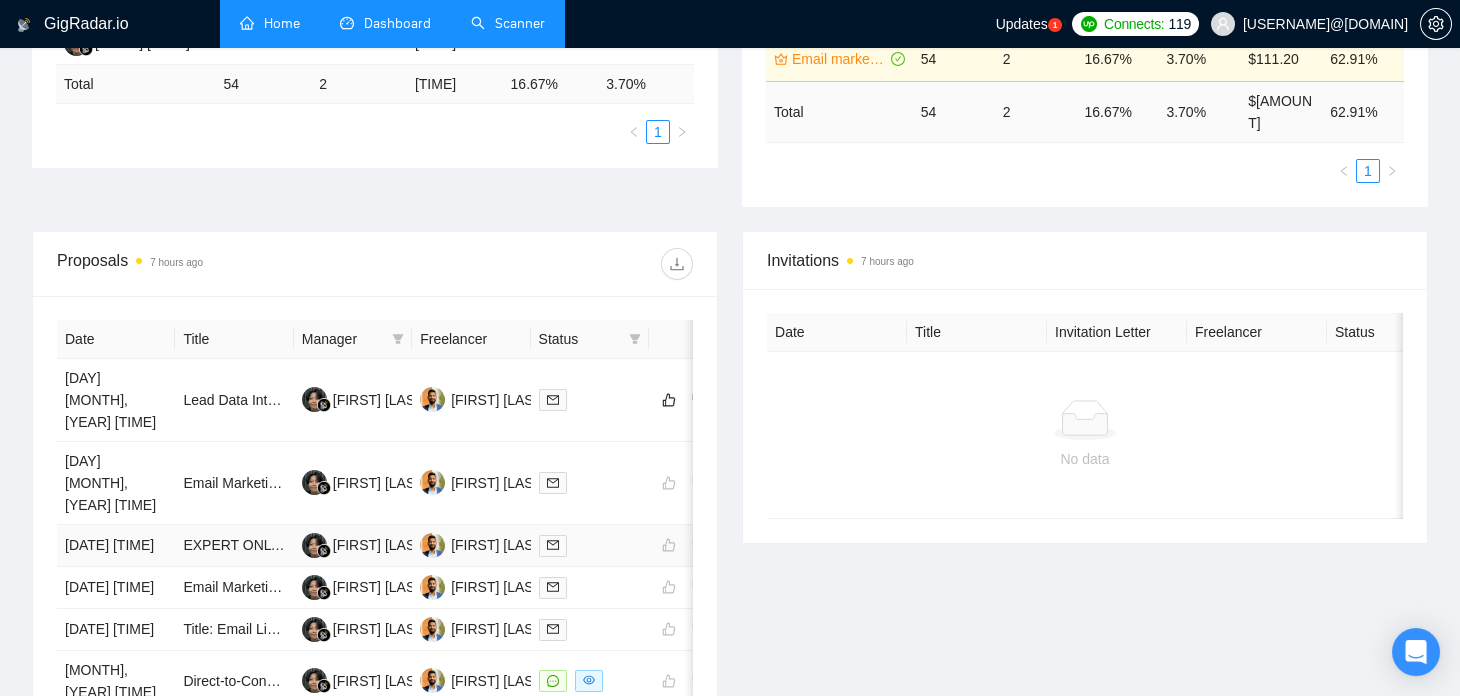 click at bounding box center (590, 545) 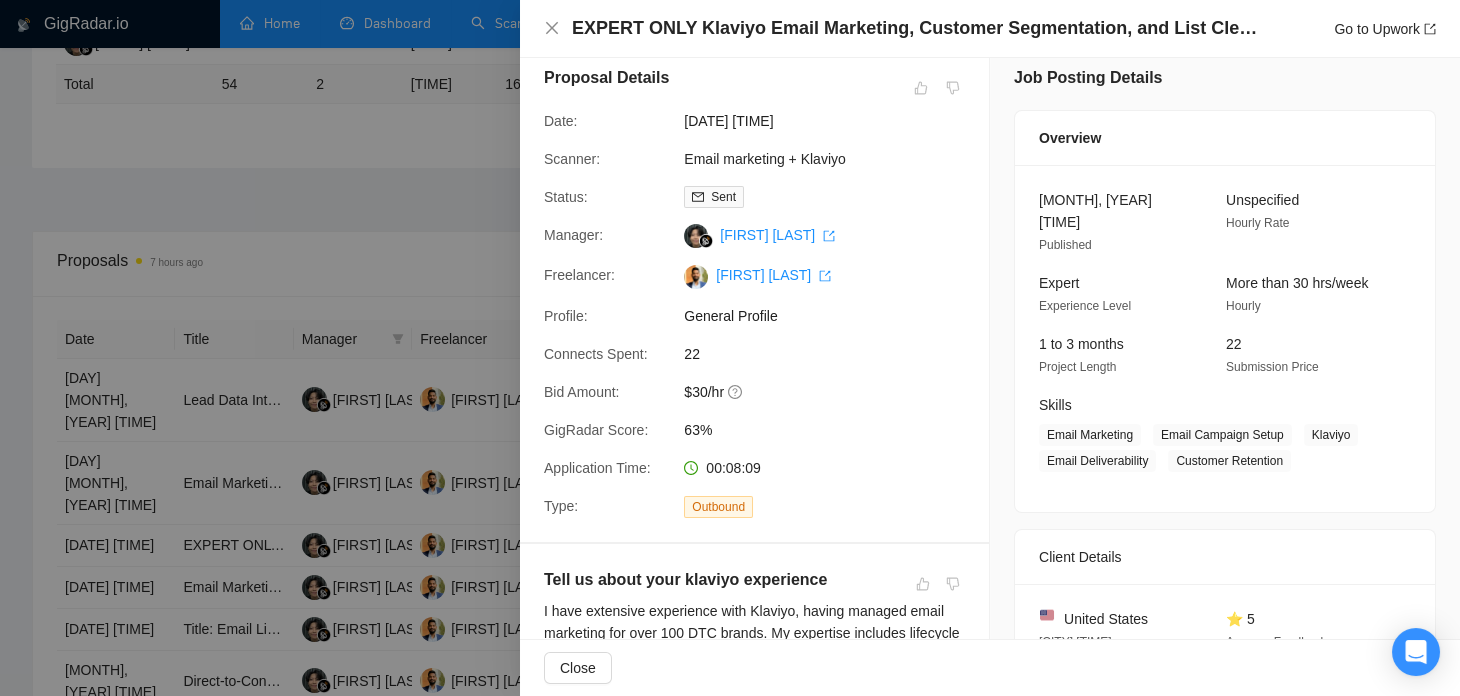 scroll, scrollTop: 10, scrollLeft: 0, axis: vertical 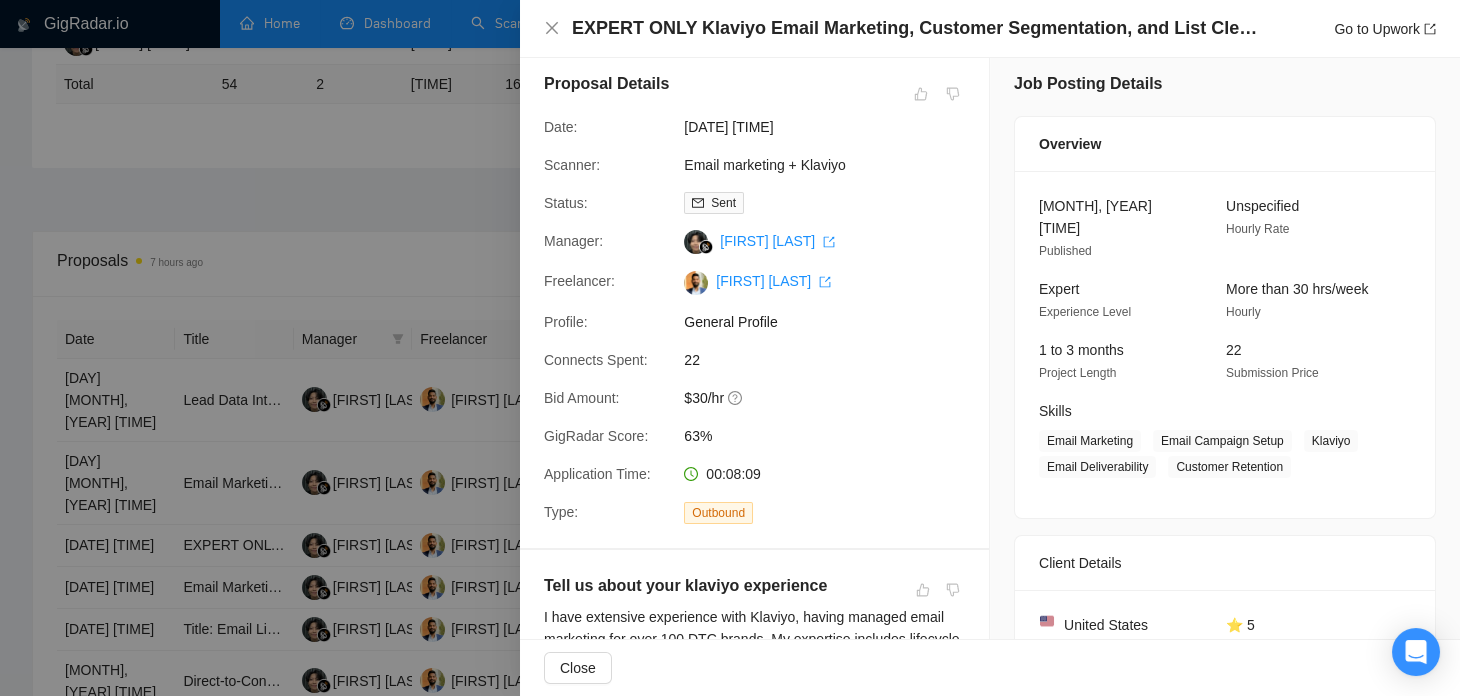 click at bounding box center [730, 348] 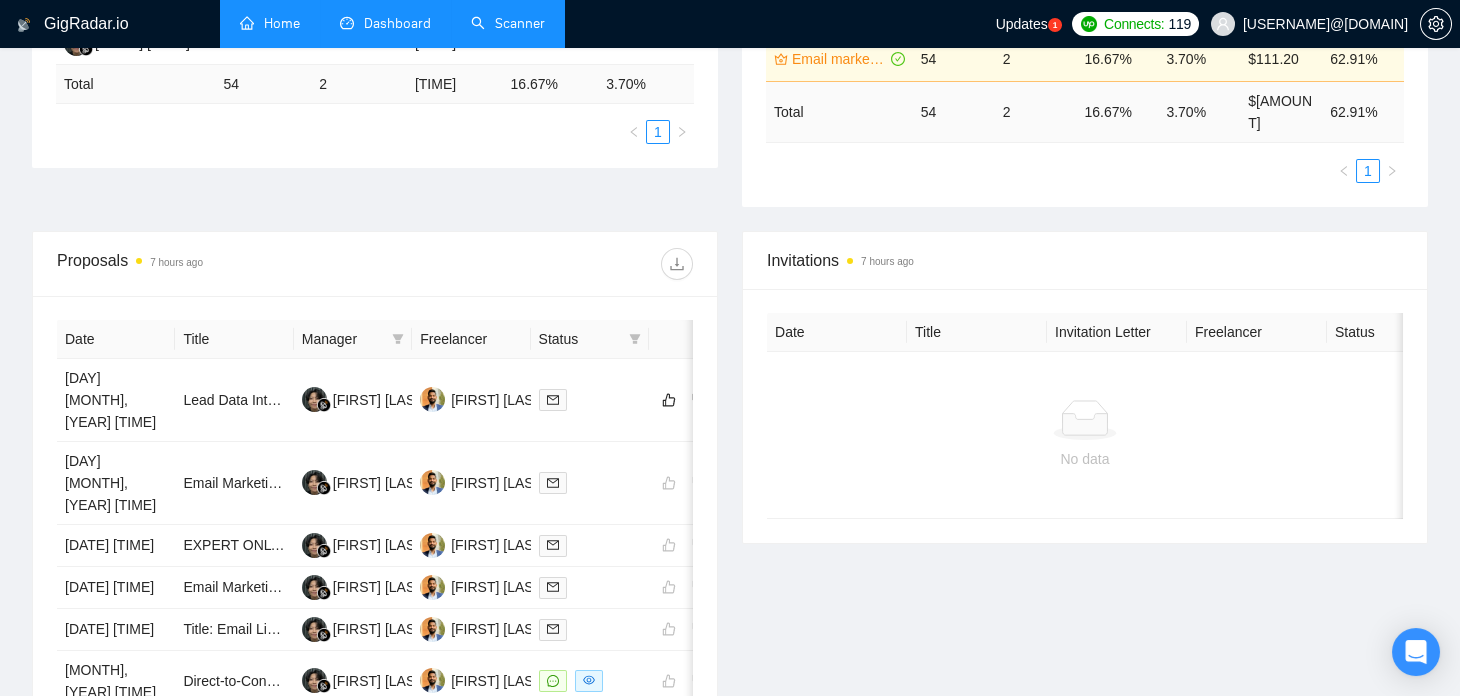click on "Scanner" at bounding box center (508, 23) 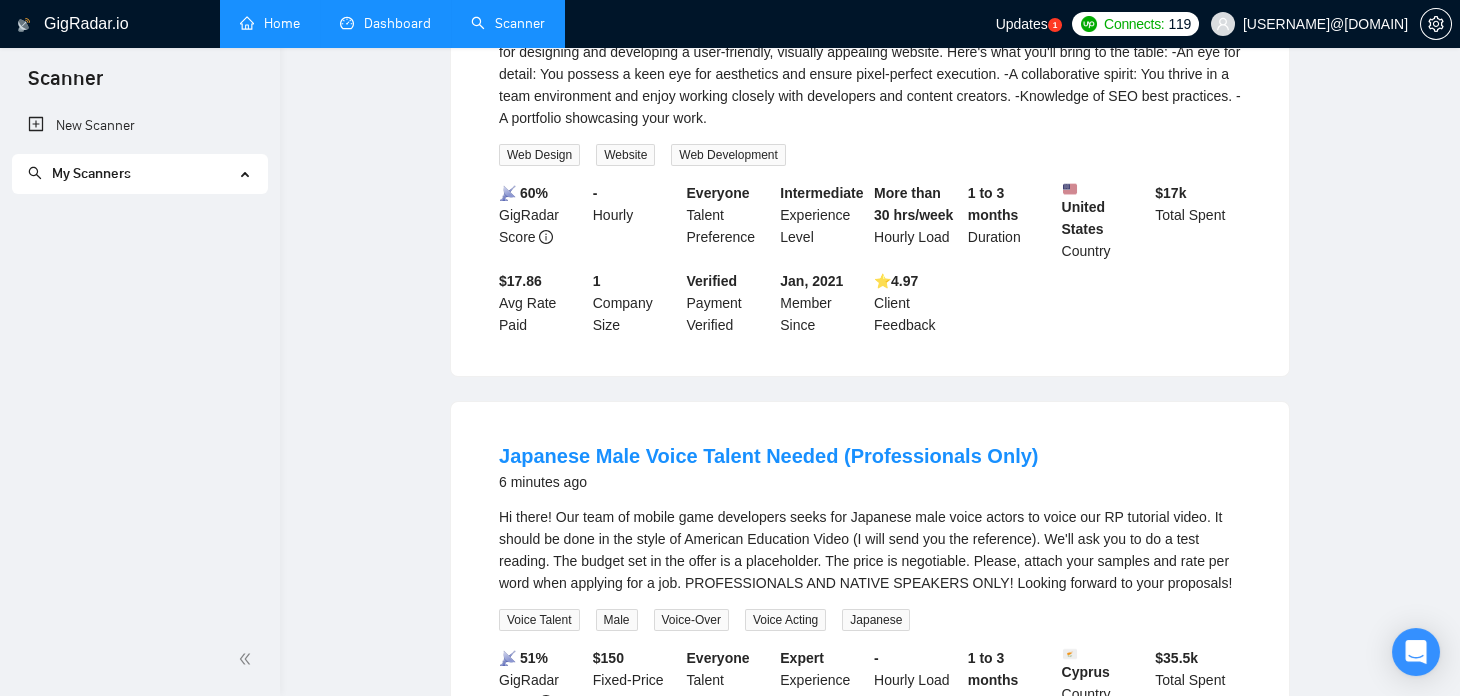 scroll, scrollTop: 0, scrollLeft: 0, axis: both 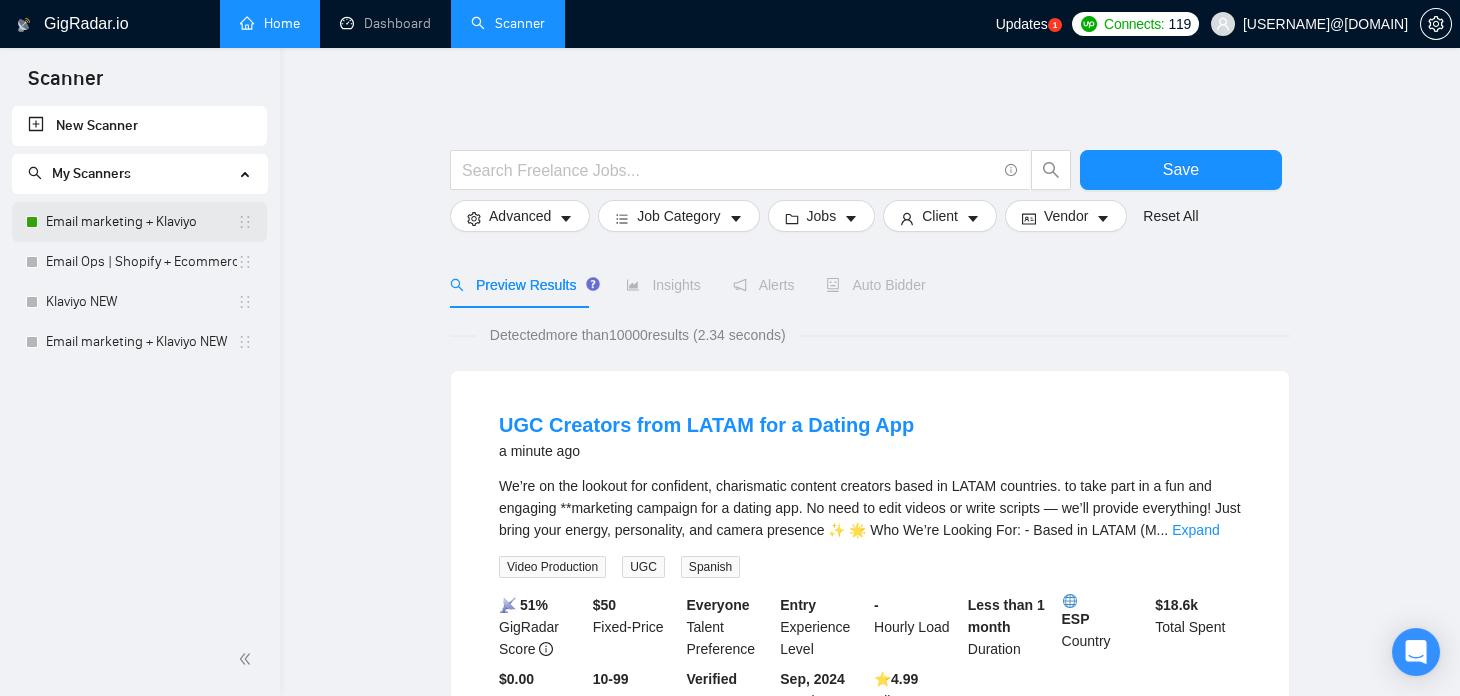 click on "Email marketing + Klaviyo" at bounding box center (141, 222) 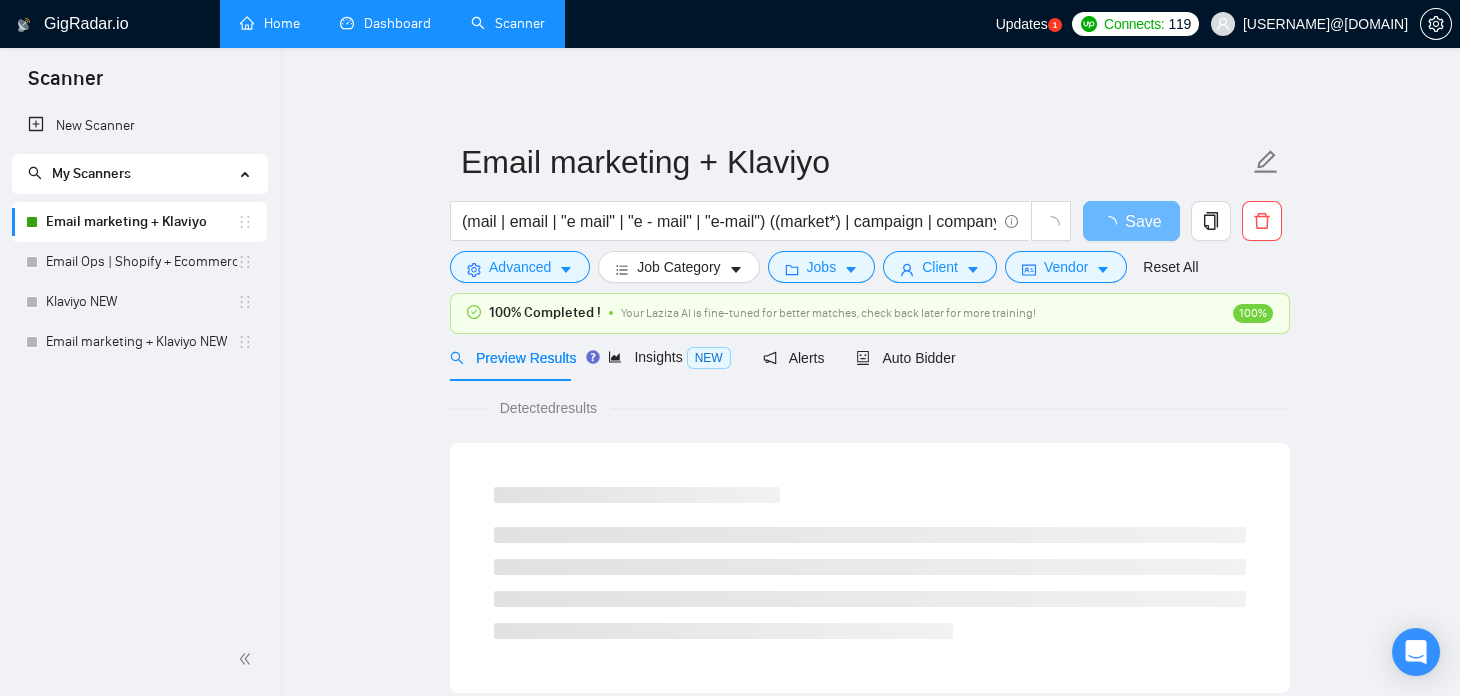 click on "Dashboard" at bounding box center [385, 23] 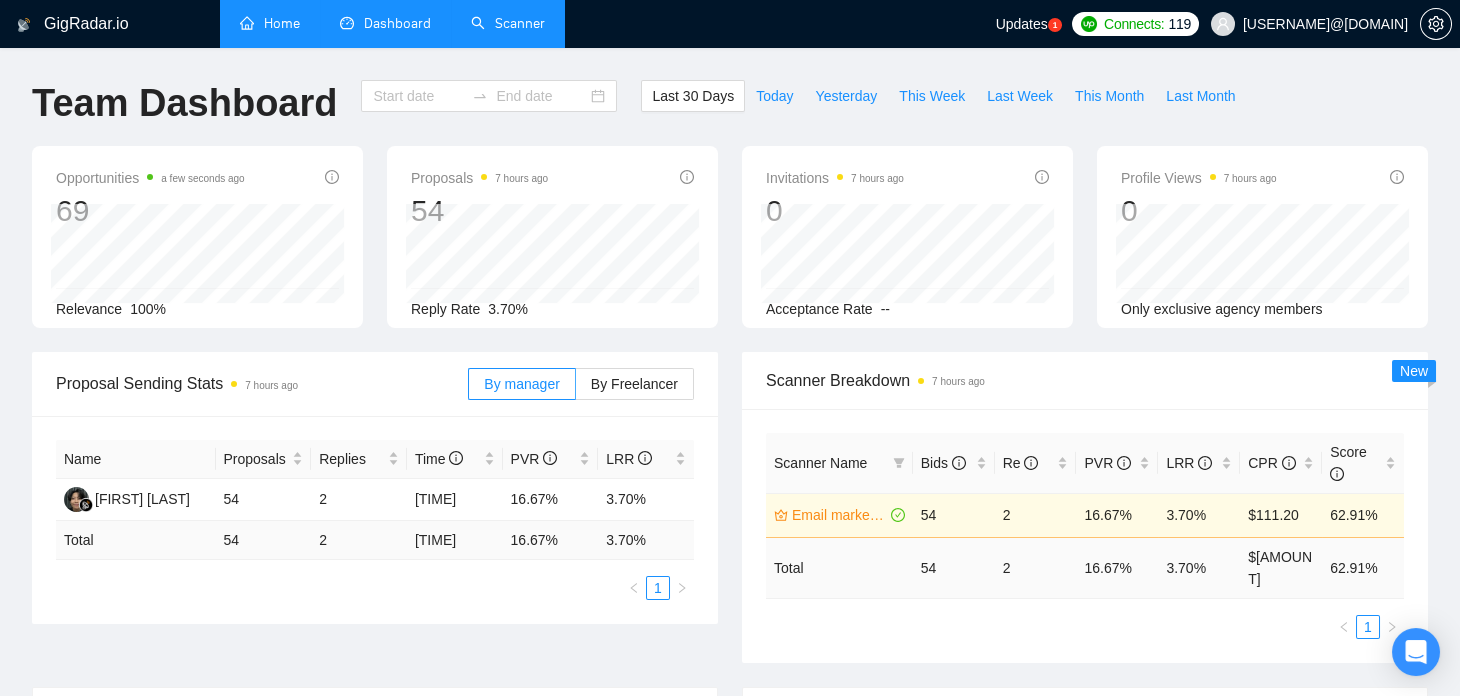 type on "2025-06-14" 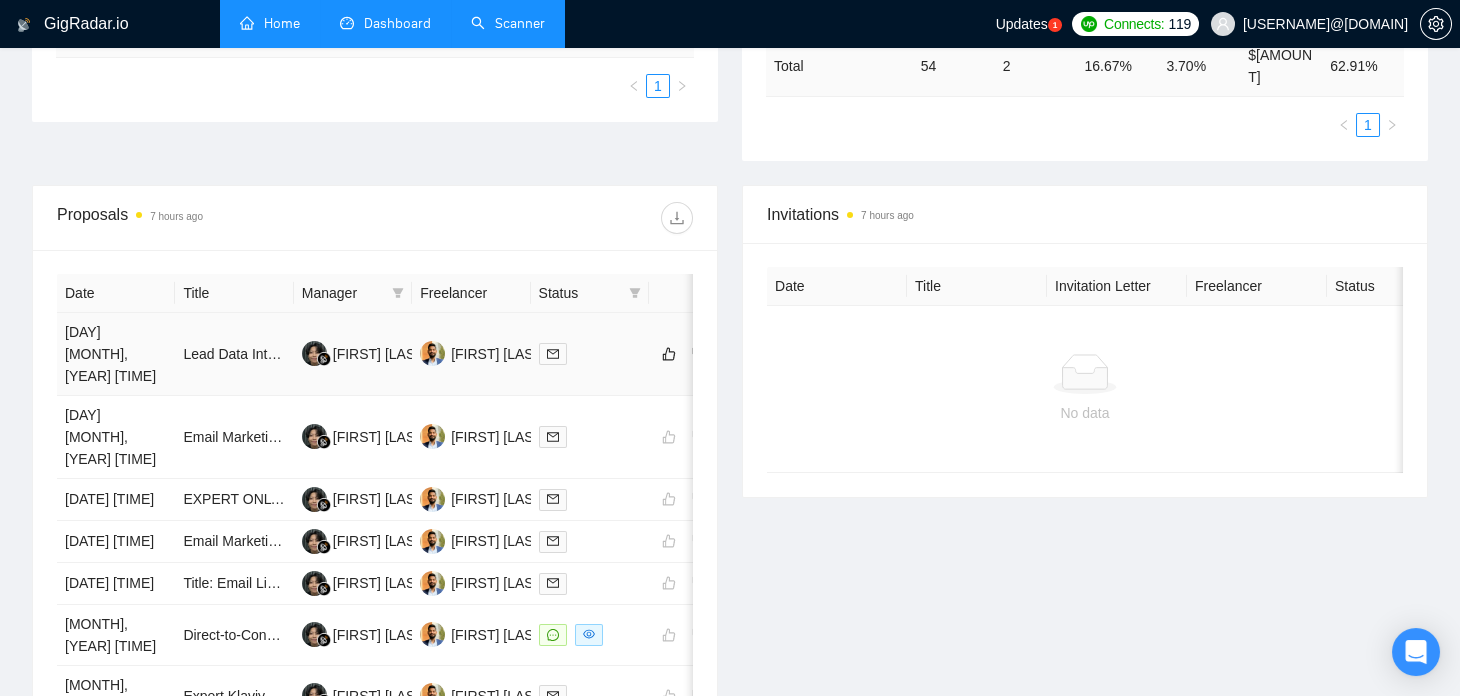 scroll, scrollTop: 503, scrollLeft: 0, axis: vertical 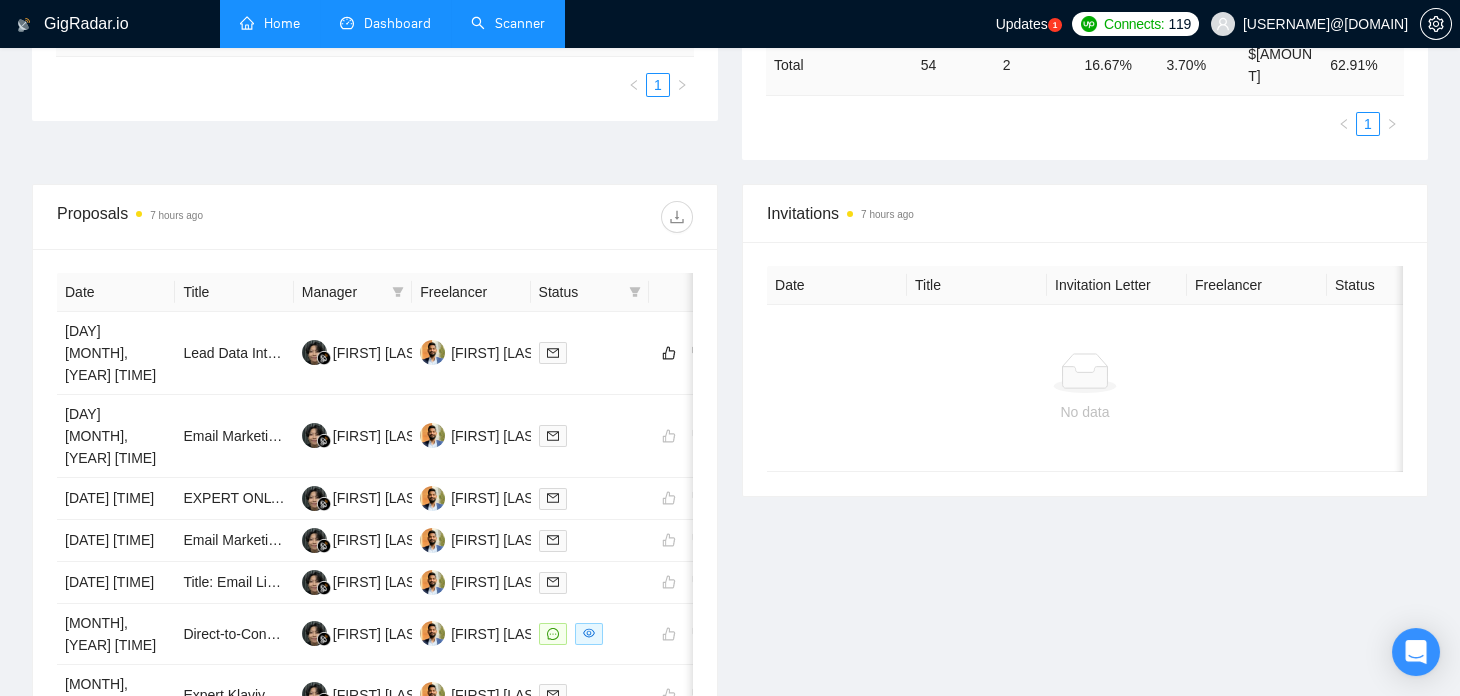 click on "Scanner" at bounding box center [508, 23] 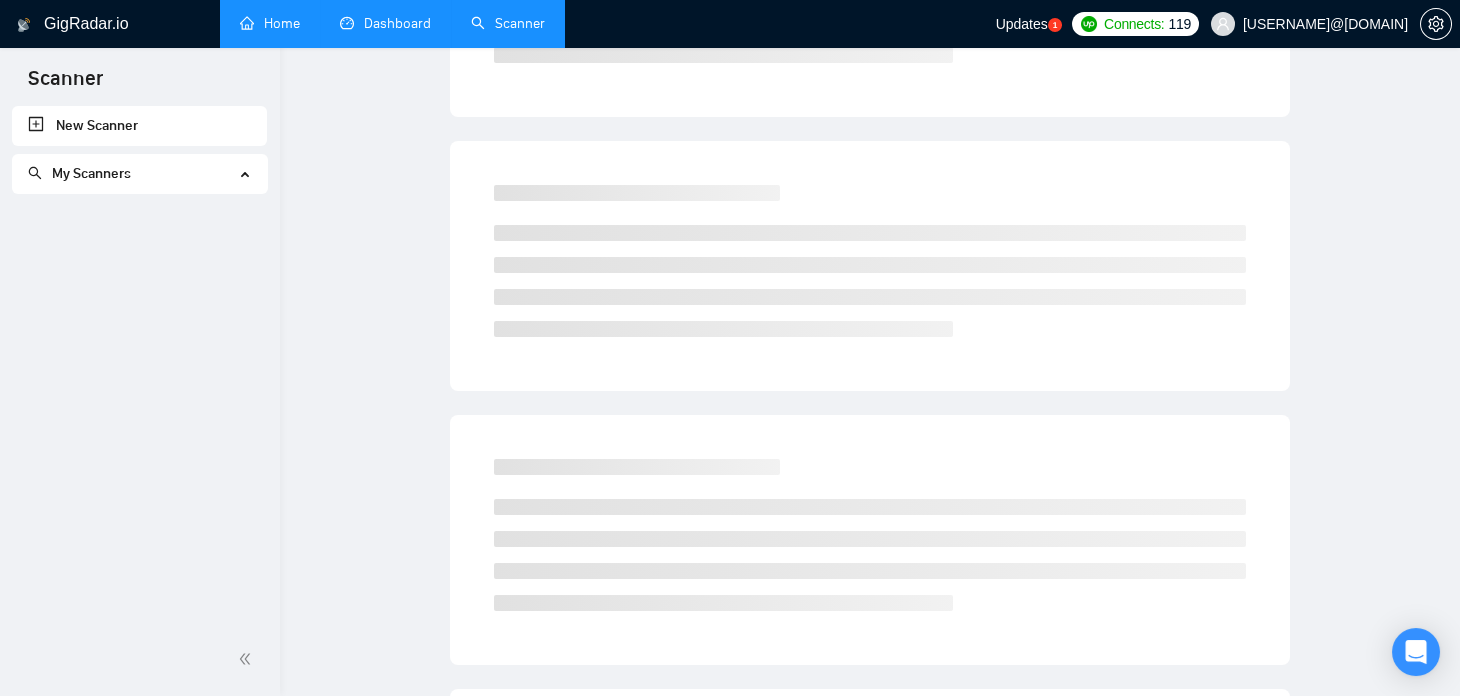 scroll, scrollTop: 0, scrollLeft: 0, axis: both 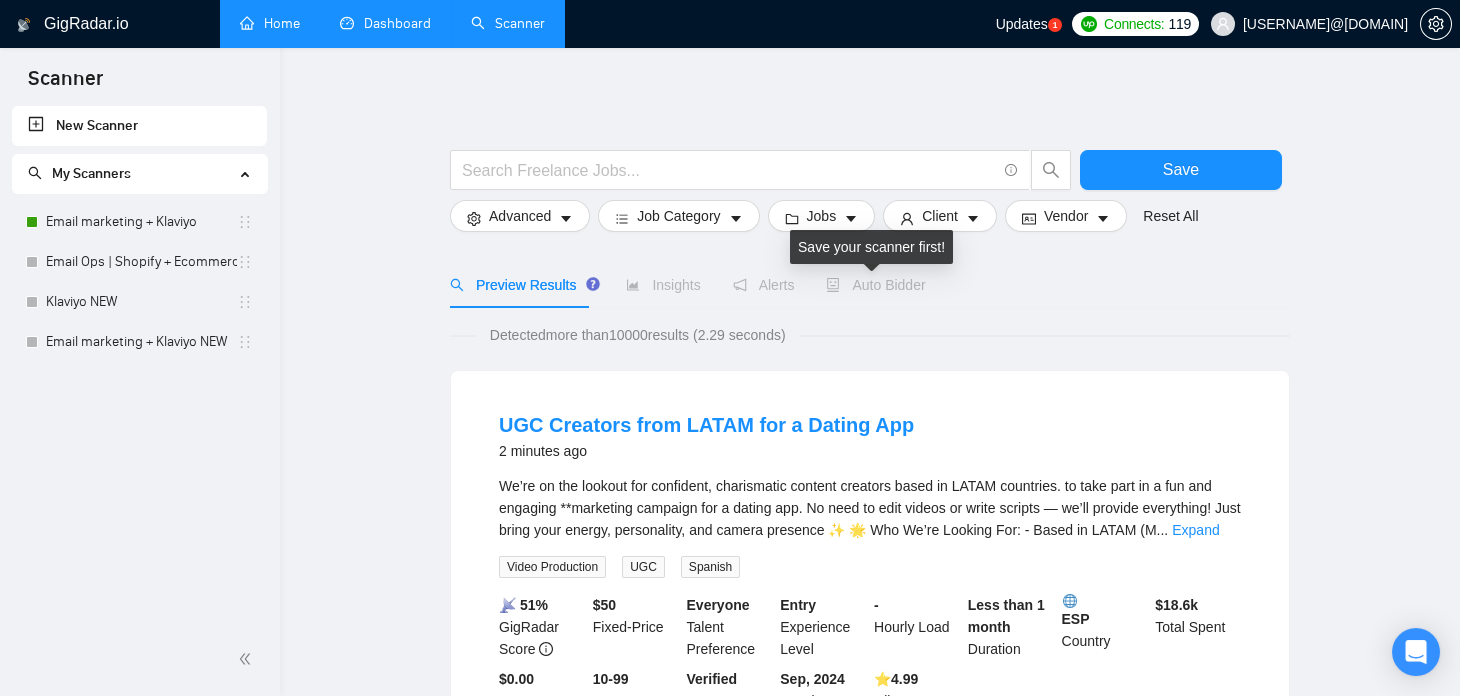 click on "Auto Bidder" at bounding box center [875, 285] 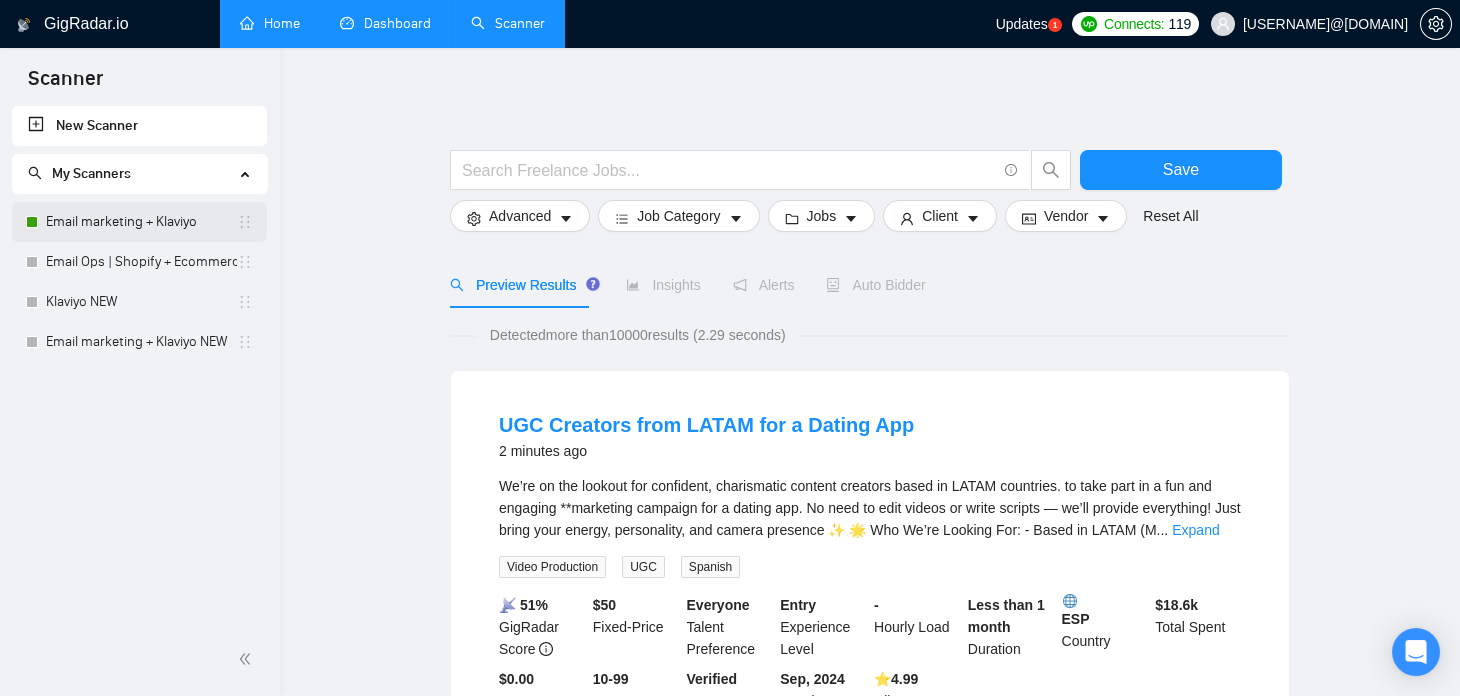 click on "Email marketing + Klaviyo" at bounding box center [141, 222] 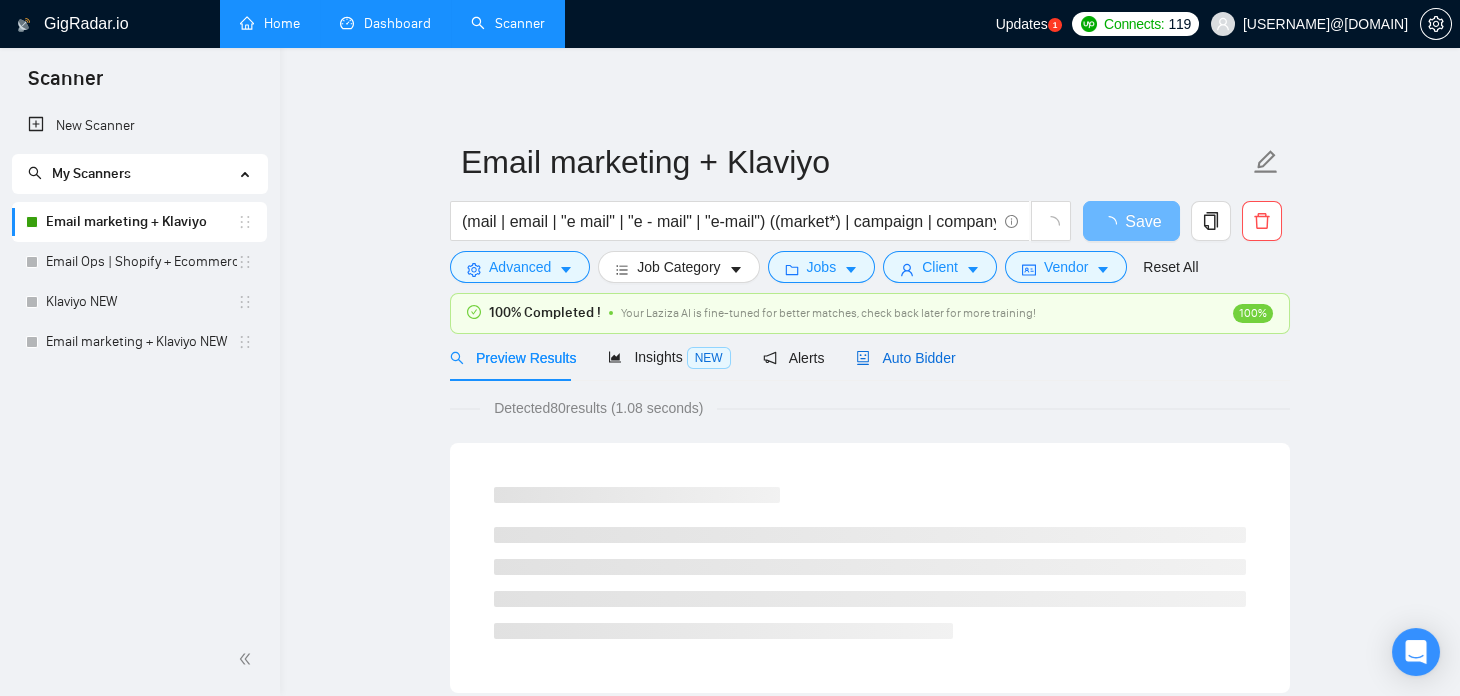 click on "Auto Bidder" at bounding box center [905, 358] 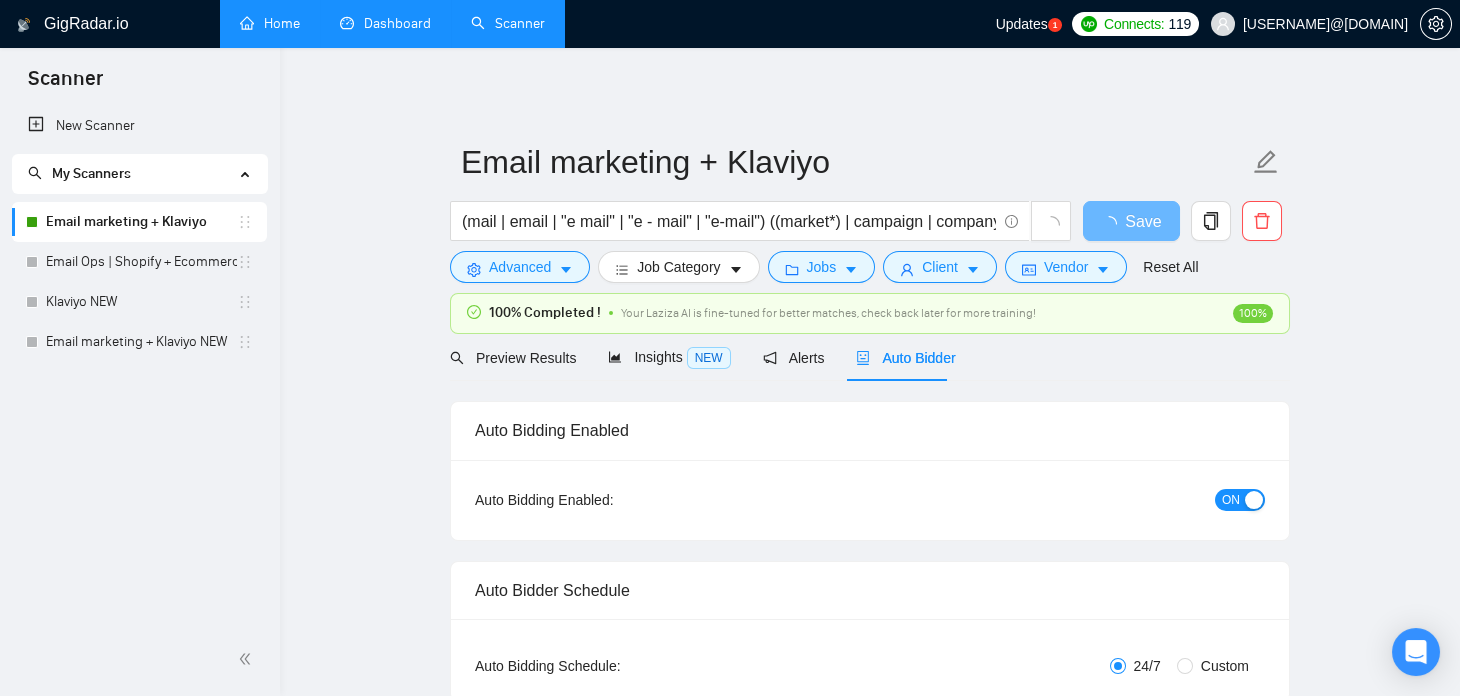 type 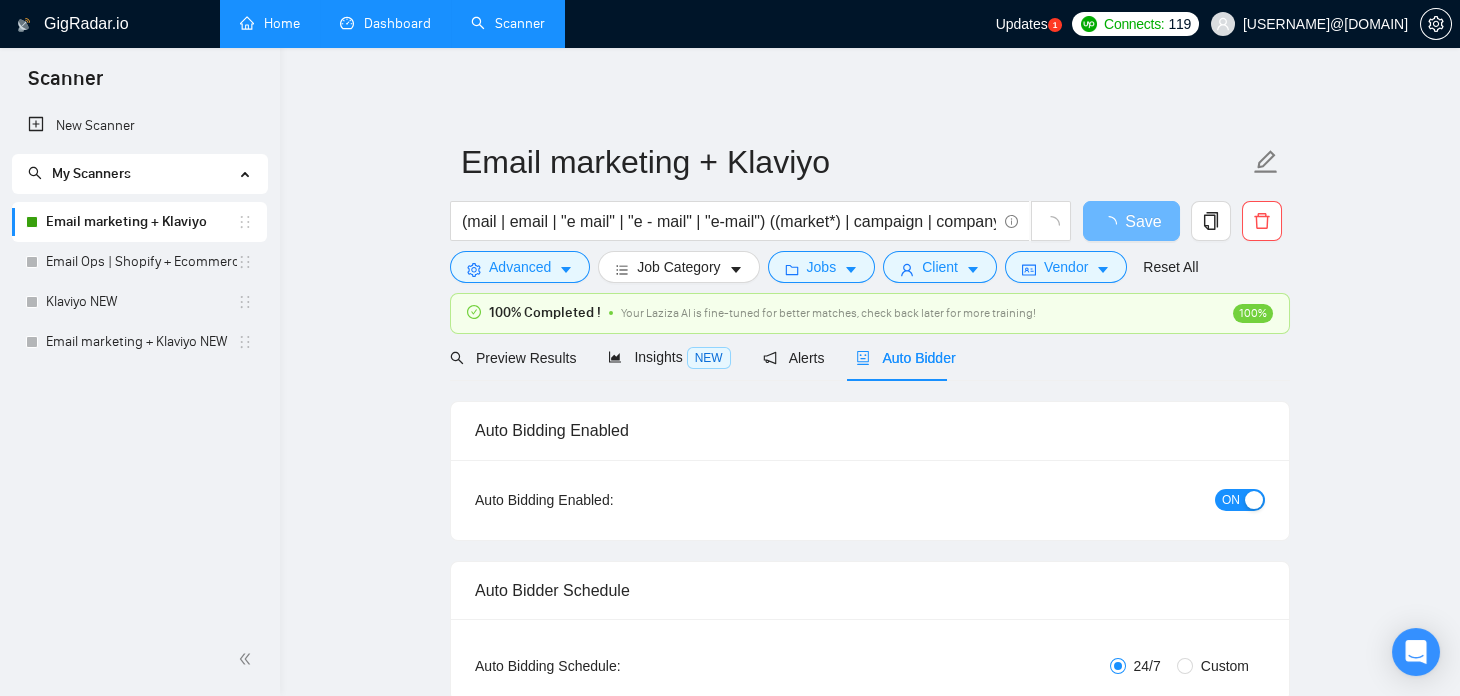 checkbox on "true" 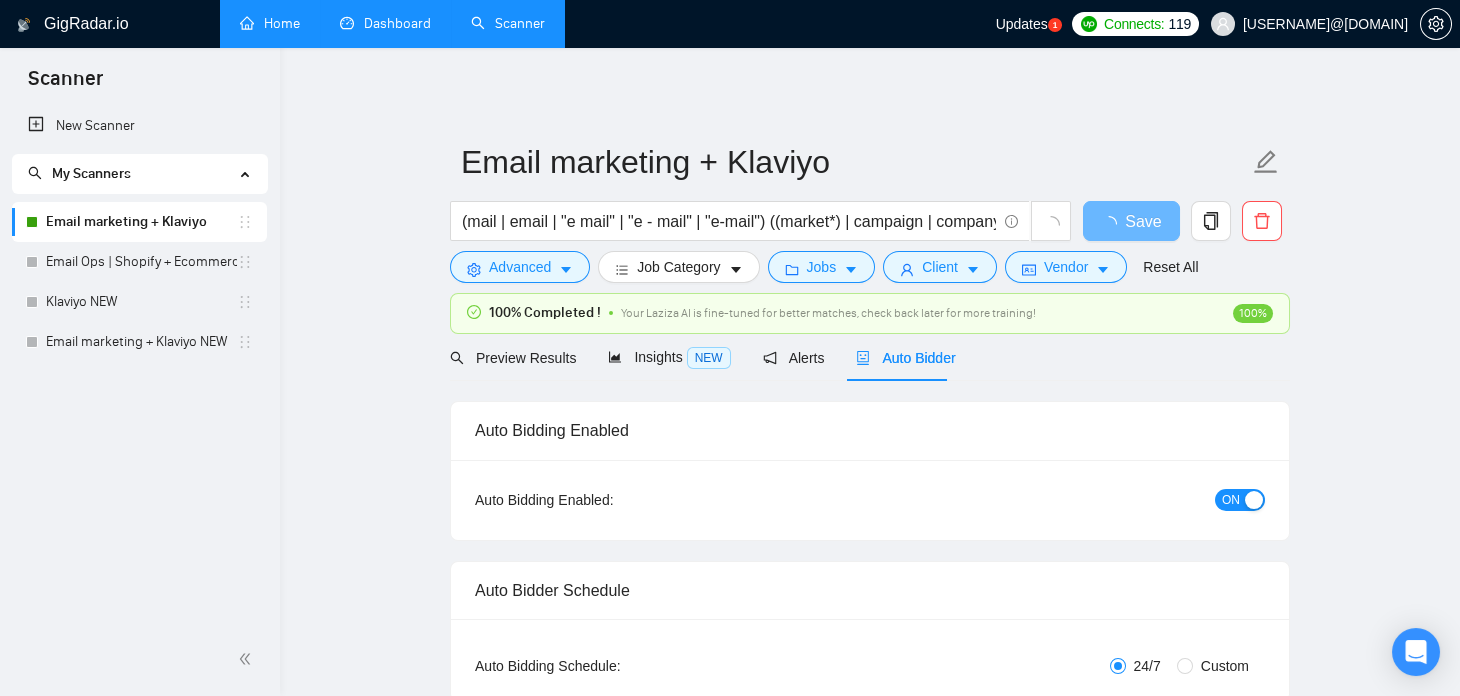 type 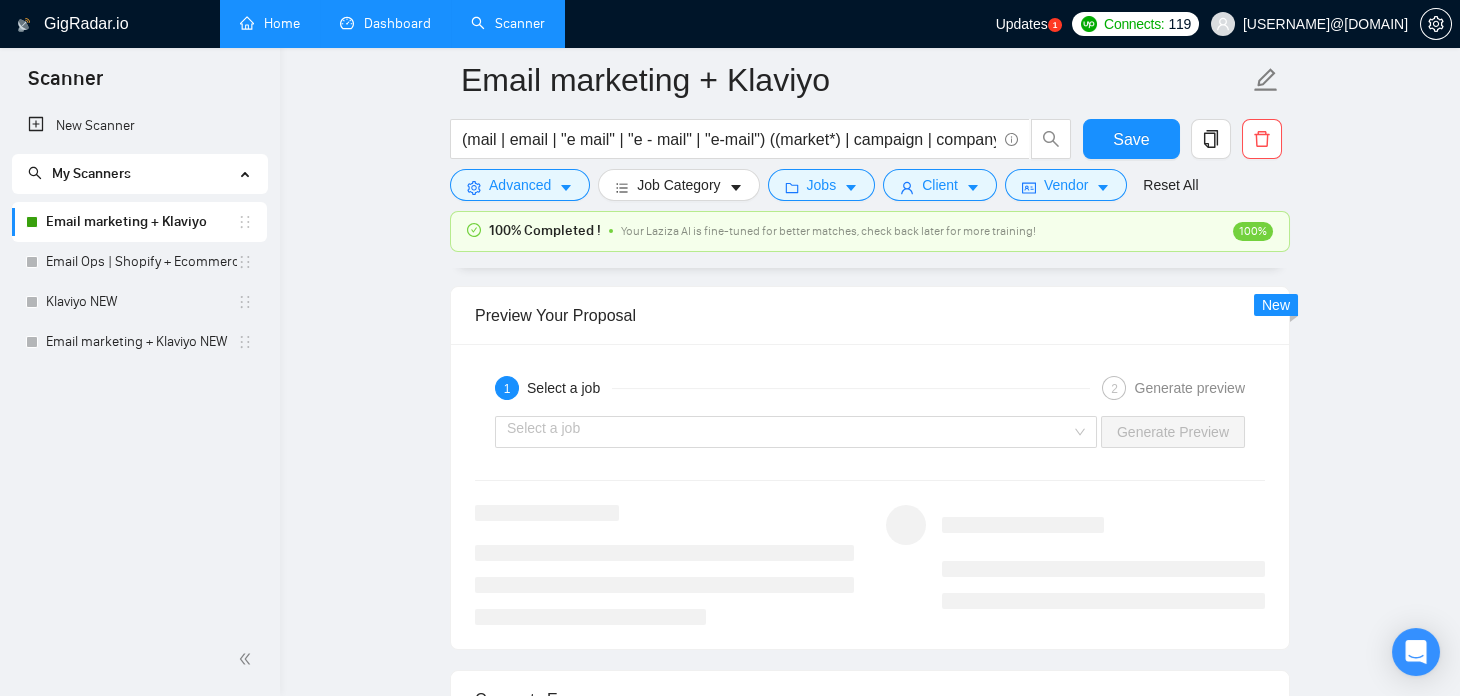 scroll, scrollTop: 3261, scrollLeft: 0, axis: vertical 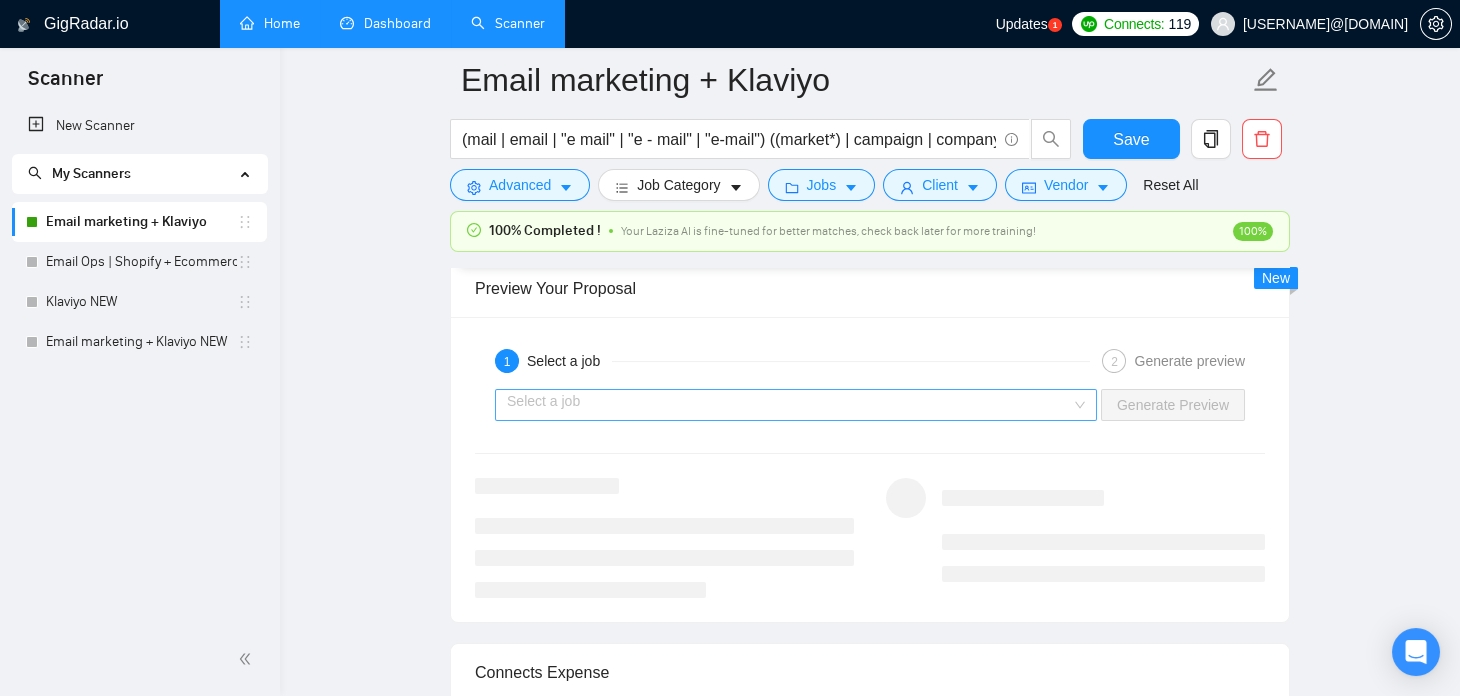click at bounding box center (789, 405) 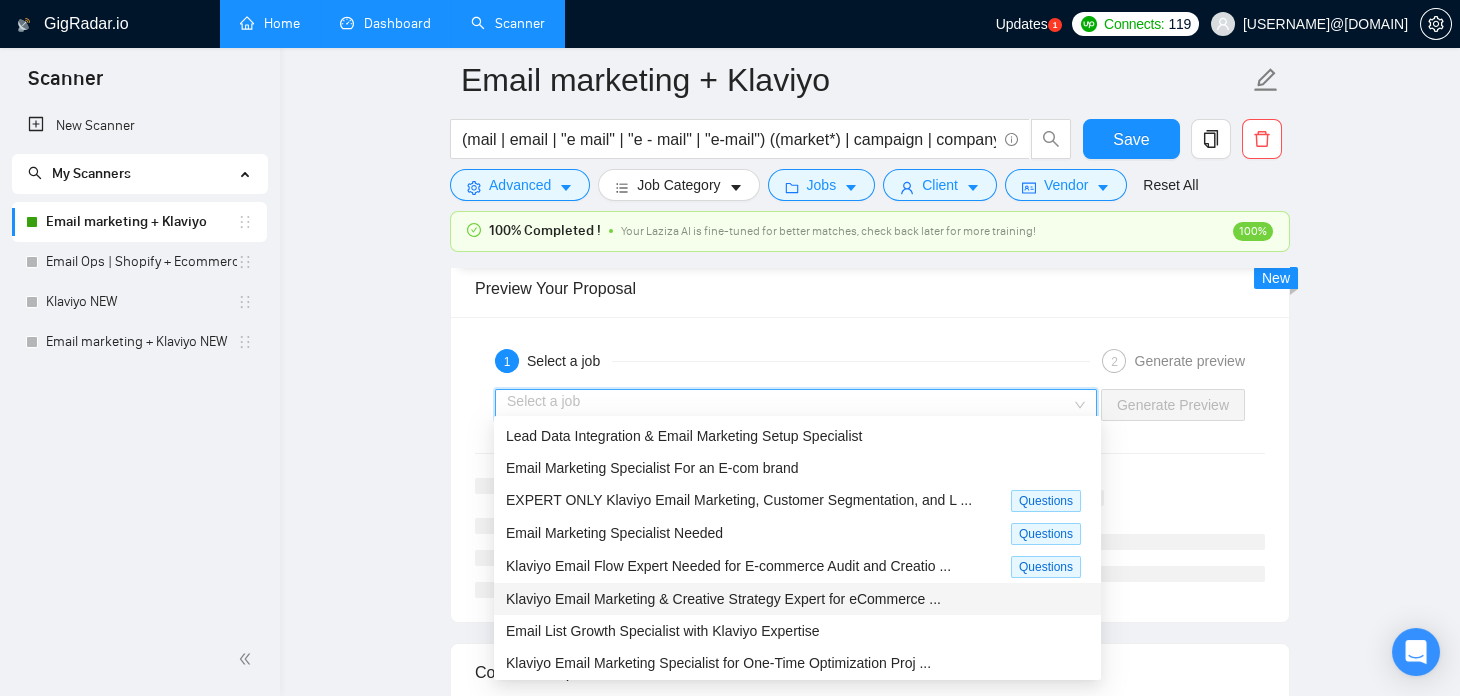 scroll, scrollTop: 65, scrollLeft: 0, axis: vertical 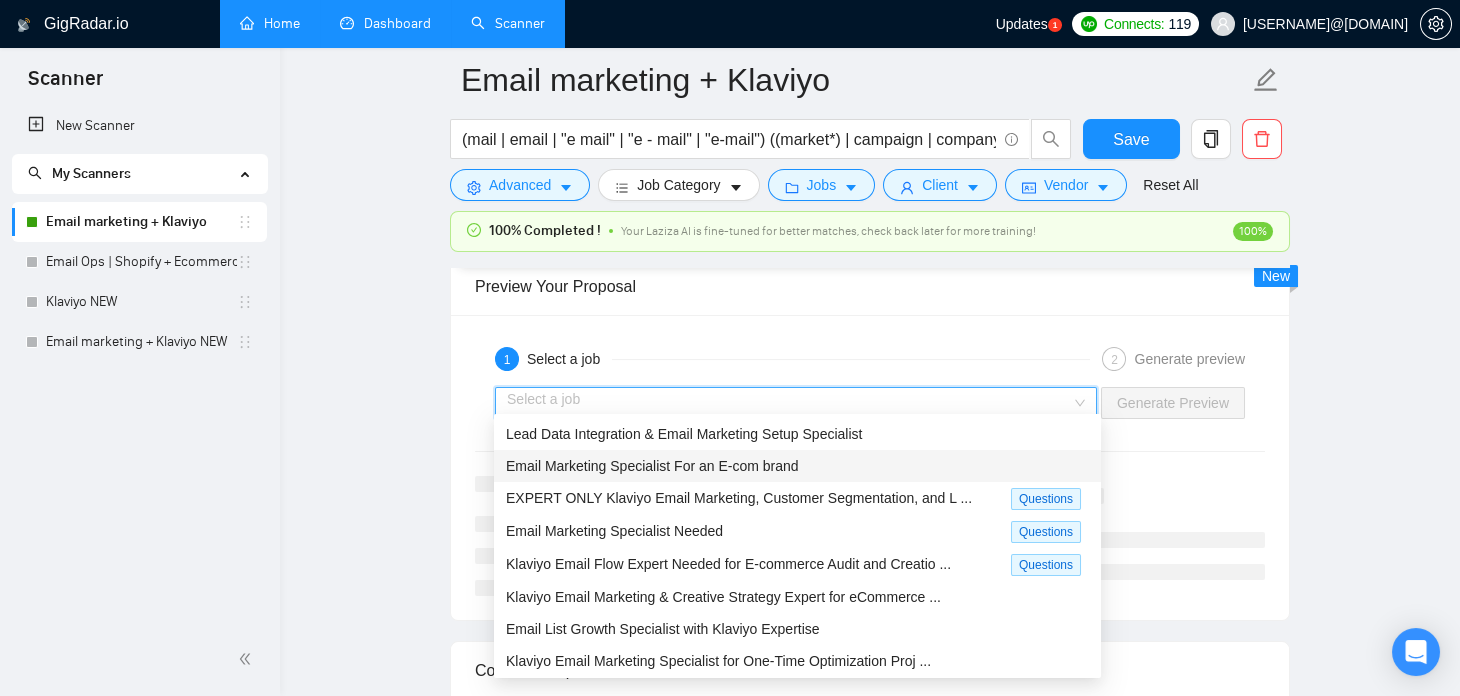click on "Email Marketing Specialist For an E-com brand" at bounding box center [652, 466] 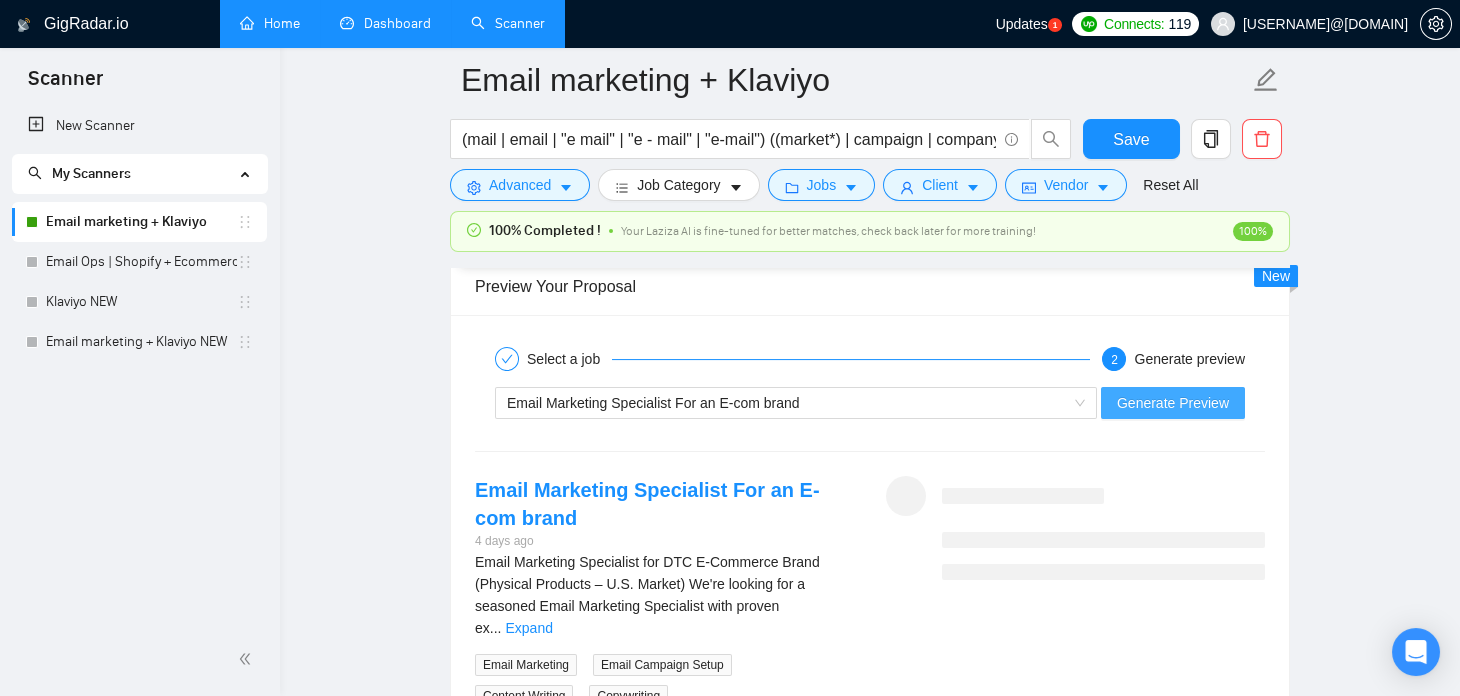click on "Generate Preview" at bounding box center [1173, 403] 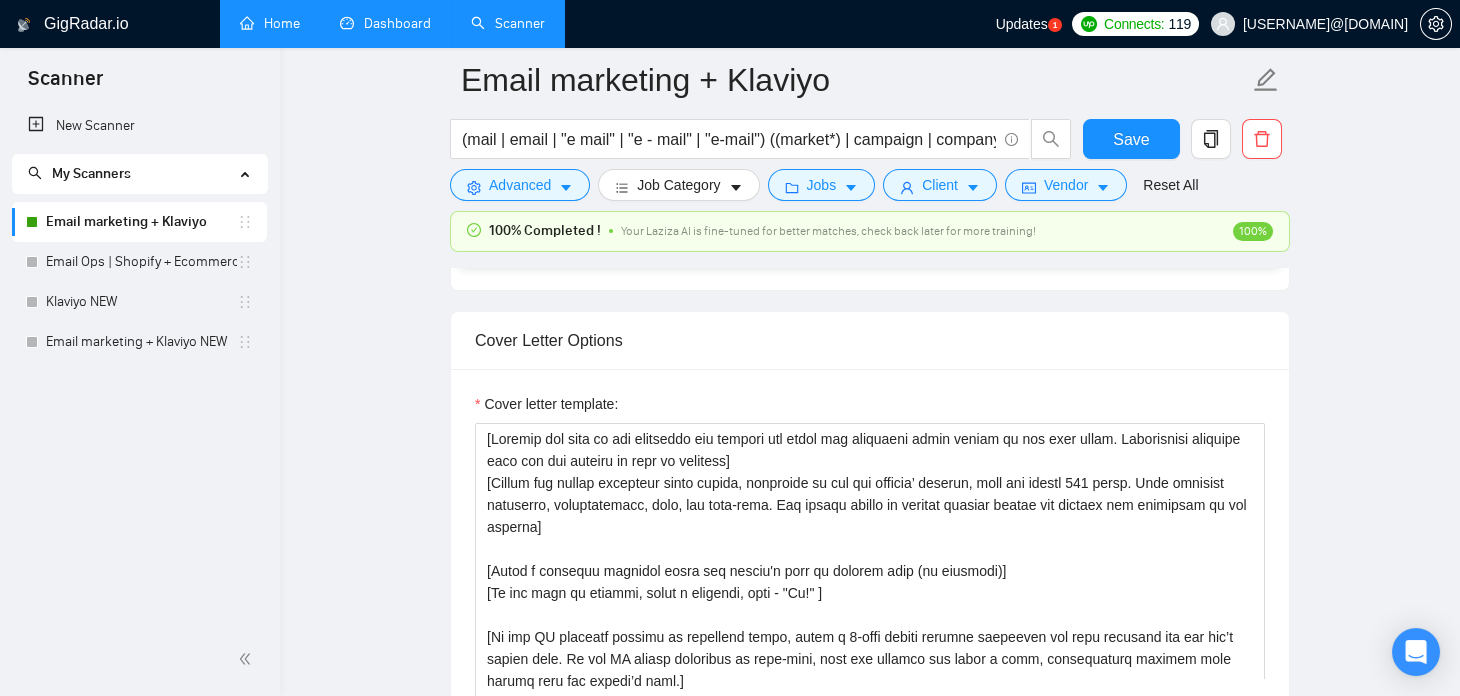 scroll, scrollTop: 1986, scrollLeft: 0, axis: vertical 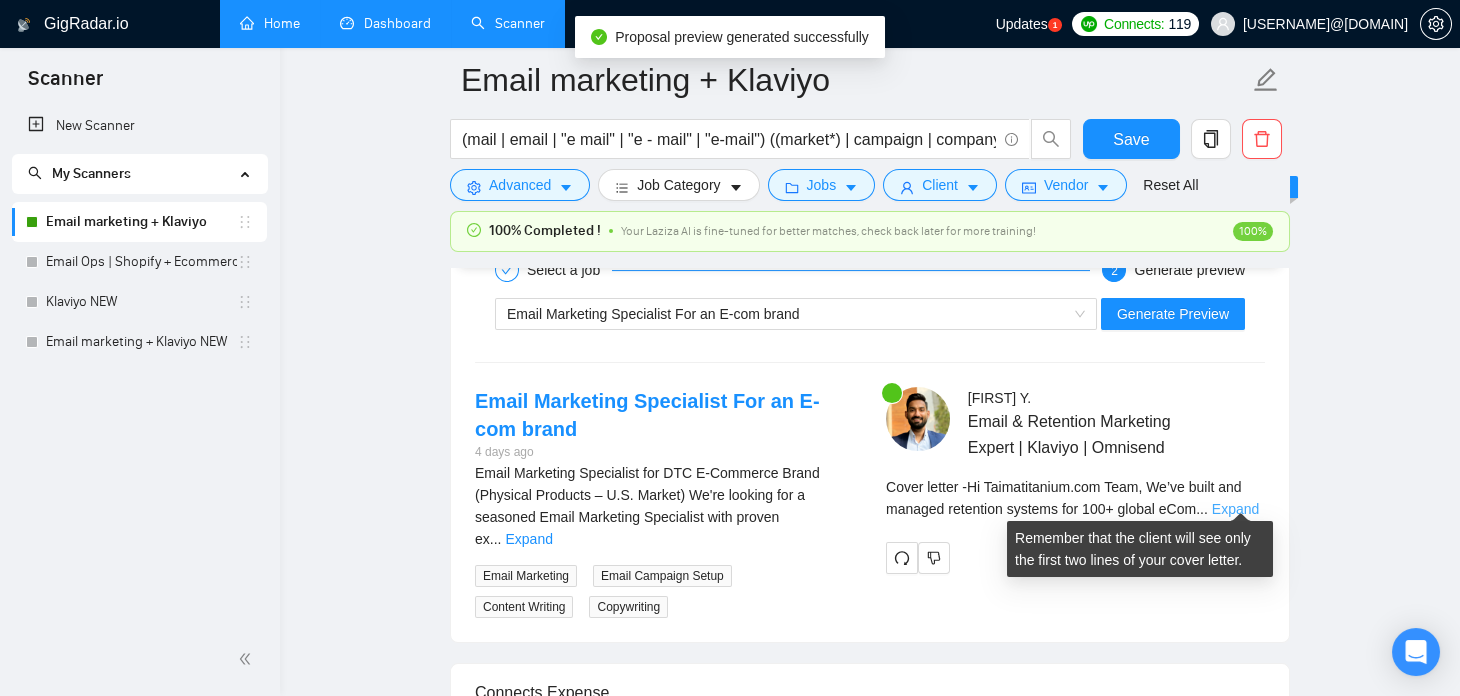 click on "Expand" at bounding box center [1235, 509] 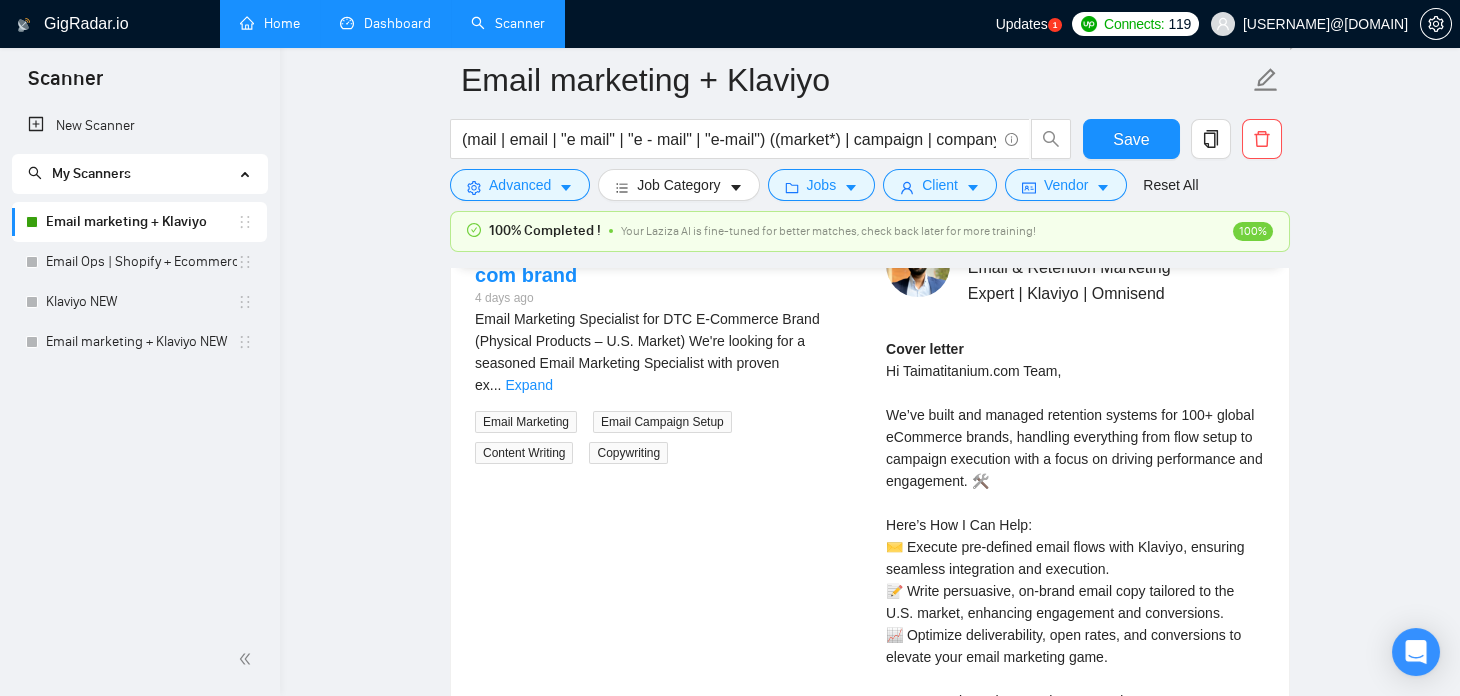 scroll, scrollTop: 3558, scrollLeft: 0, axis: vertical 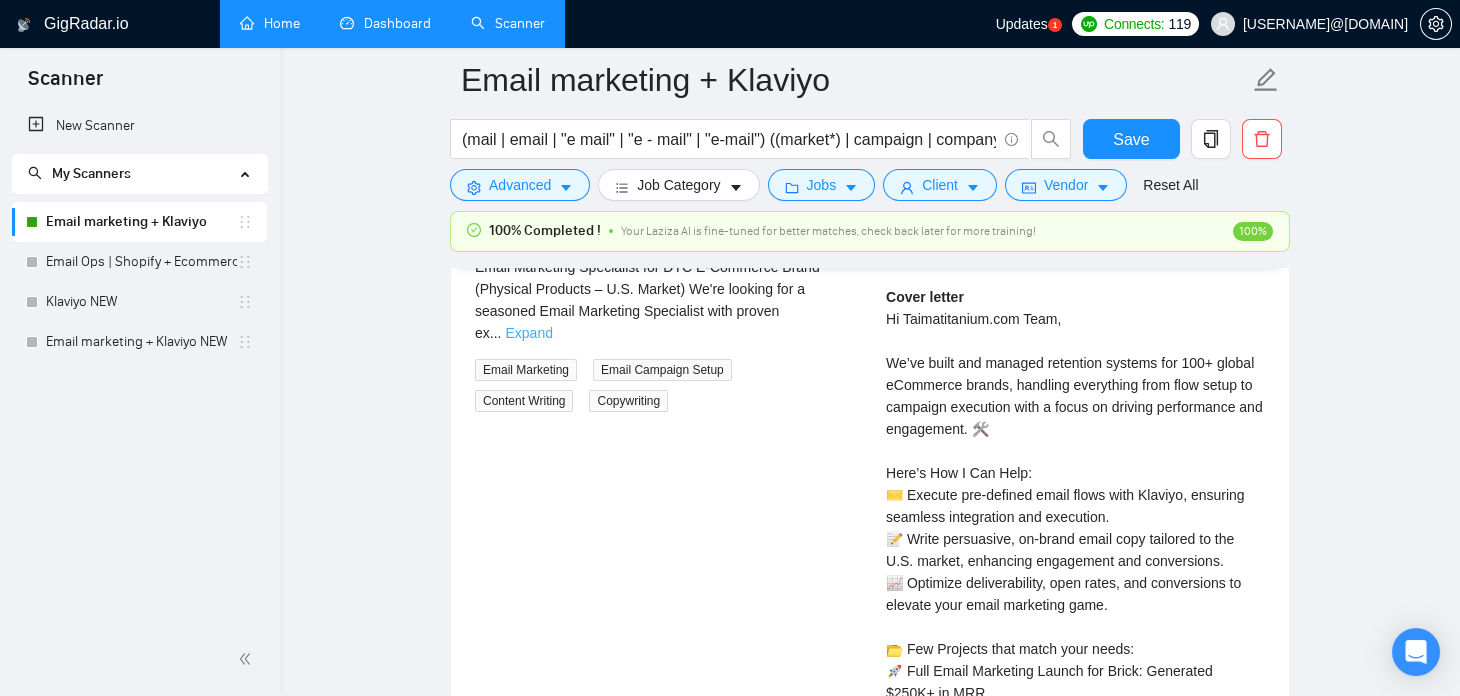click on "Expand" at bounding box center [528, 333] 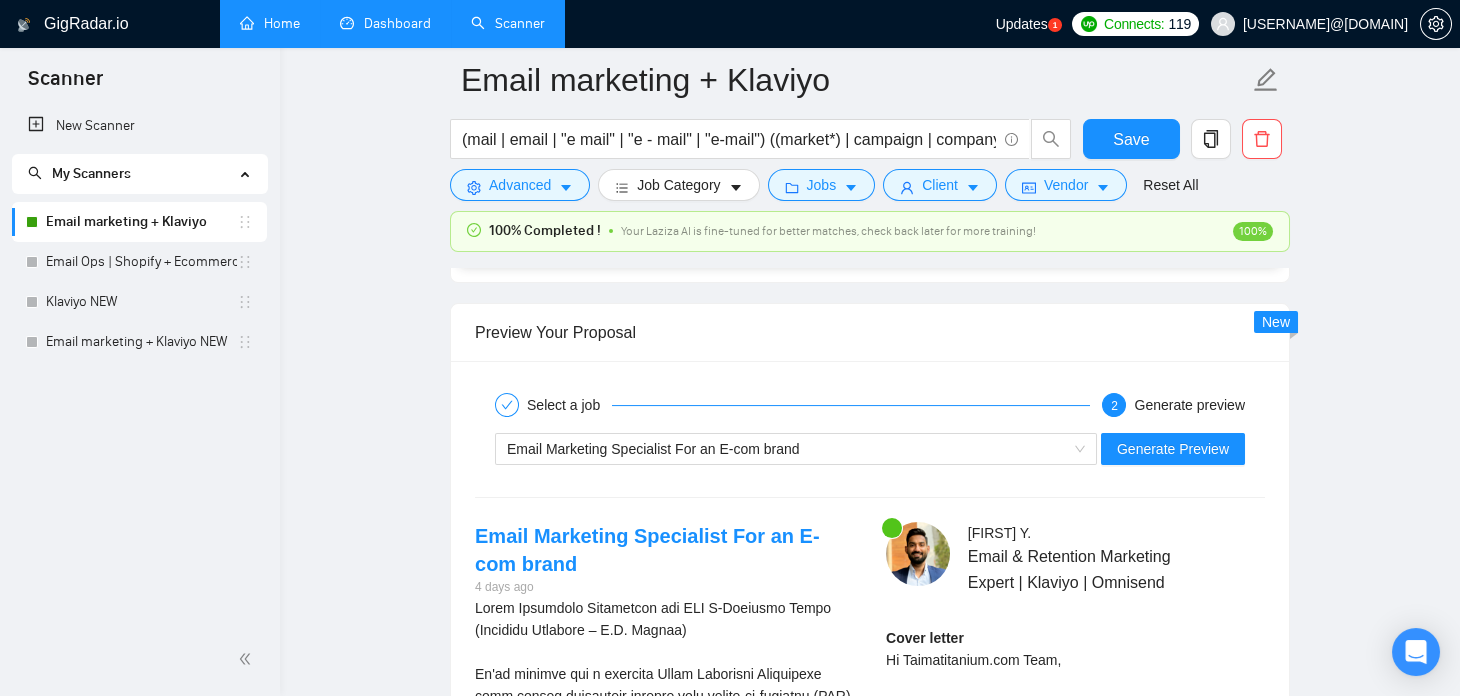 scroll, scrollTop: 3234, scrollLeft: 0, axis: vertical 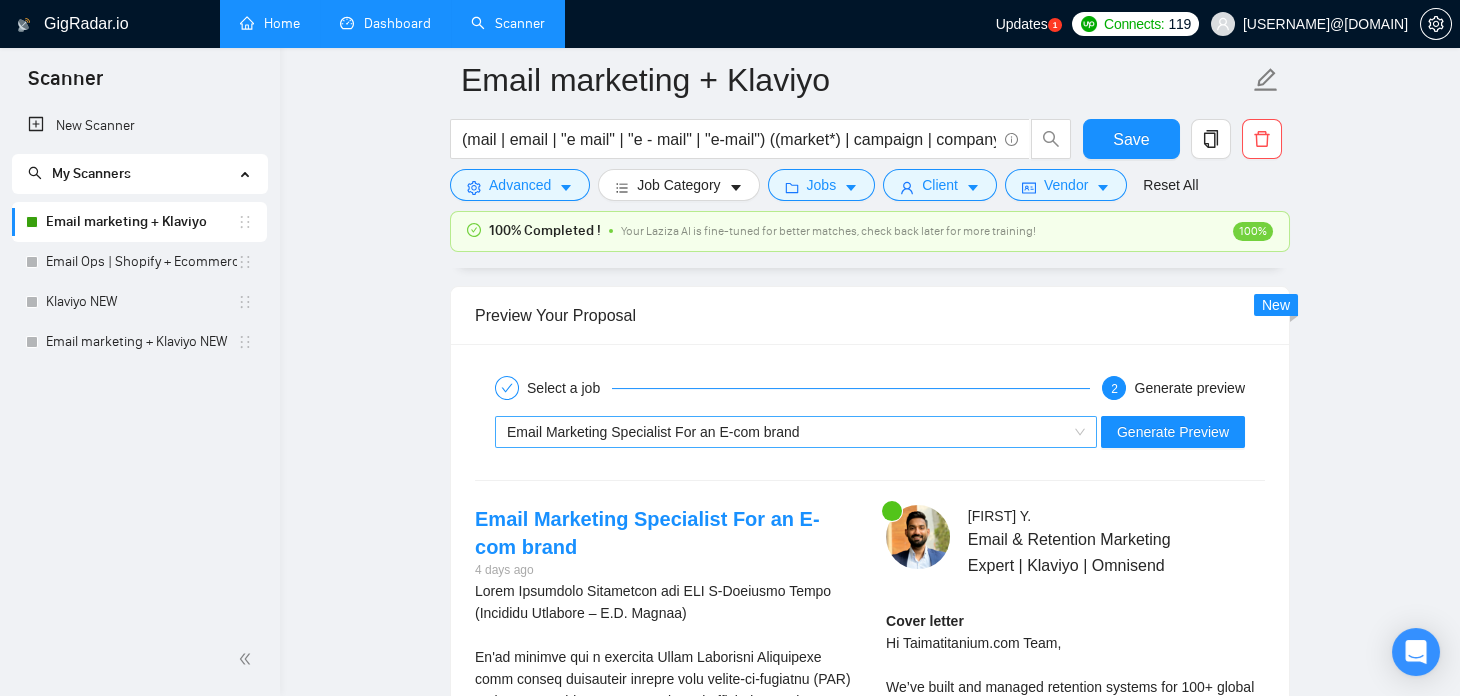 click on "Email Marketing Specialist For an E-com brand" at bounding box center (796, 432) 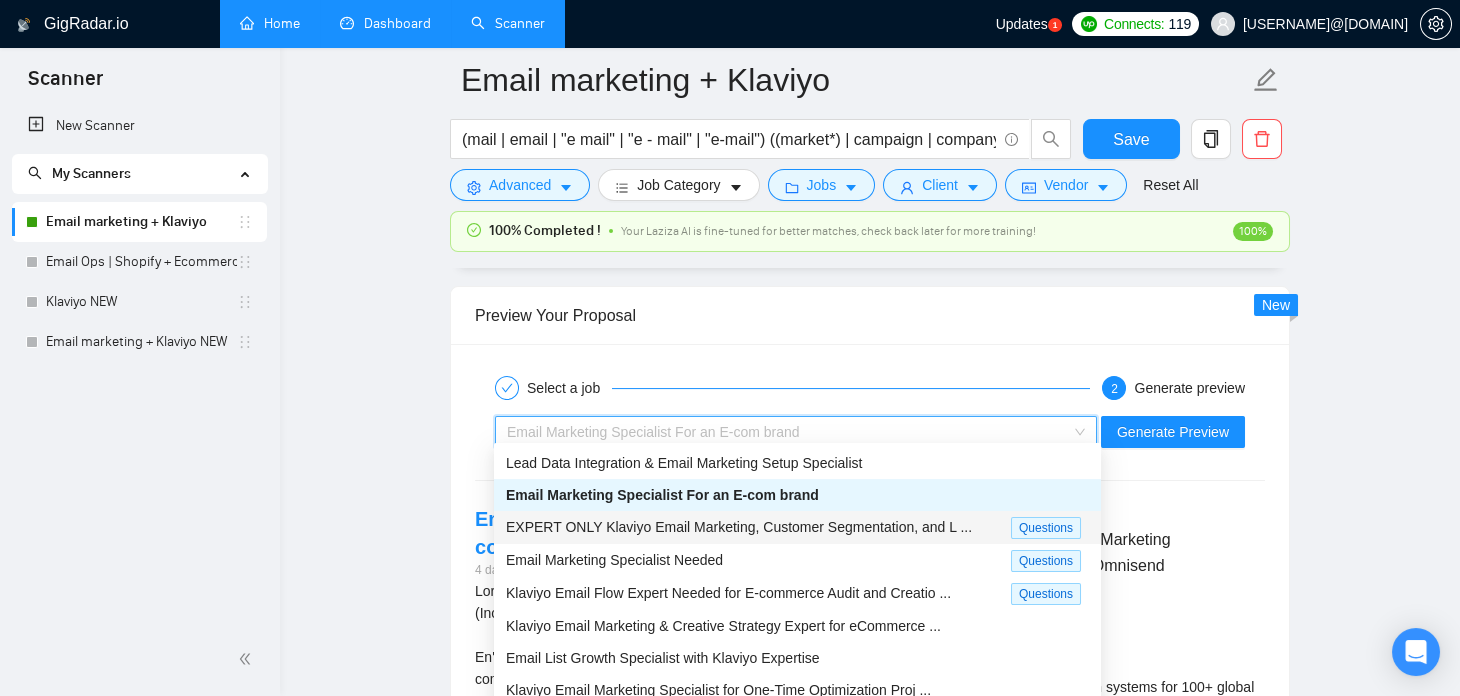 scroll, scrollTop: 65, scrollLeft: 0, axis: vertical 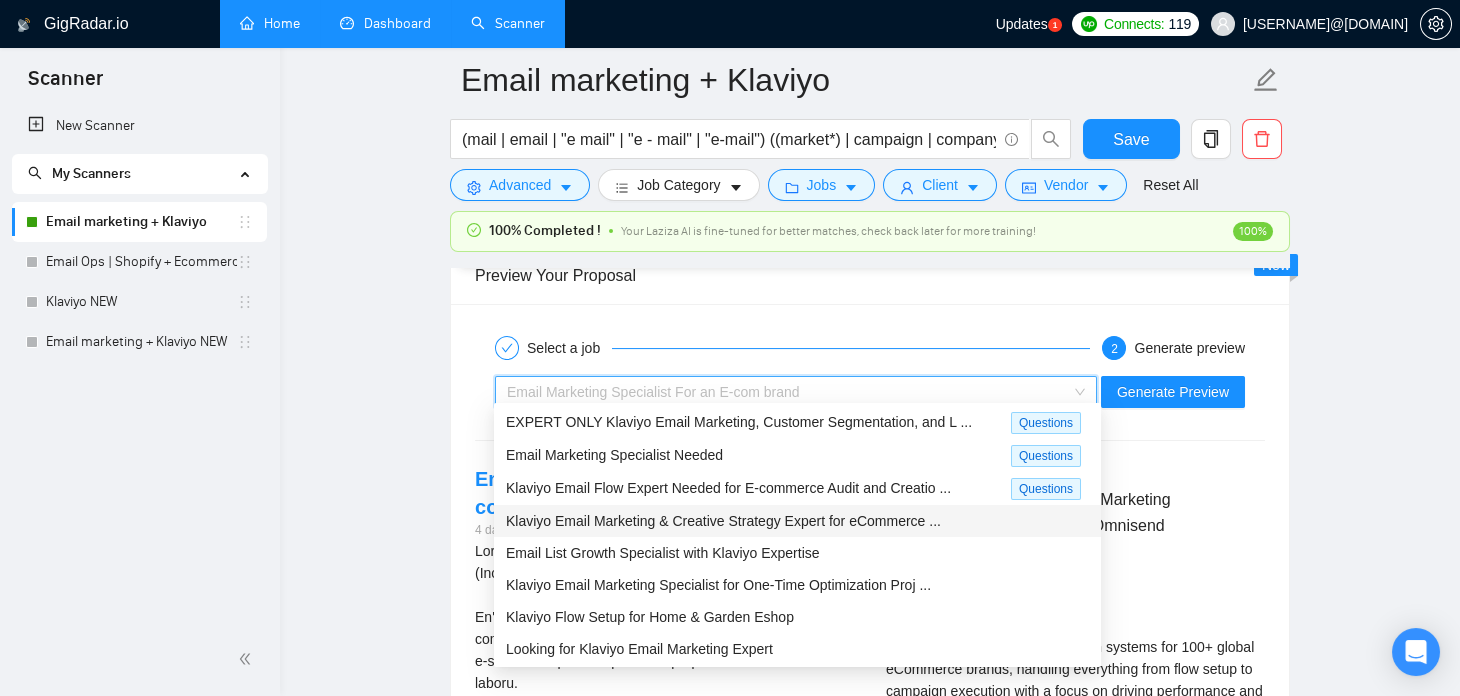 click on "Klaviyo Email Marketing & Creative Strategy Expert for eCommerce
..." at bounding box center [723, 521] 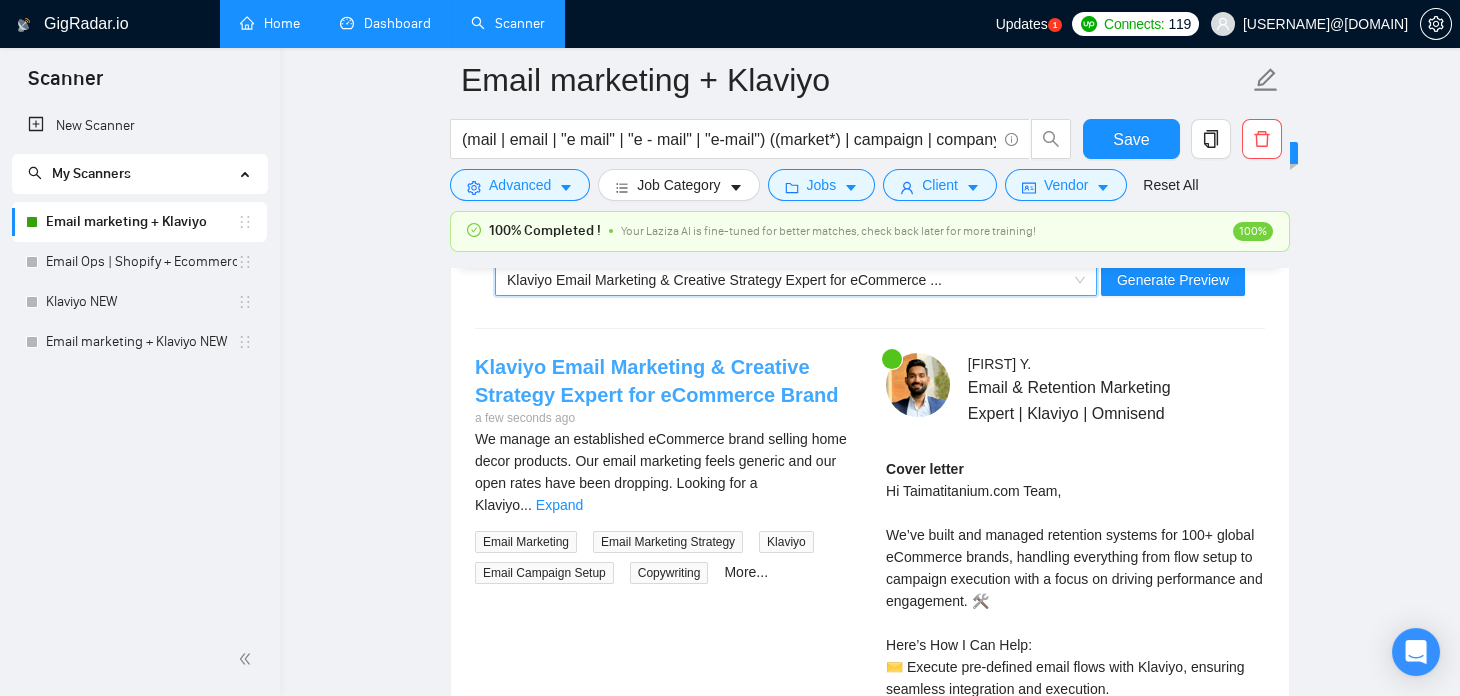 scroll, scrollTop: 3386, scrollLeft: 0, axis: vertical 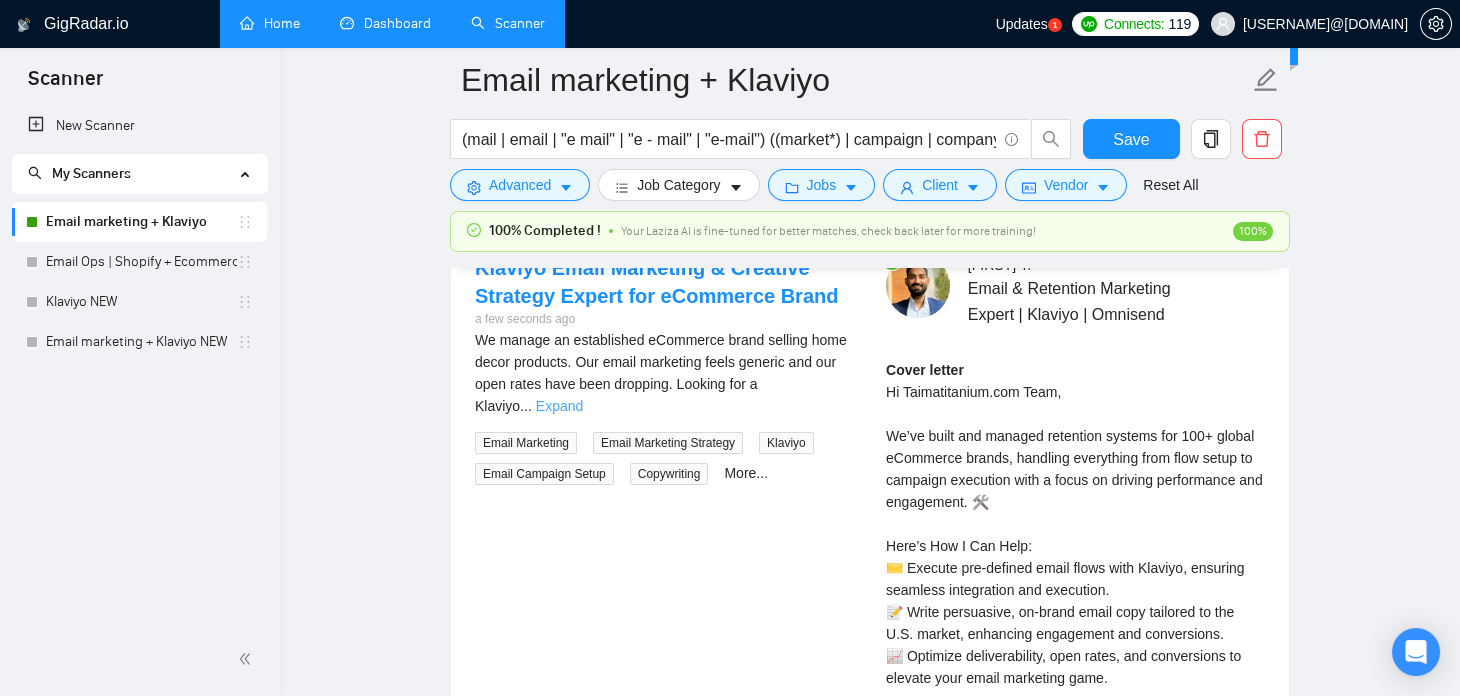 click on "Expand" at bounding box center (559, 406) 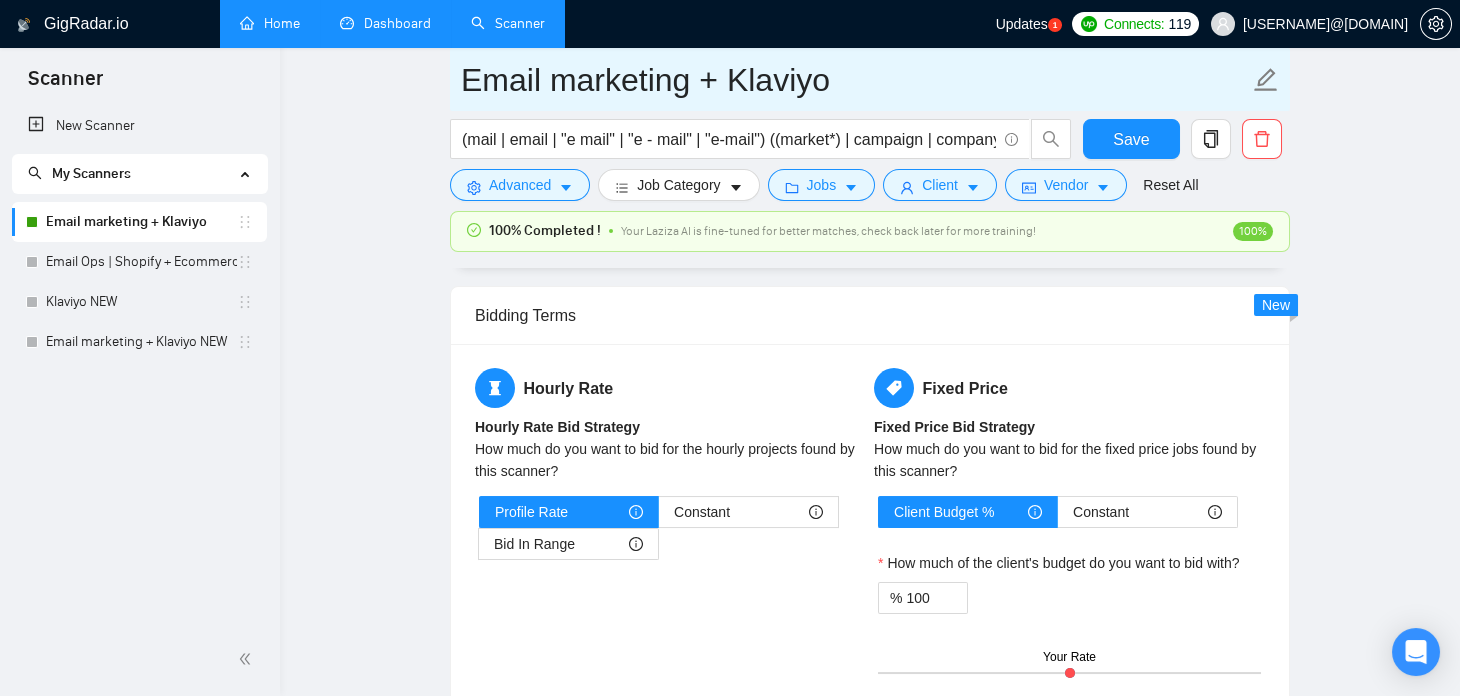 scroll, scrollTop: 2578, scrollLeft: 0, axis: vertical 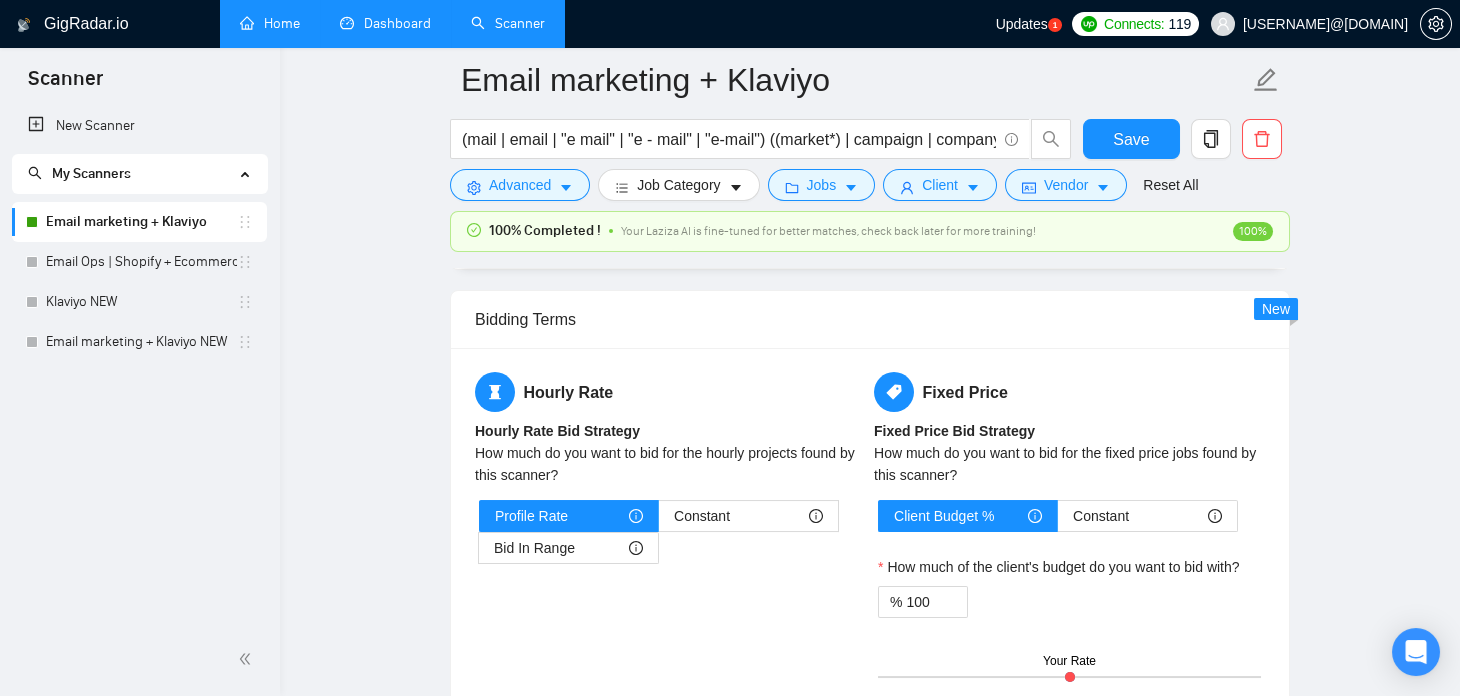 click on "Dashboard" at bounding box center [385, 23] 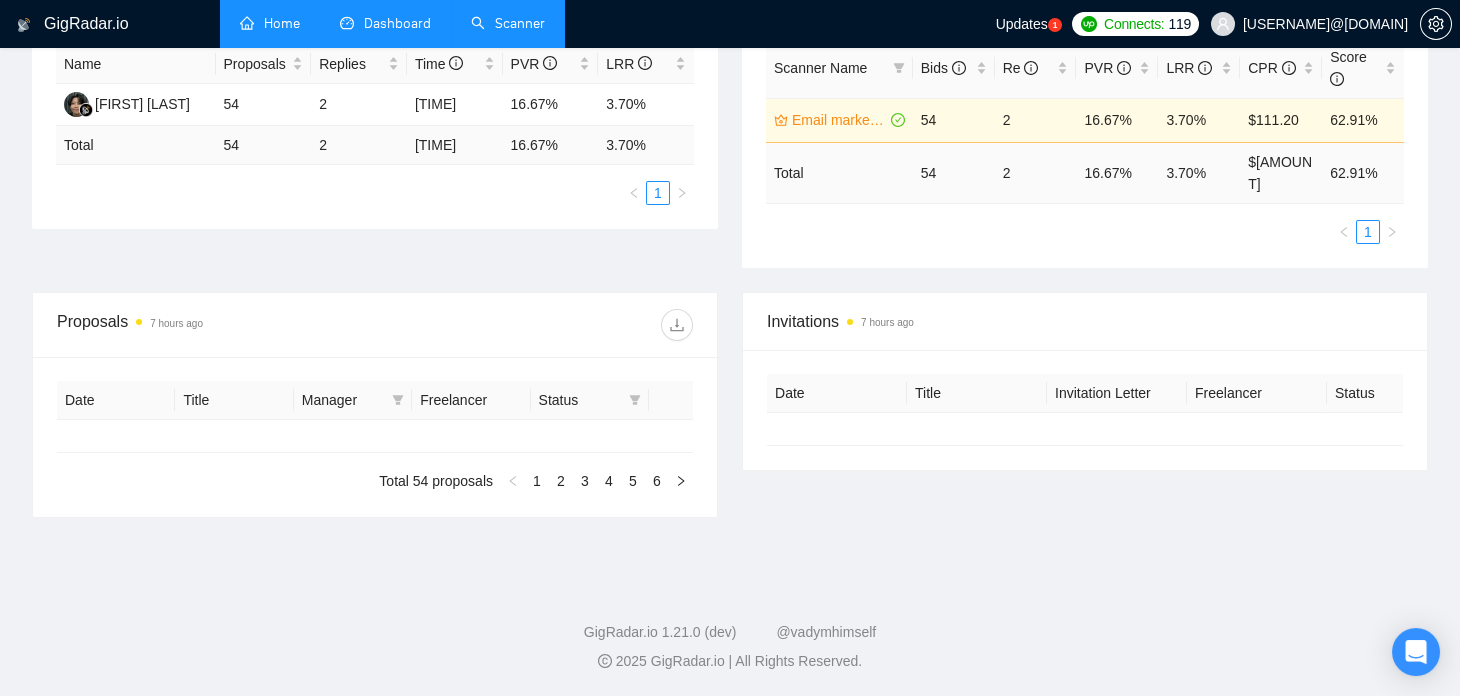 type on "2025-06-14" 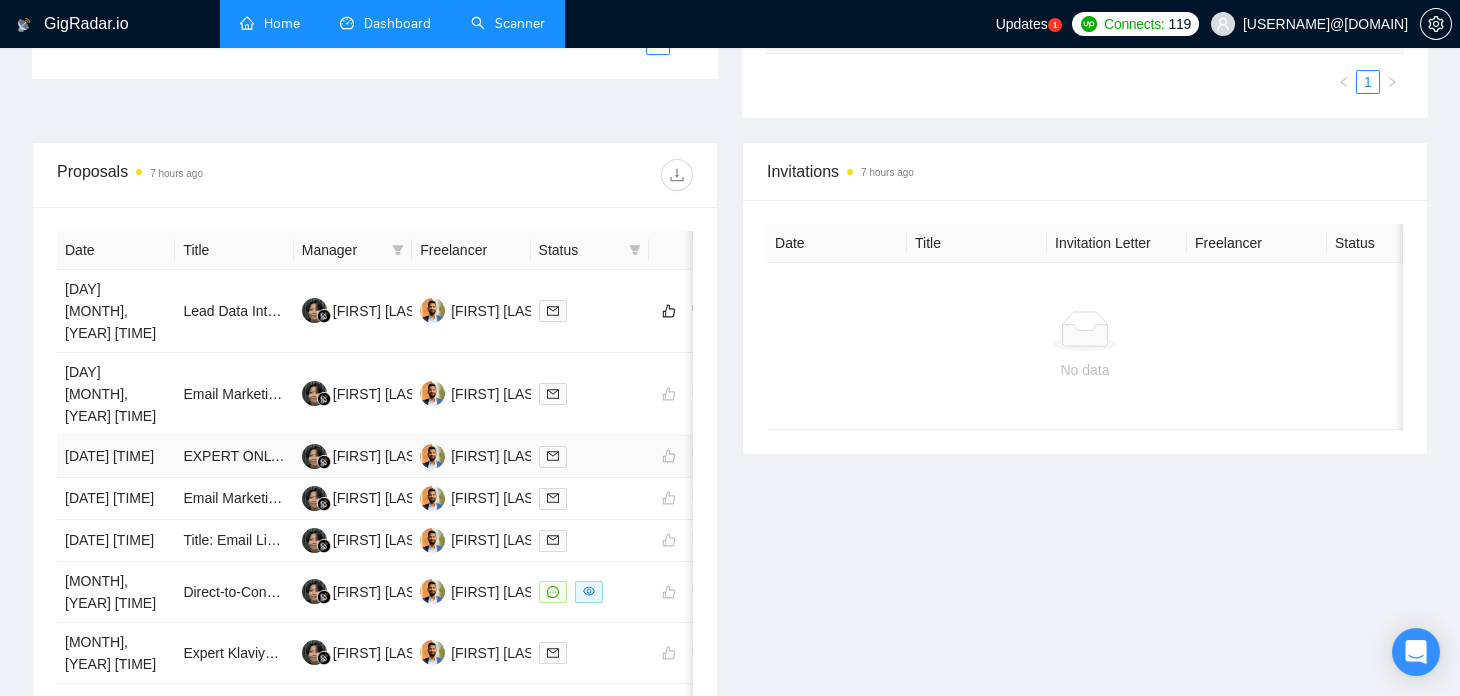 scroll, scrollTop: 550, scrollLeft: 0, axis: vertical 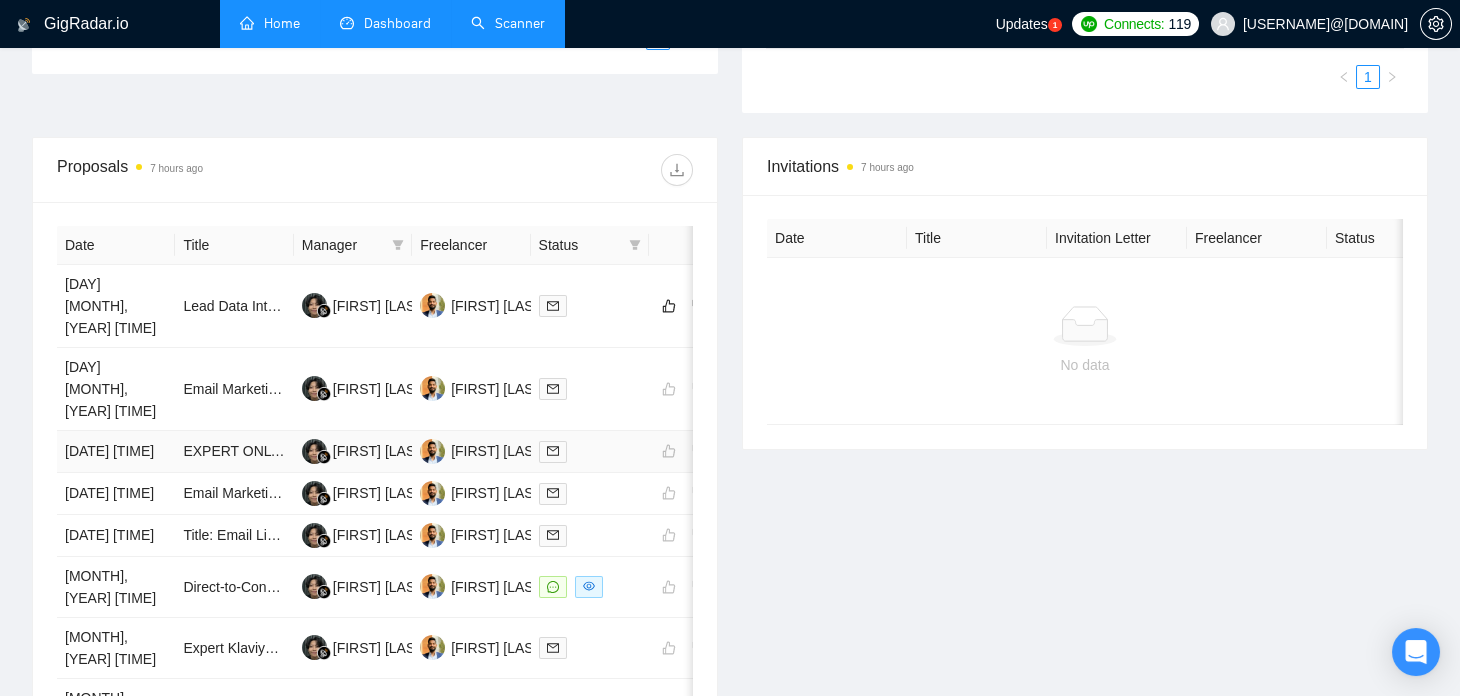 click at bounding box center (590, 452) 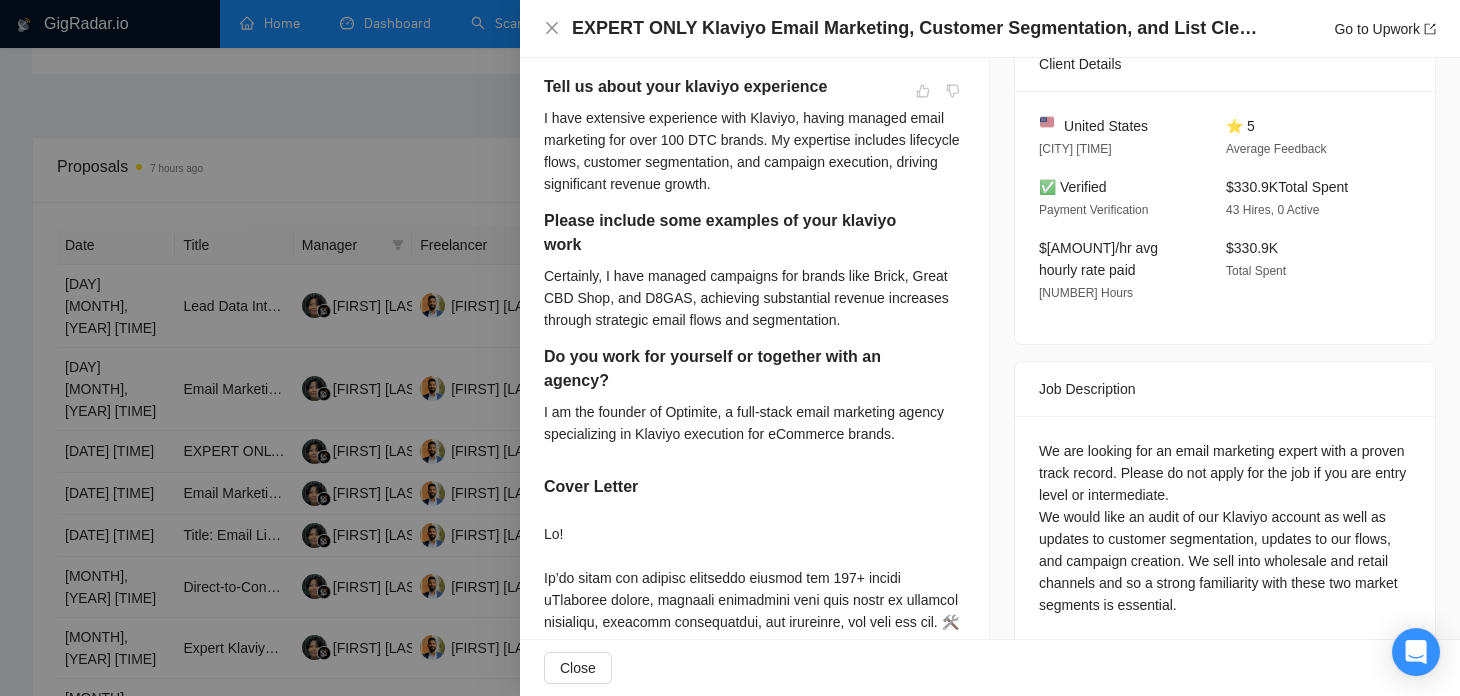 scroll, scrollTop: 510, scrollLeft: 0, axis: vertical 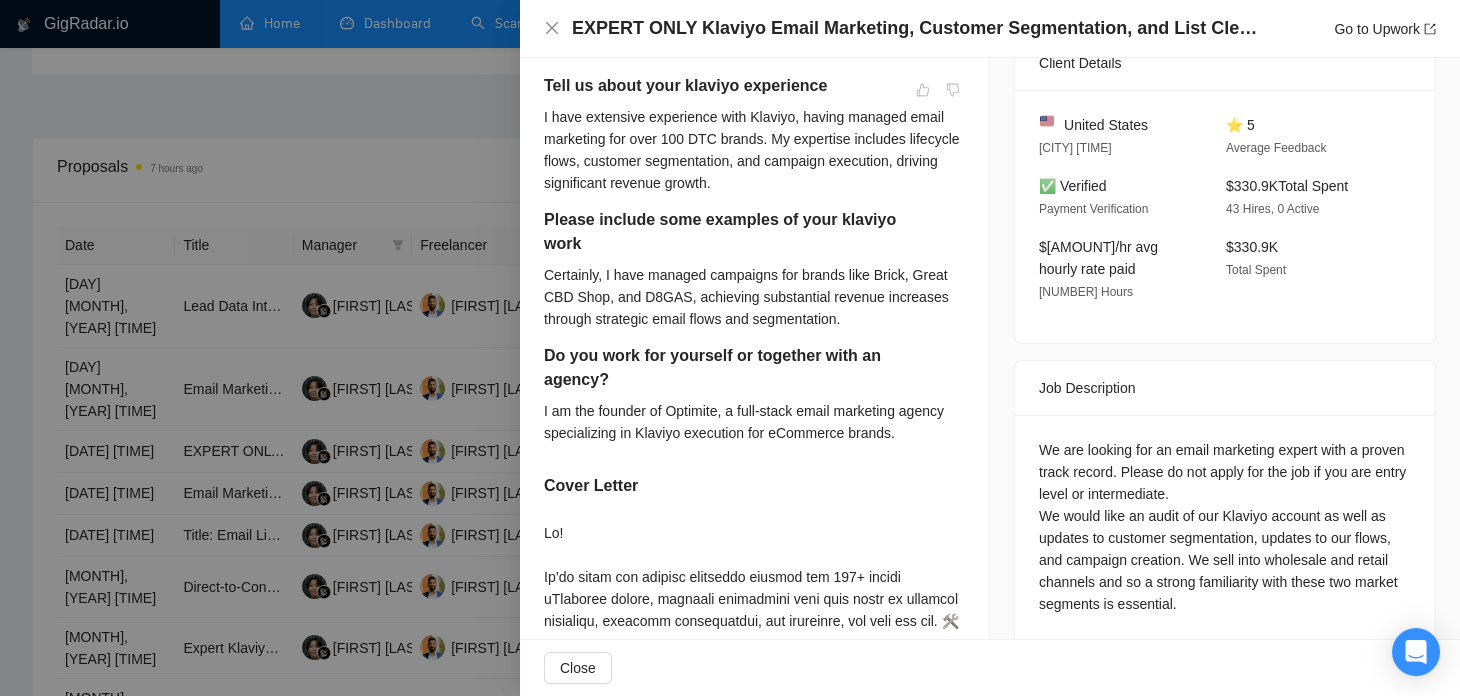click at bounding box center (730, 348) 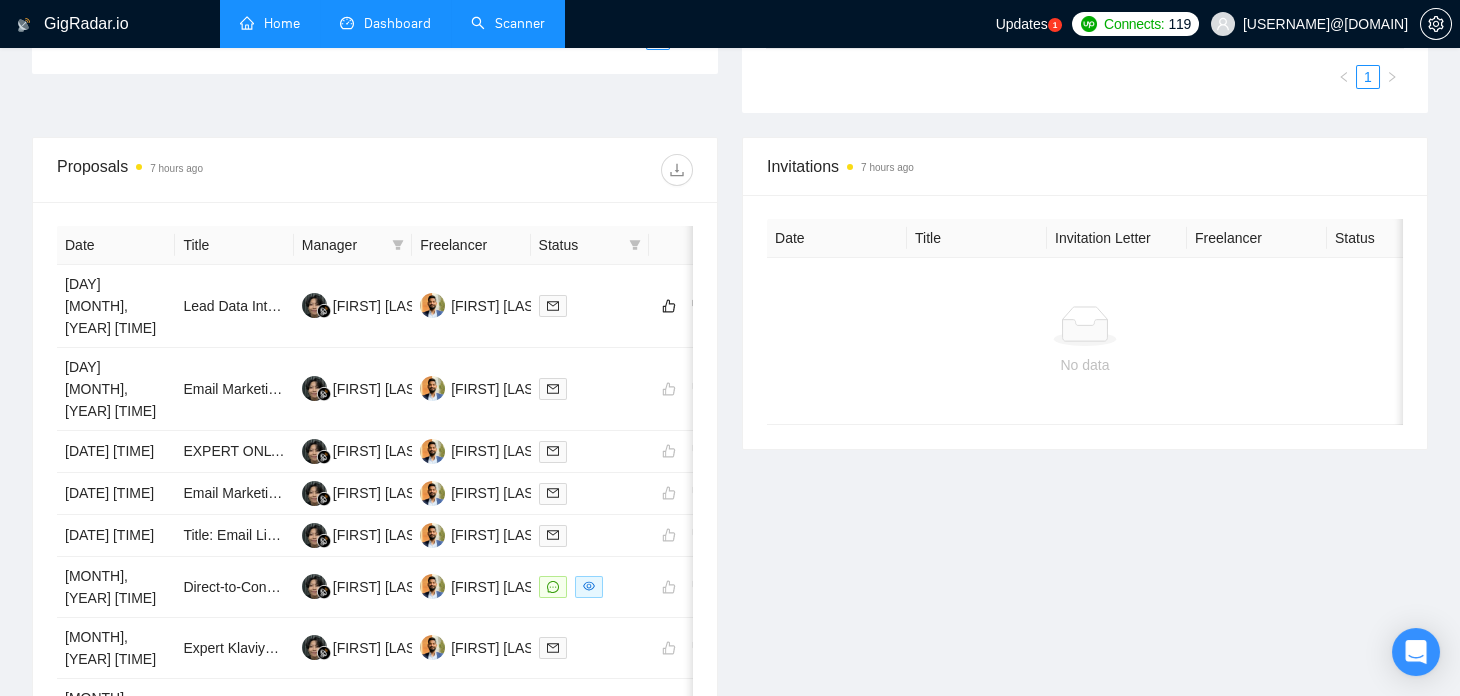 click on "Scanner" at bounding box center (508, 23) 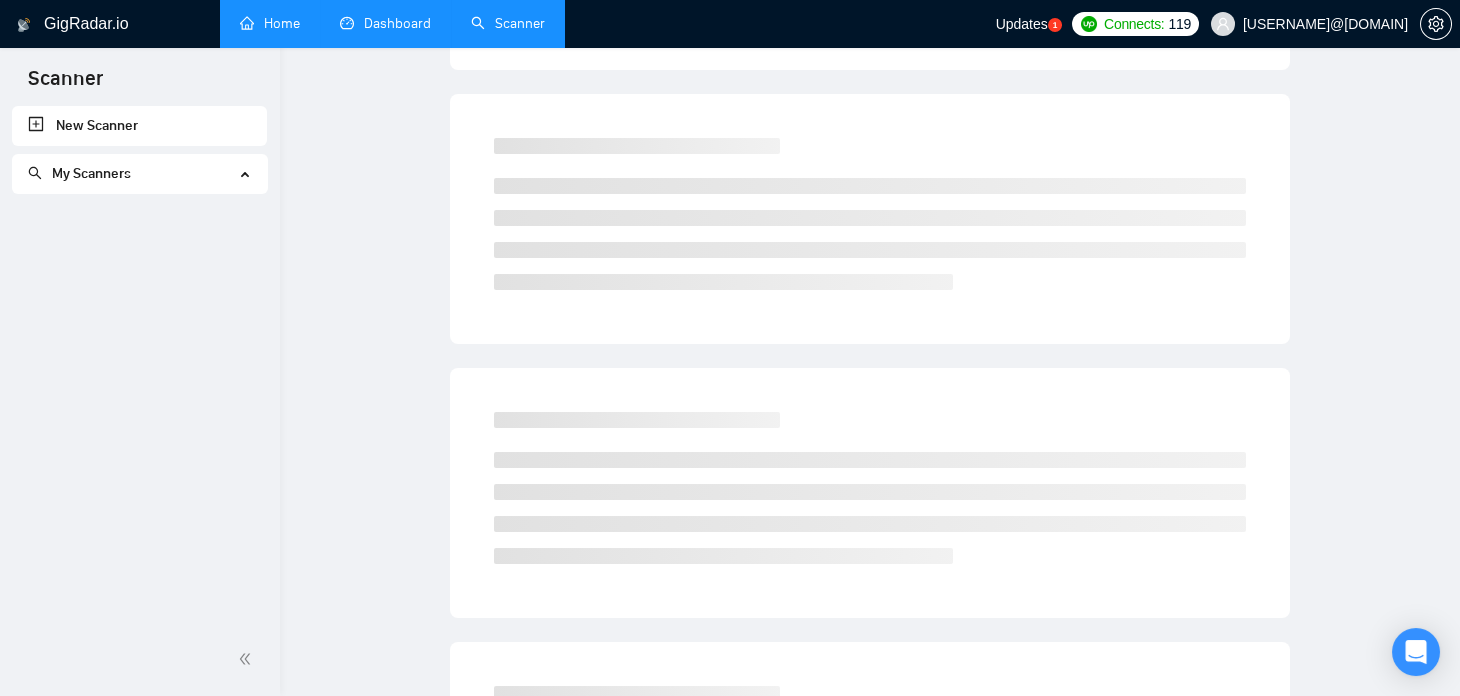 scroll, scrollTop: 0, scrollLeft: 0, axis: both 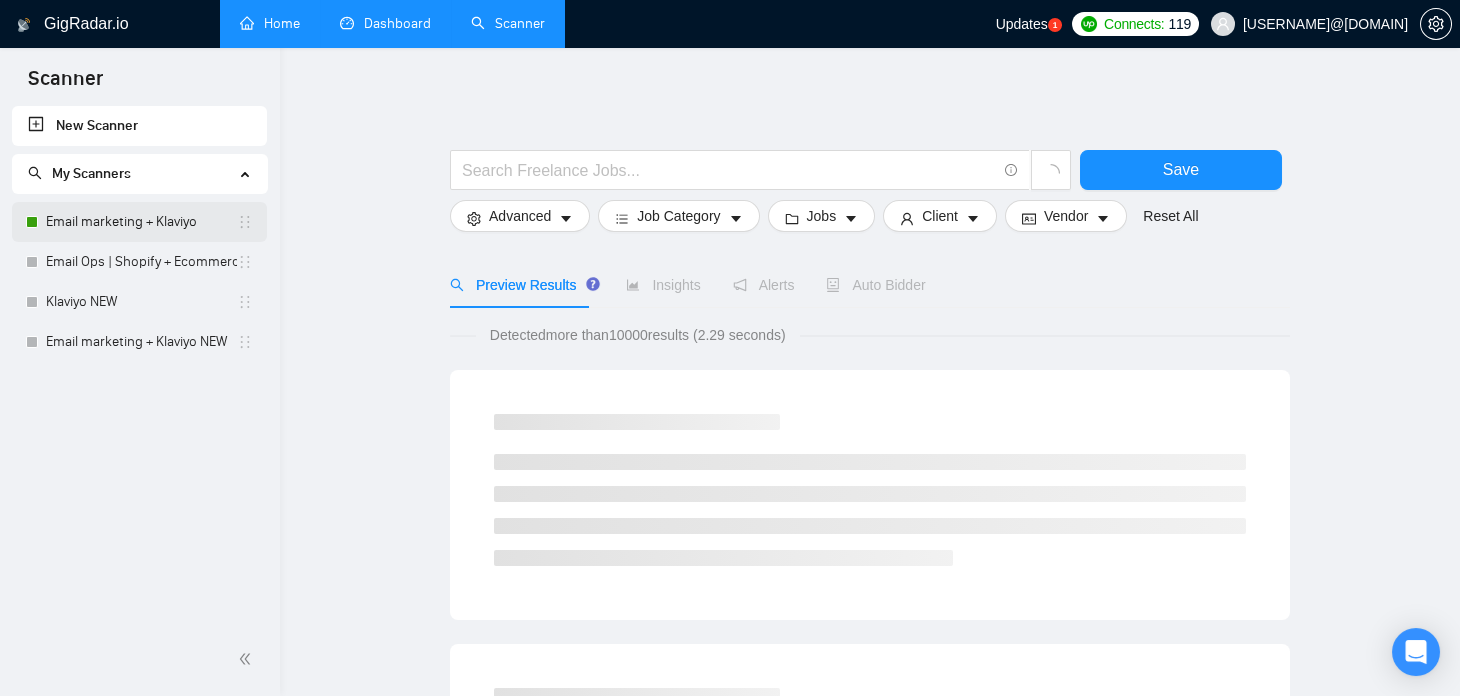 click on "Email marketing + Klaviyo" at bounding box center (141, 222) 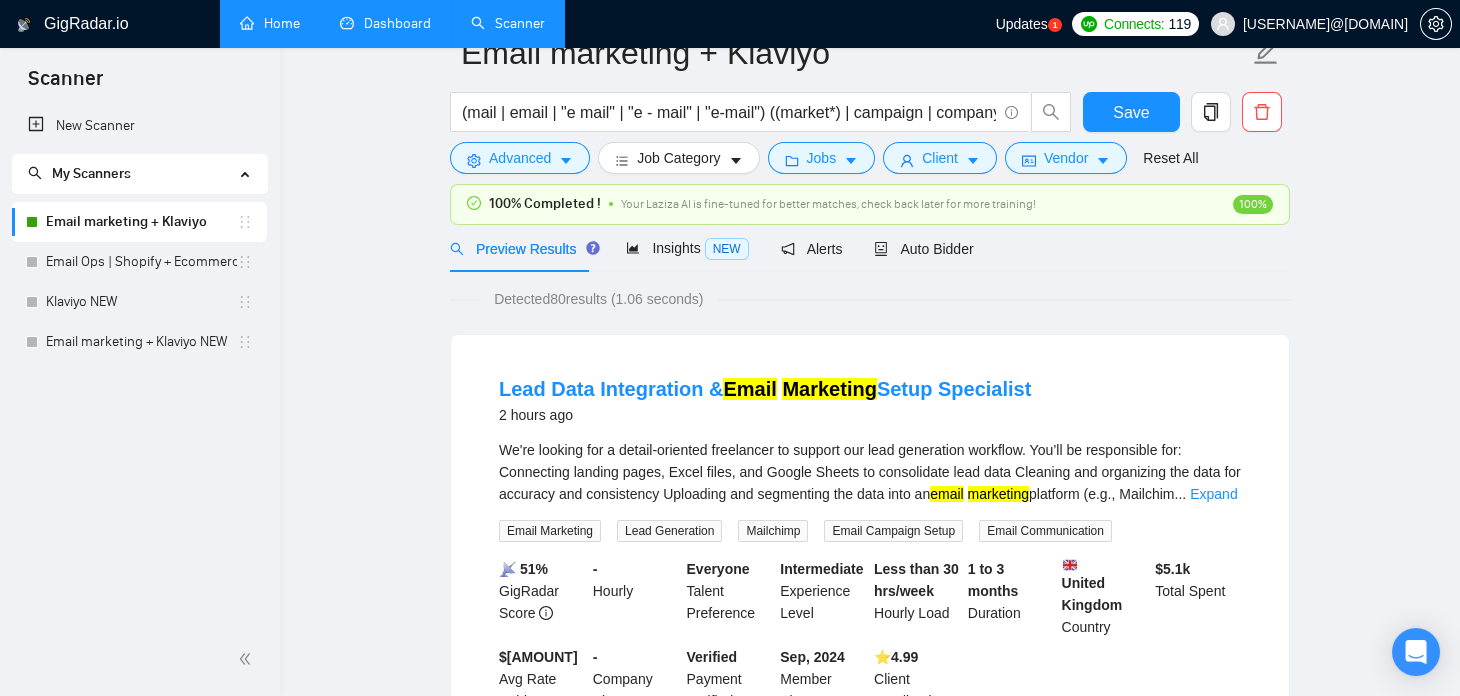 scroll, scrollTop: 0, scrollLeft: 0, axis: both 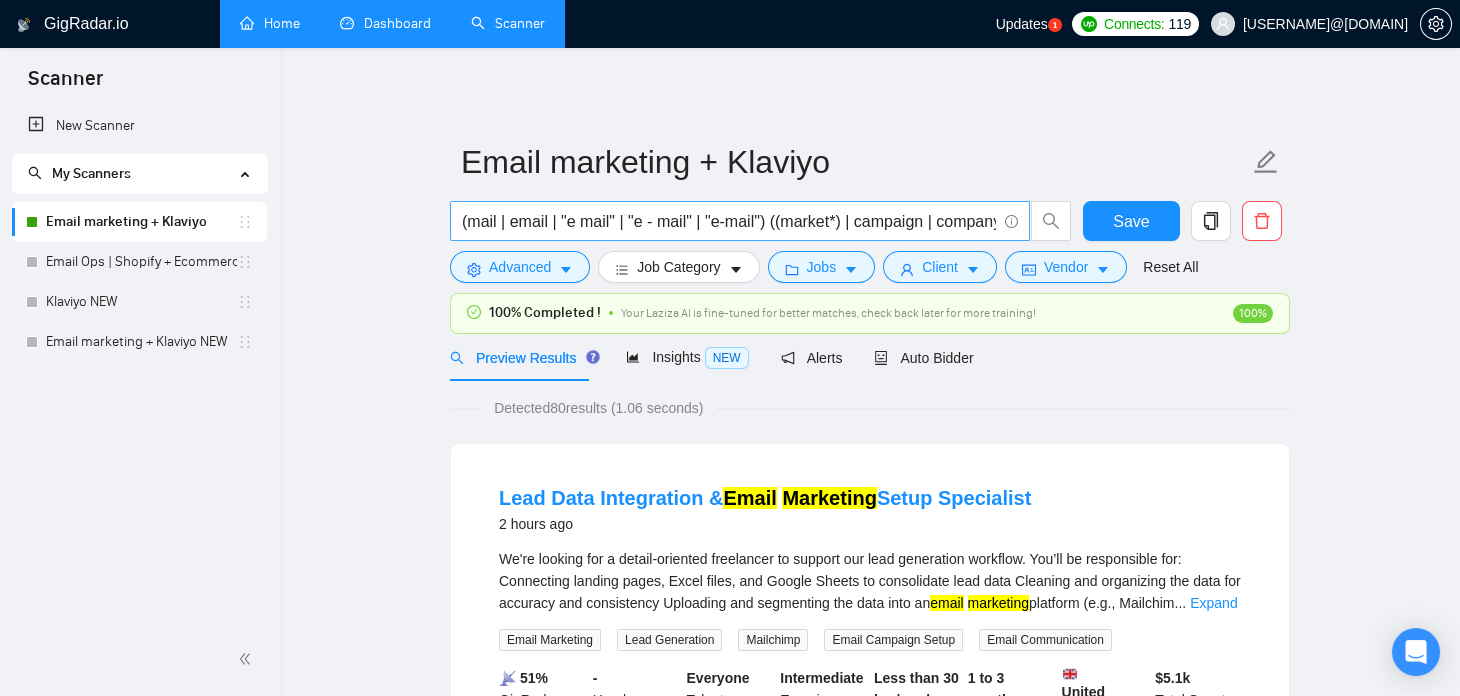 click on "(mail | email | "e mail" | "e - mail" | "e-mail") ((market*) | campaign | company | automation | flow ) ((klaviyo*) | (klavyo*) | (klavyio*))" at bounding box center (729, 221) 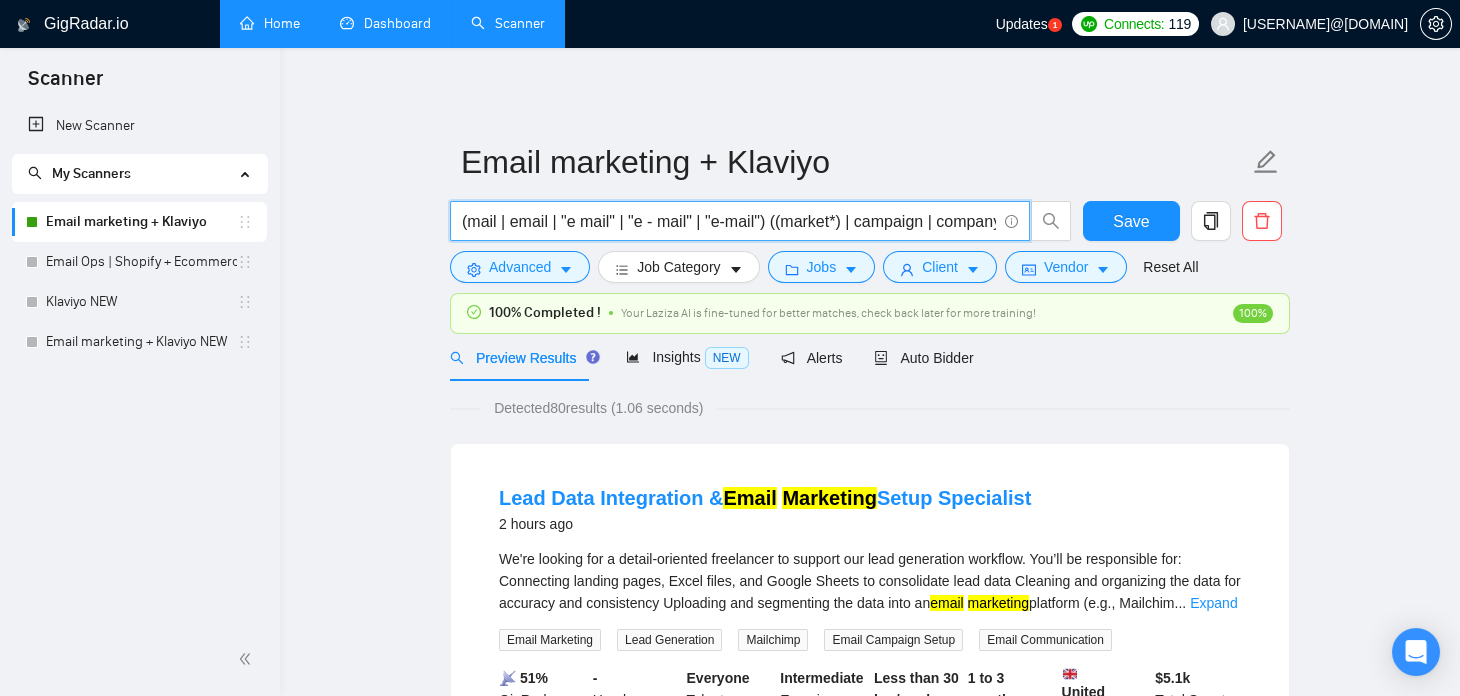 click on "(mail | email | "e mail" | "e - mail" | "e-mail") ((market*) | campaign | company | automation | flow ) ((klaviyo*) | (klavyo*) | (klavyio*))" at bounding box center (729, 221) 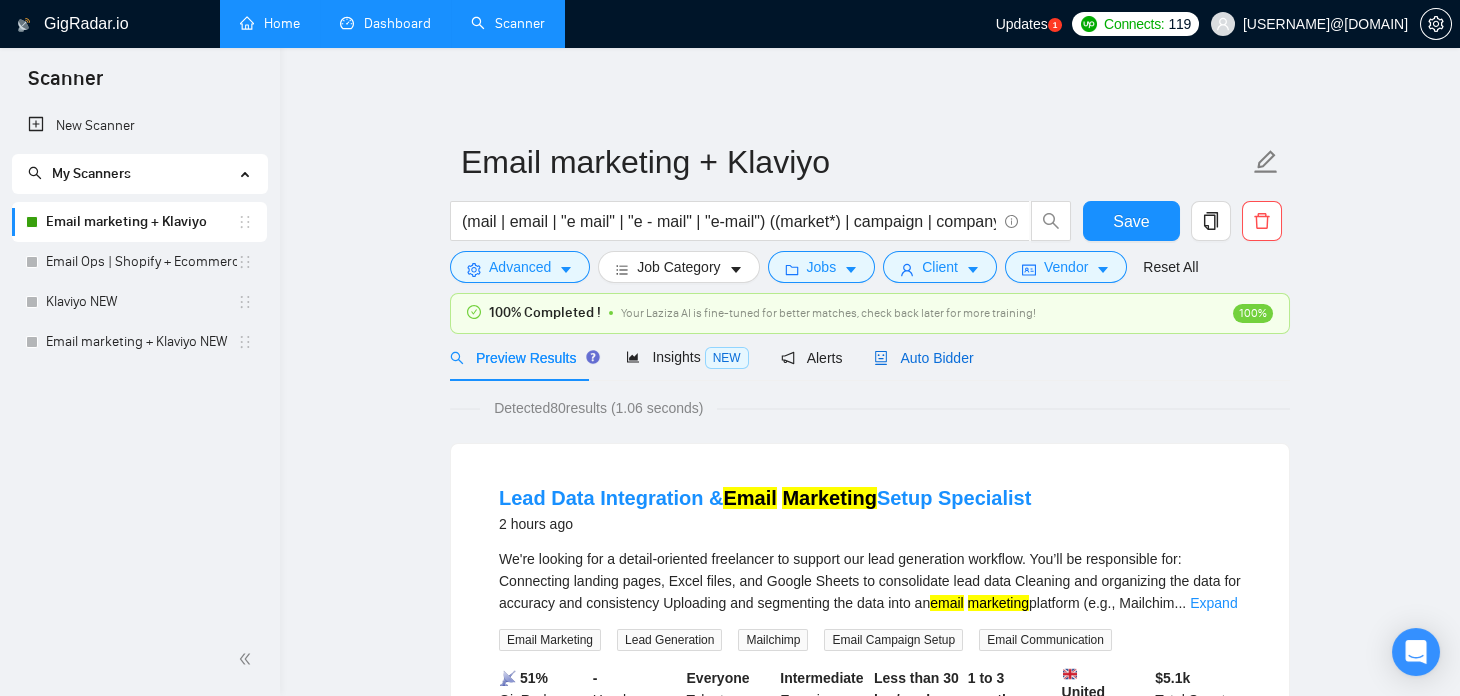 click on "Auto Bidder" at bounding box center [923, 358] 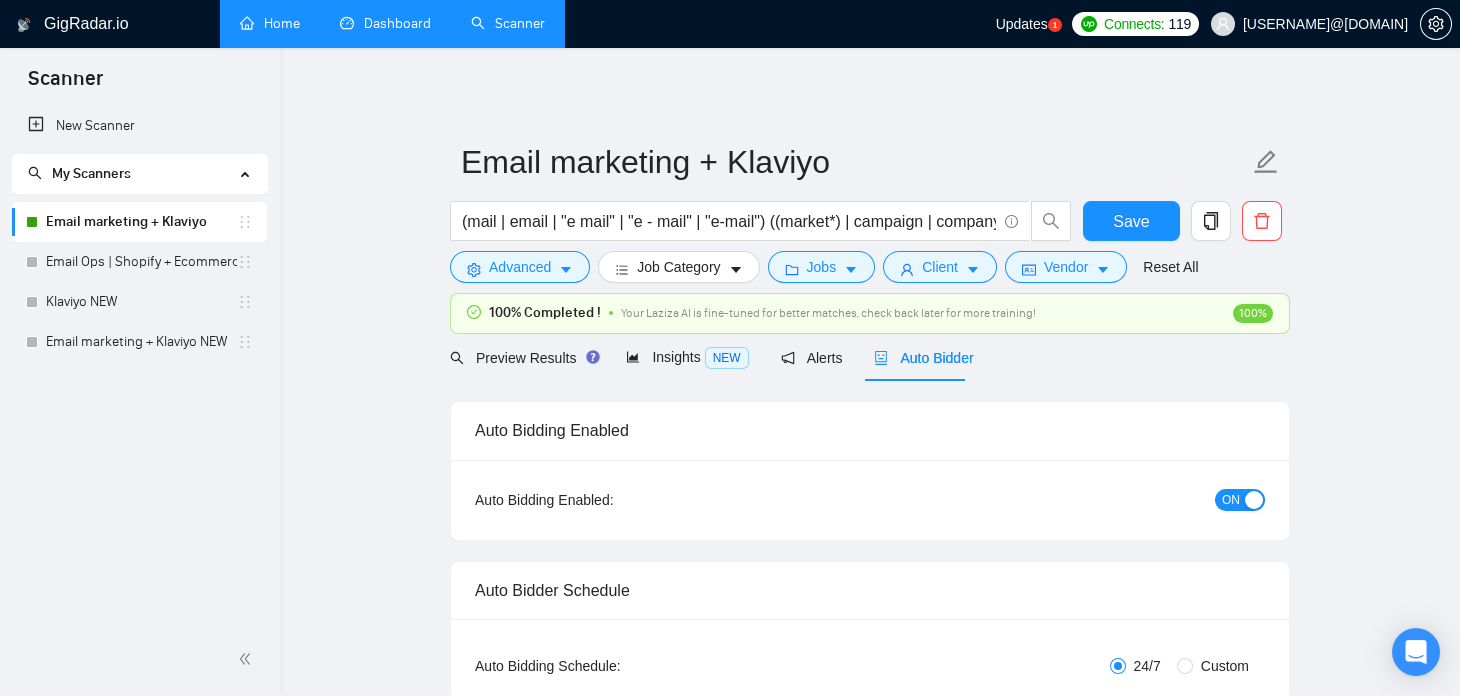 type 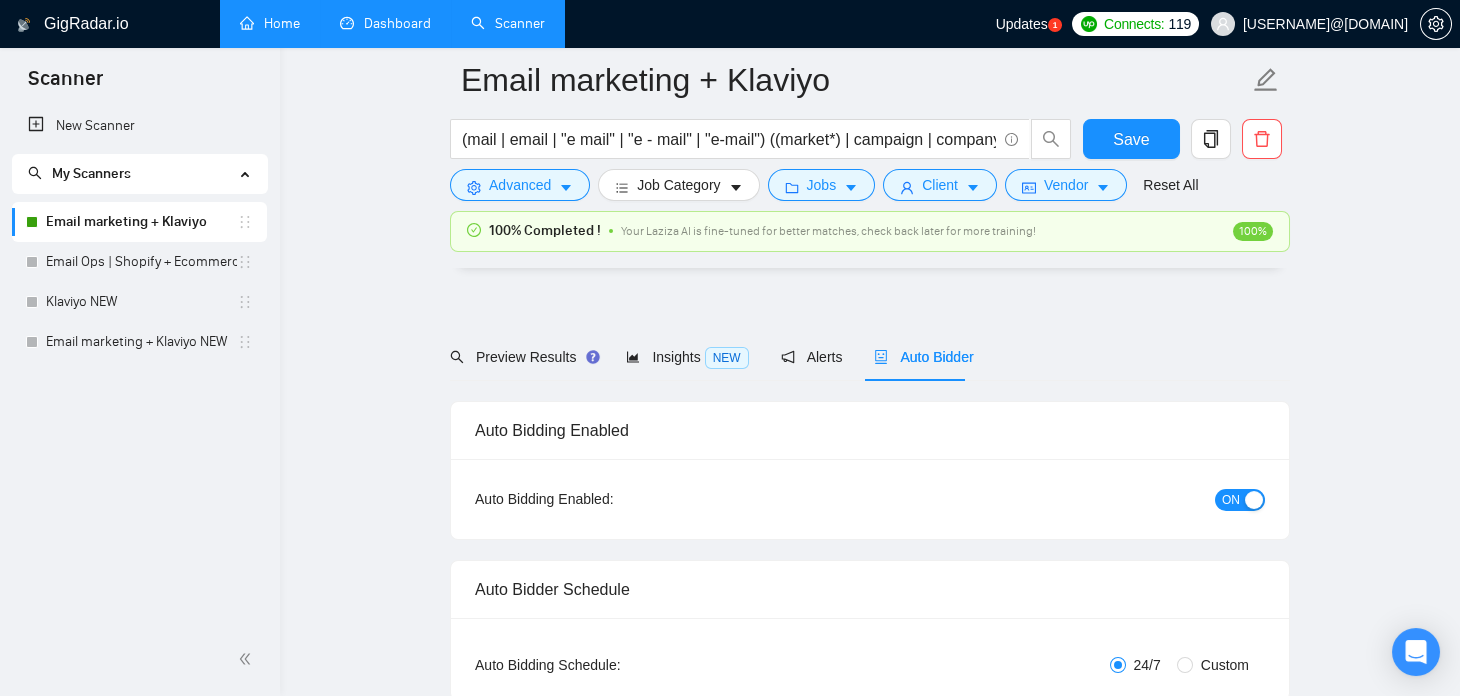 scroll, scrollTop: 1761, scrollLeft: 0, axis: vertical 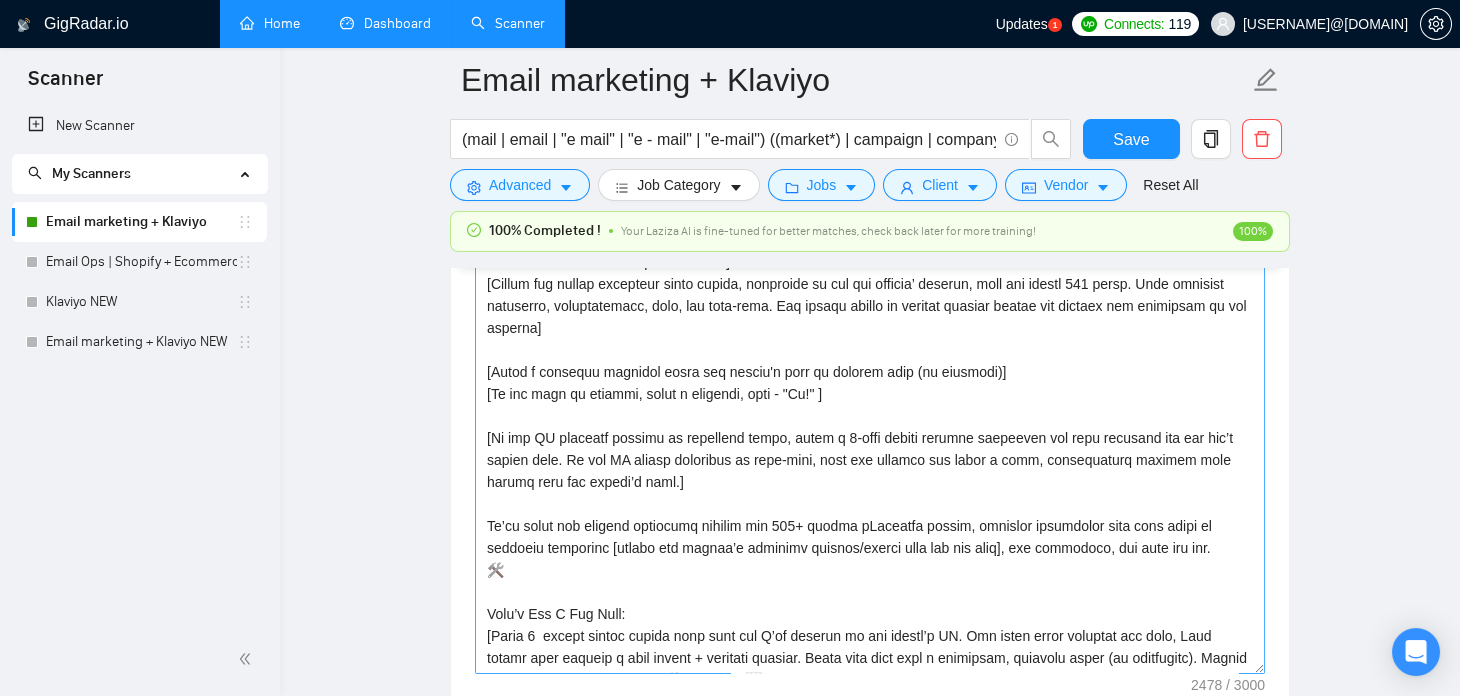 type 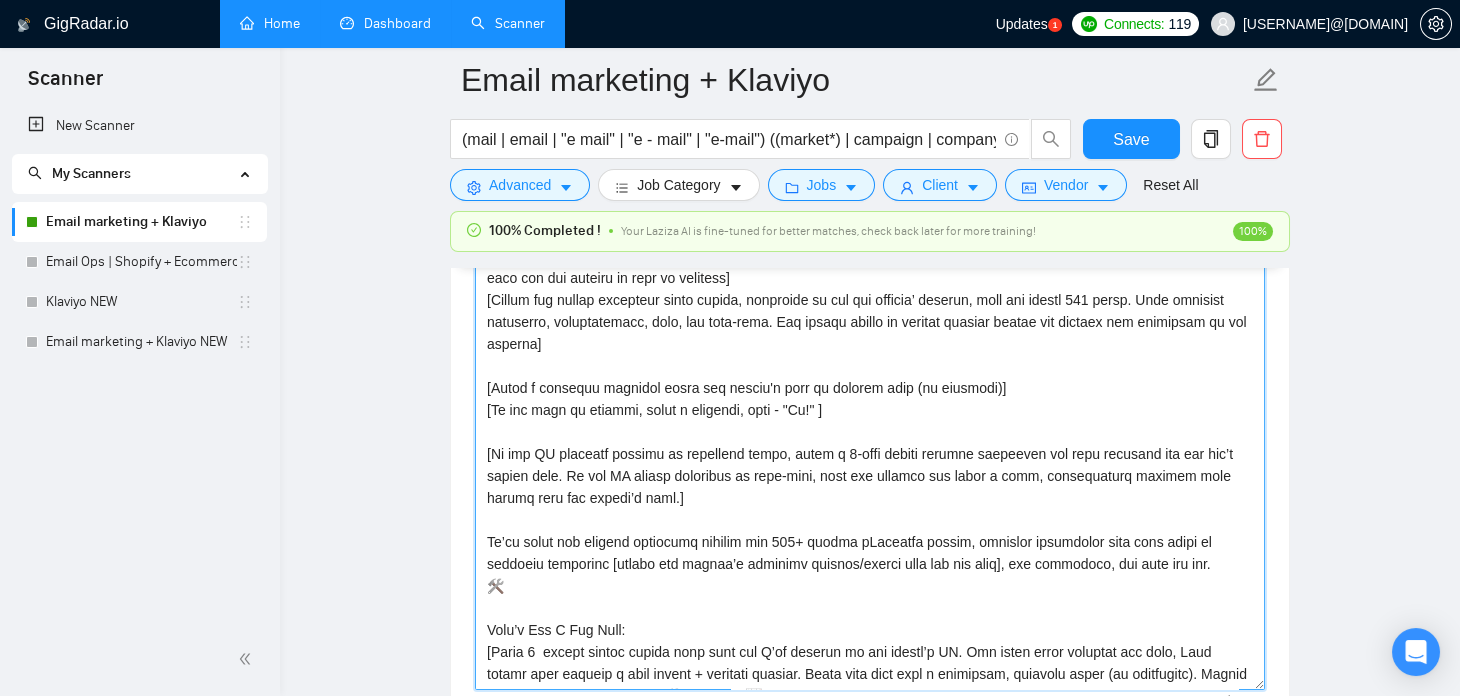 click on "Cover letter template:" at bounding box center (870, 465) 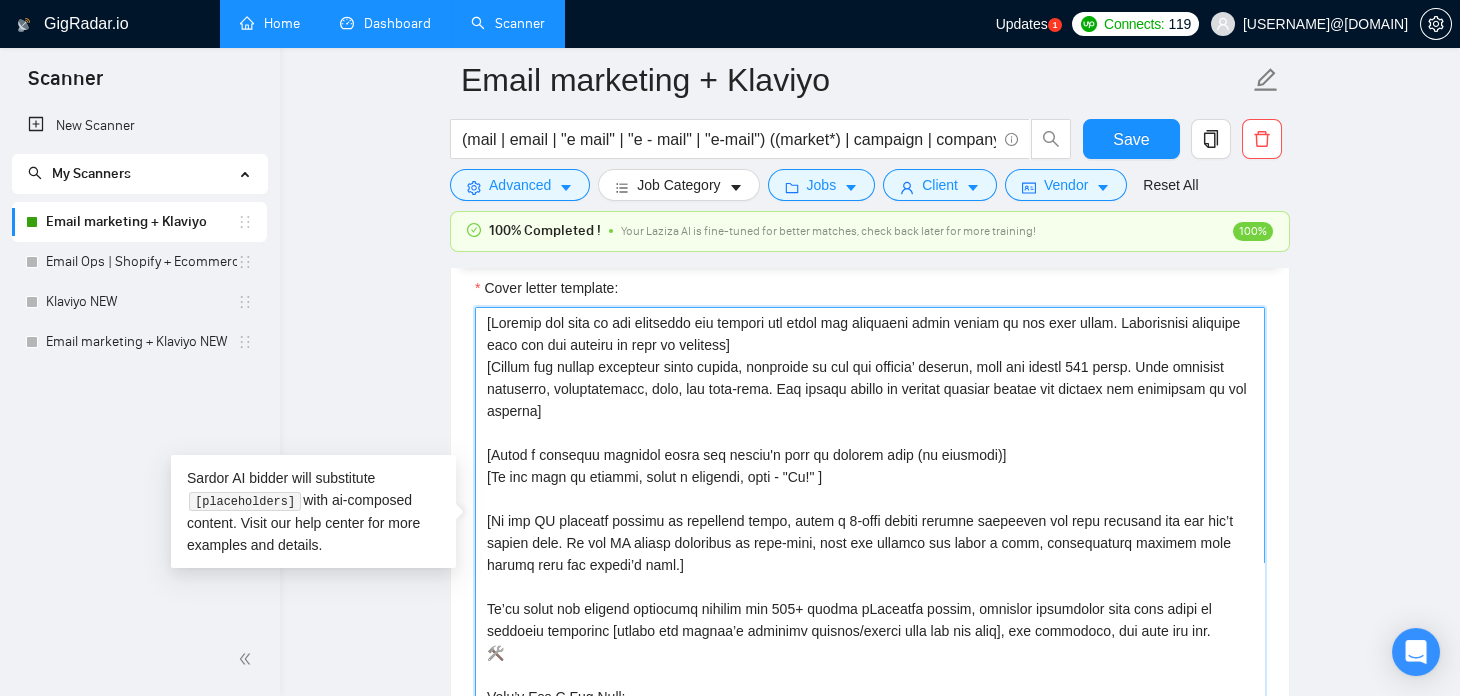 click on "Cover letter template:" at bounding box center [870, 532] 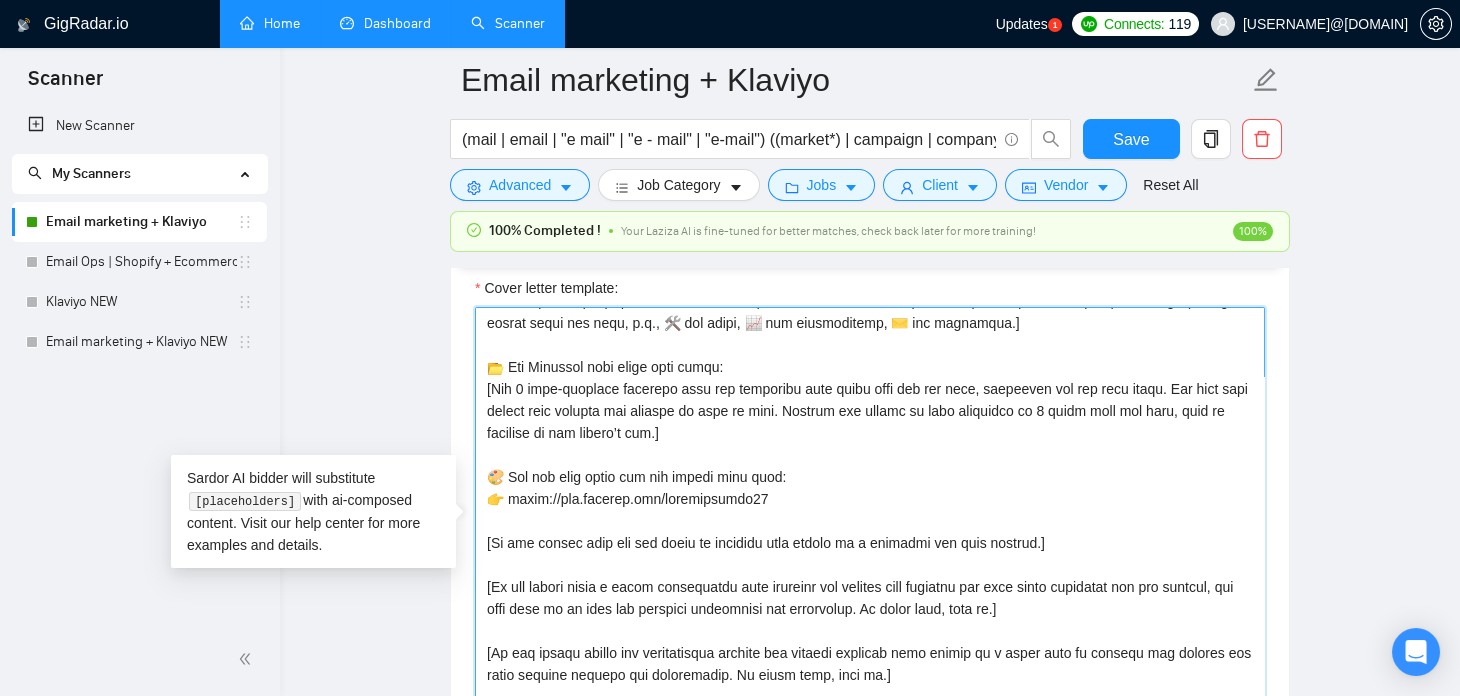 scroll, scrollTop: 506, scrollLeft: 0, axis: vertical 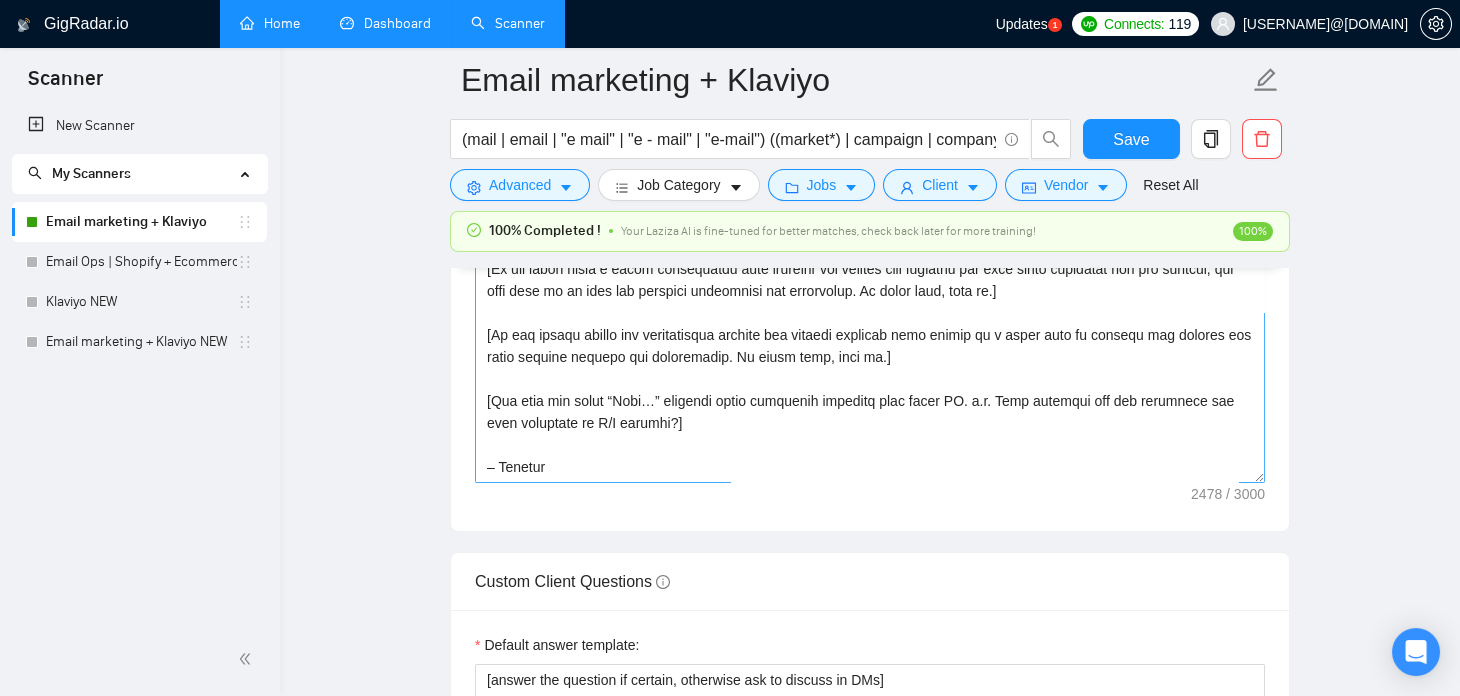 drag, startPoint x: 1414, startPoint y: 409, endPoint x: 561, endPoint y: 396, distance: 853.09906 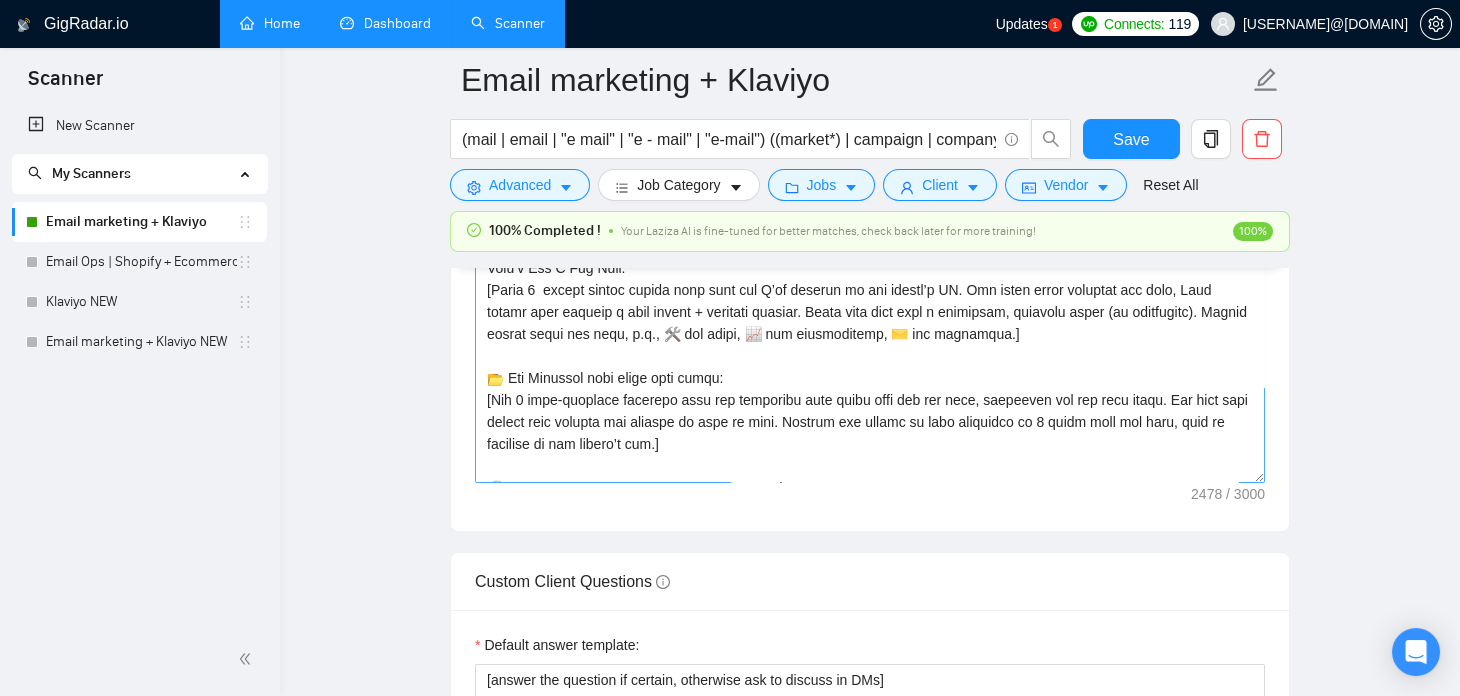 scroll, scrollTop: 0, scrollLeft: 0, axis: both 